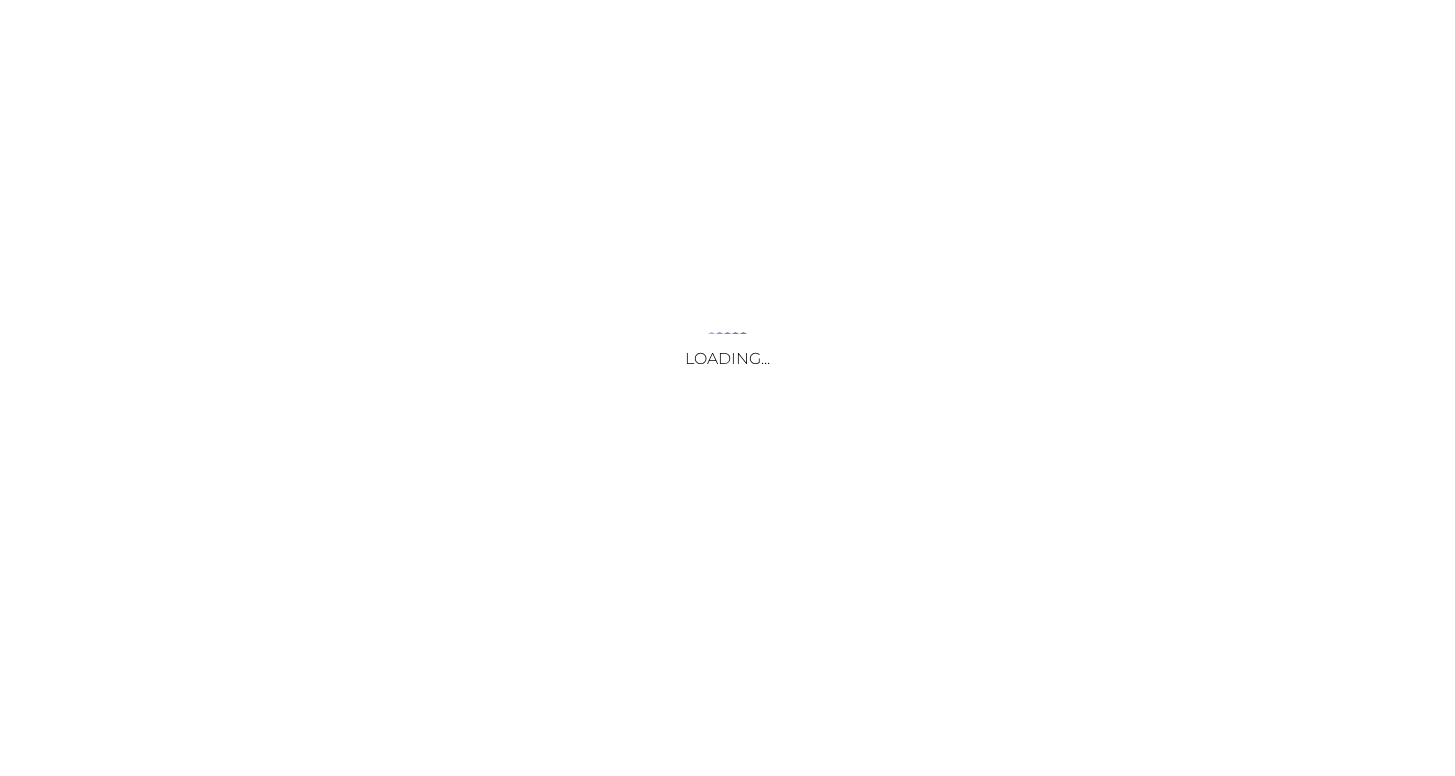 scroll, scrollTop: 0, scrollLeft: 0, axis: both 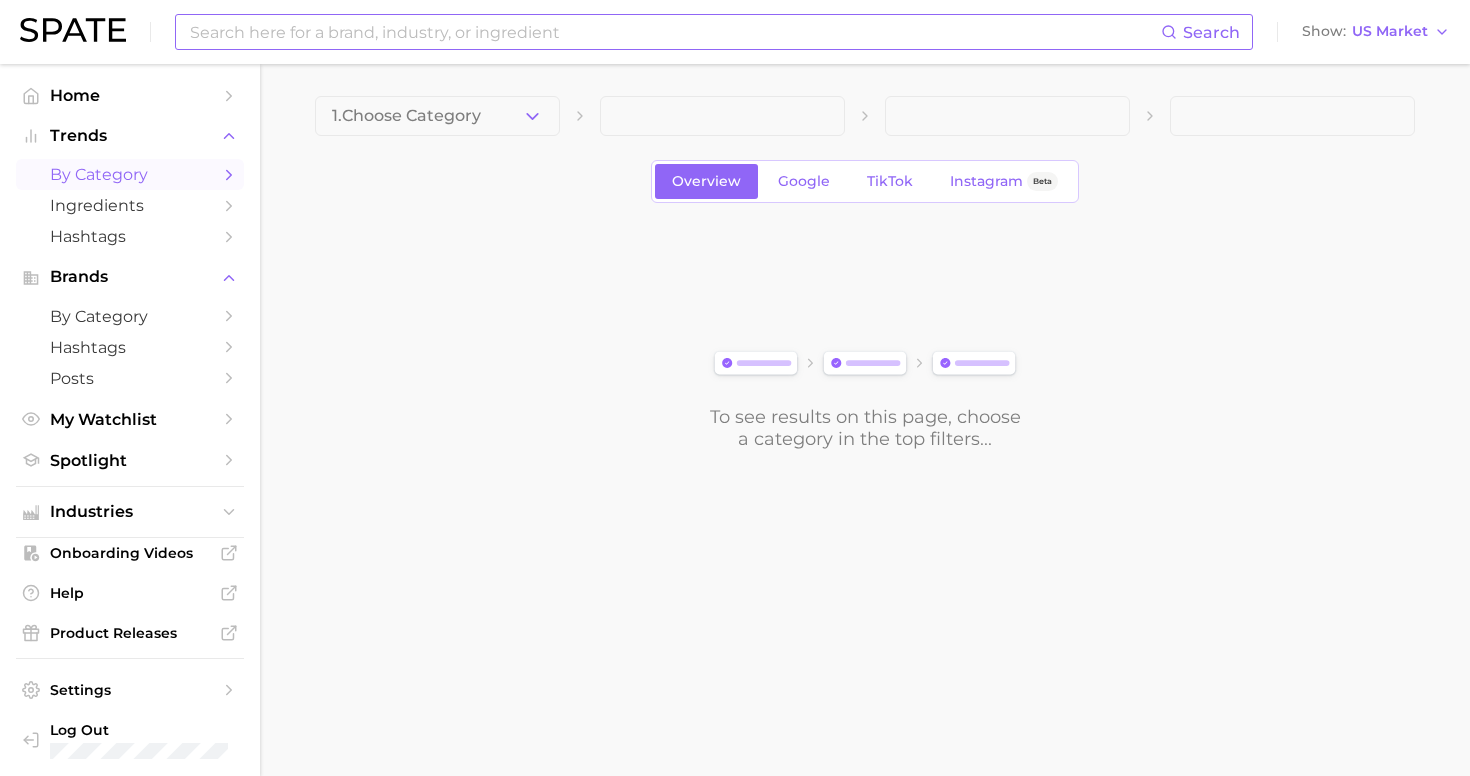 click at bounding box center [674, 32] 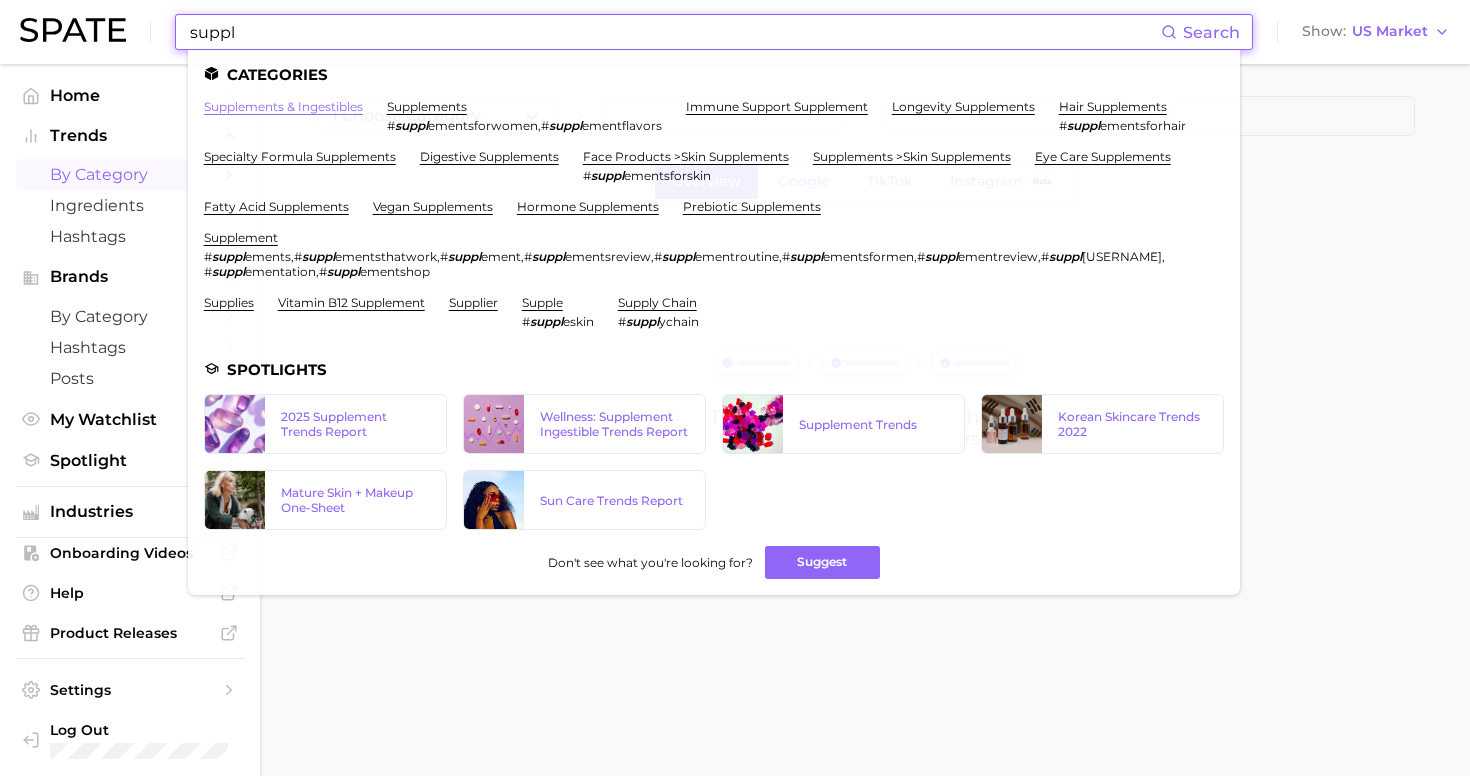 type on "suppl" 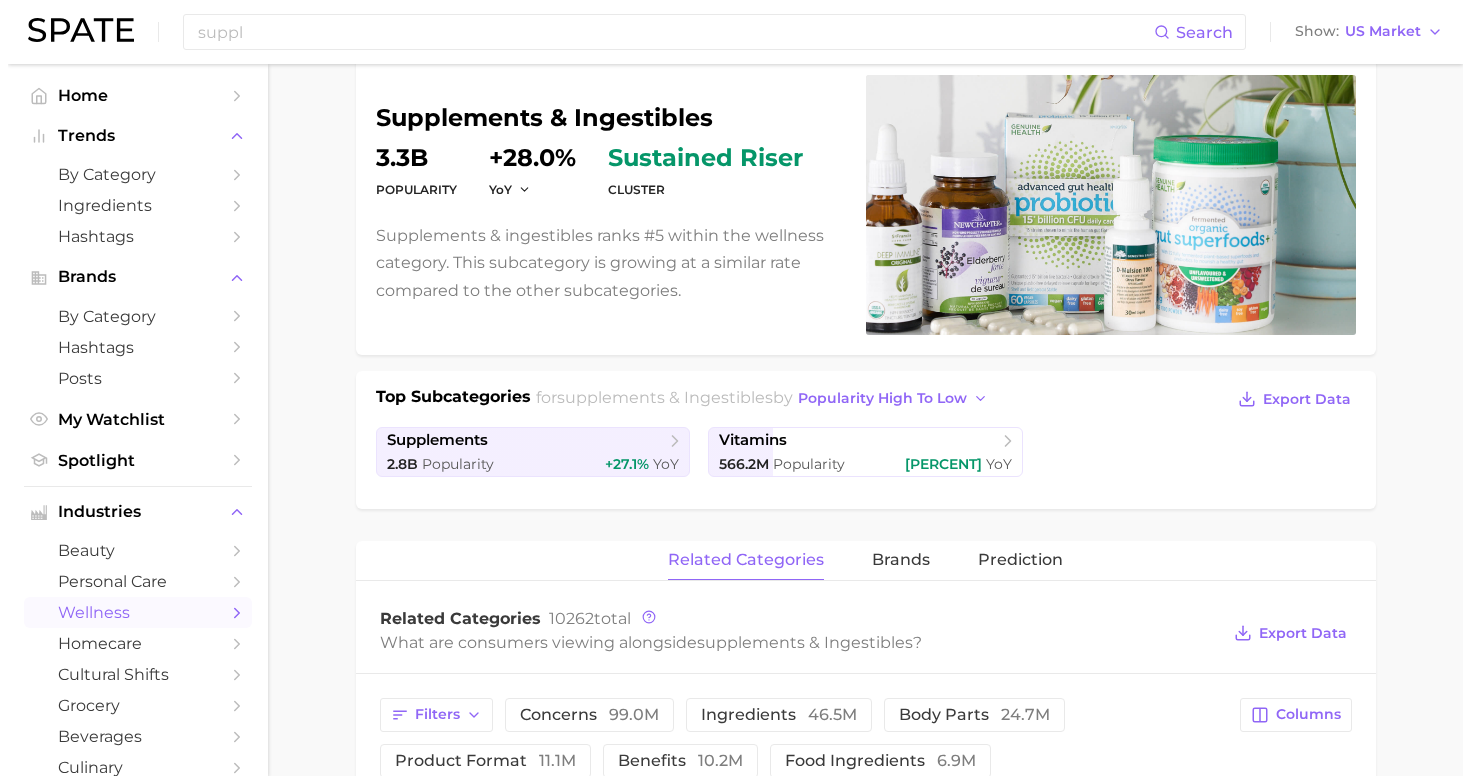scroll, scrollTop: 574, scrollLeft: 0, axis: vertical 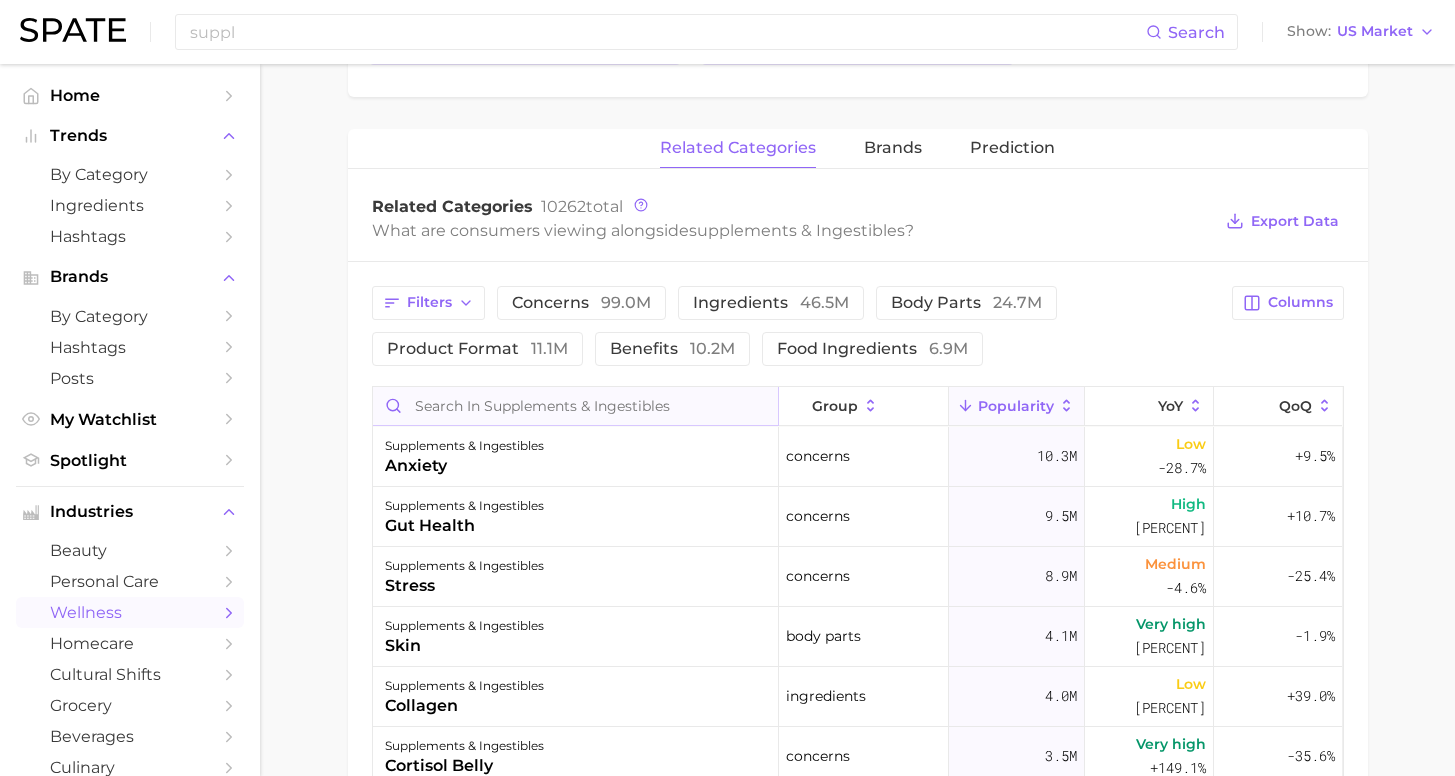 click at bounding box center (575, 406) 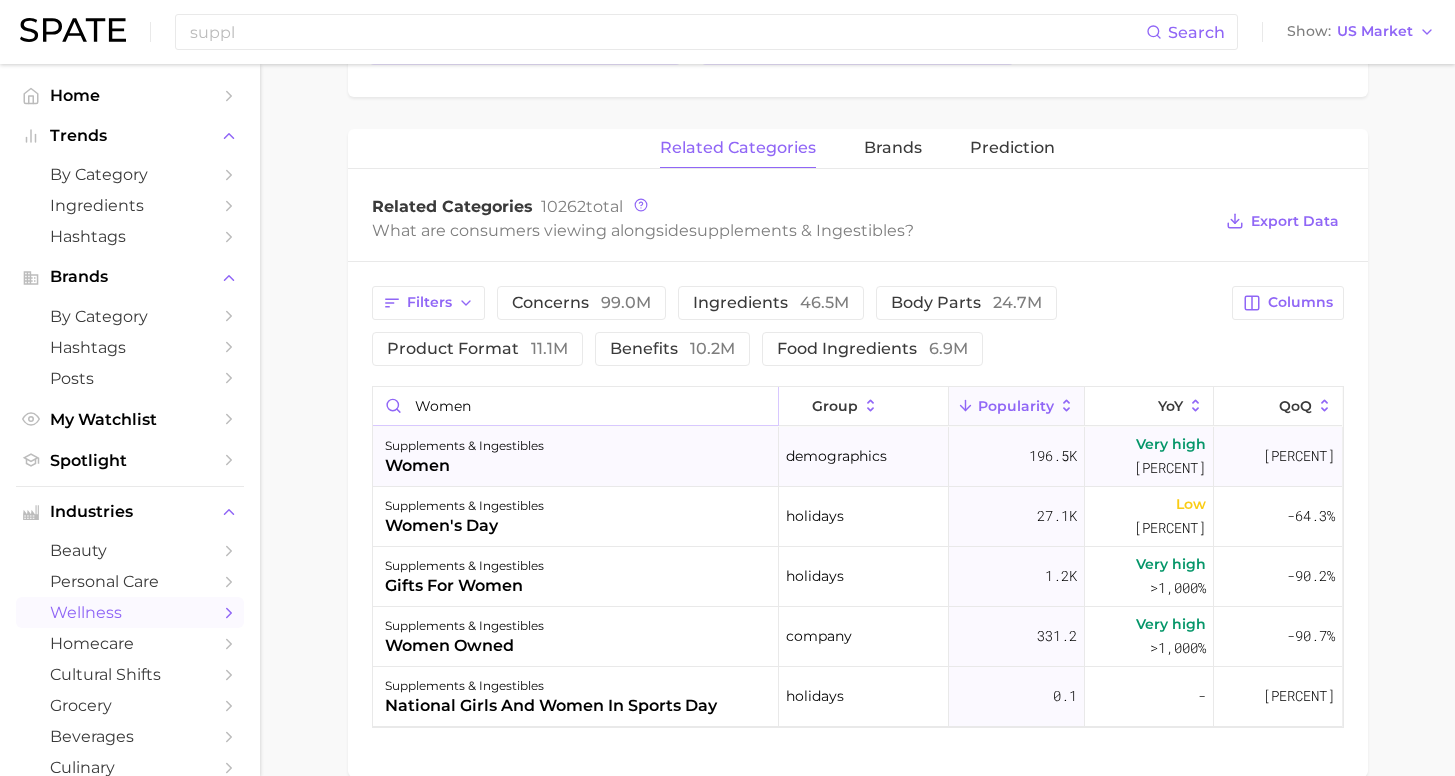 type on "women" 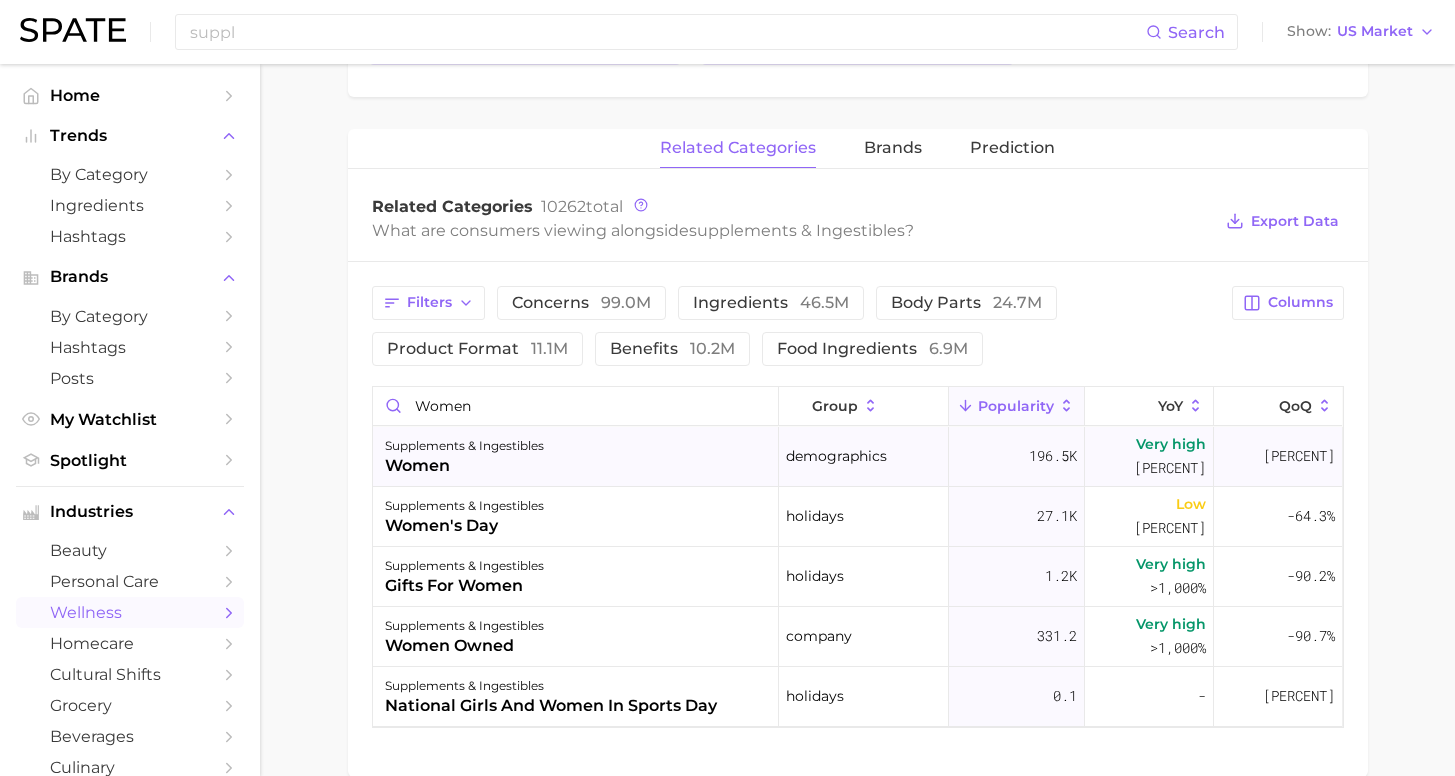 click on "supplements & ingestibles women" at bounding box center (576, 457) 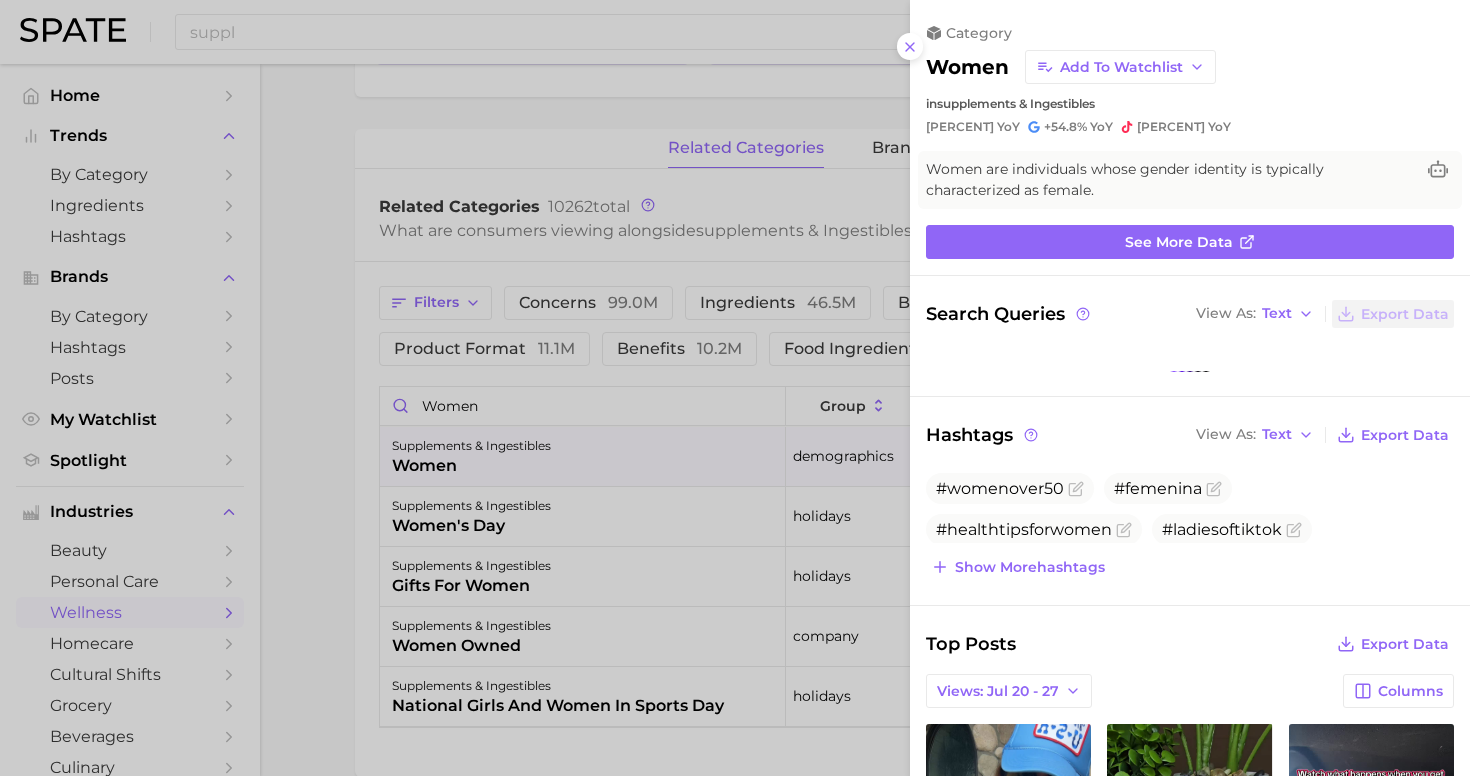 scroll, scrollTop: 0, scrollLeft: 0, axis: both 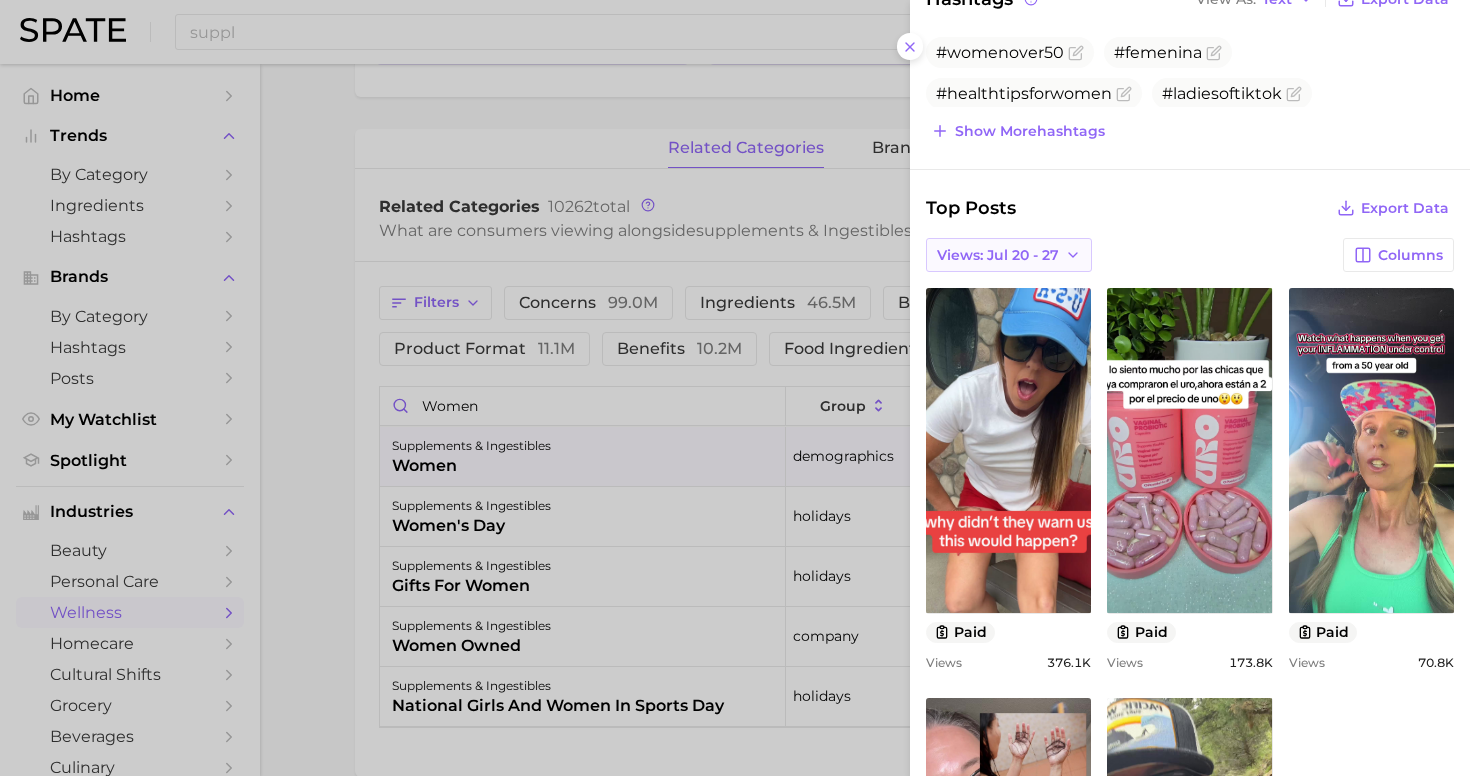click on "Views: Jul 20 -  27" at bounding box center [998, 255] 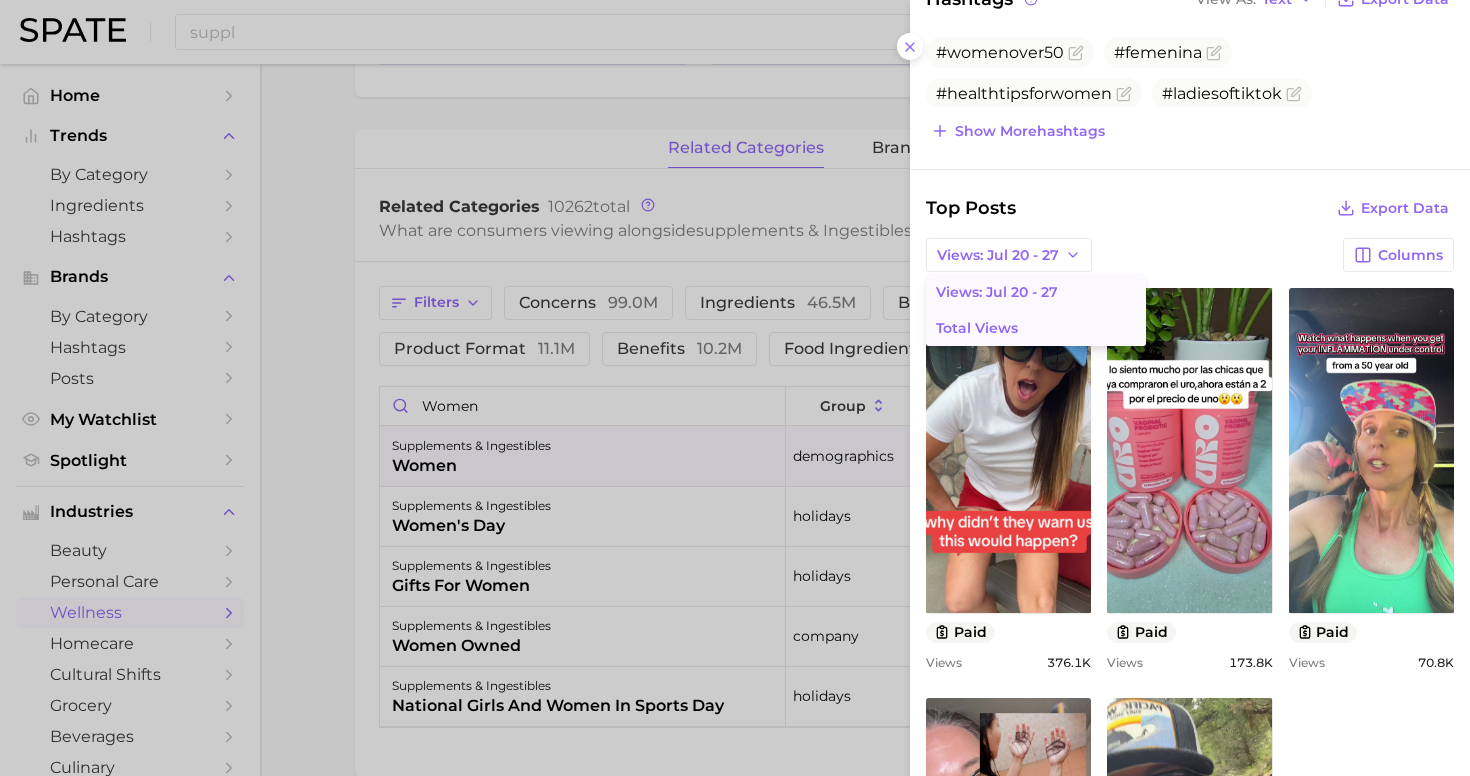 click on "Total Views" at bounding box center [977, 328] 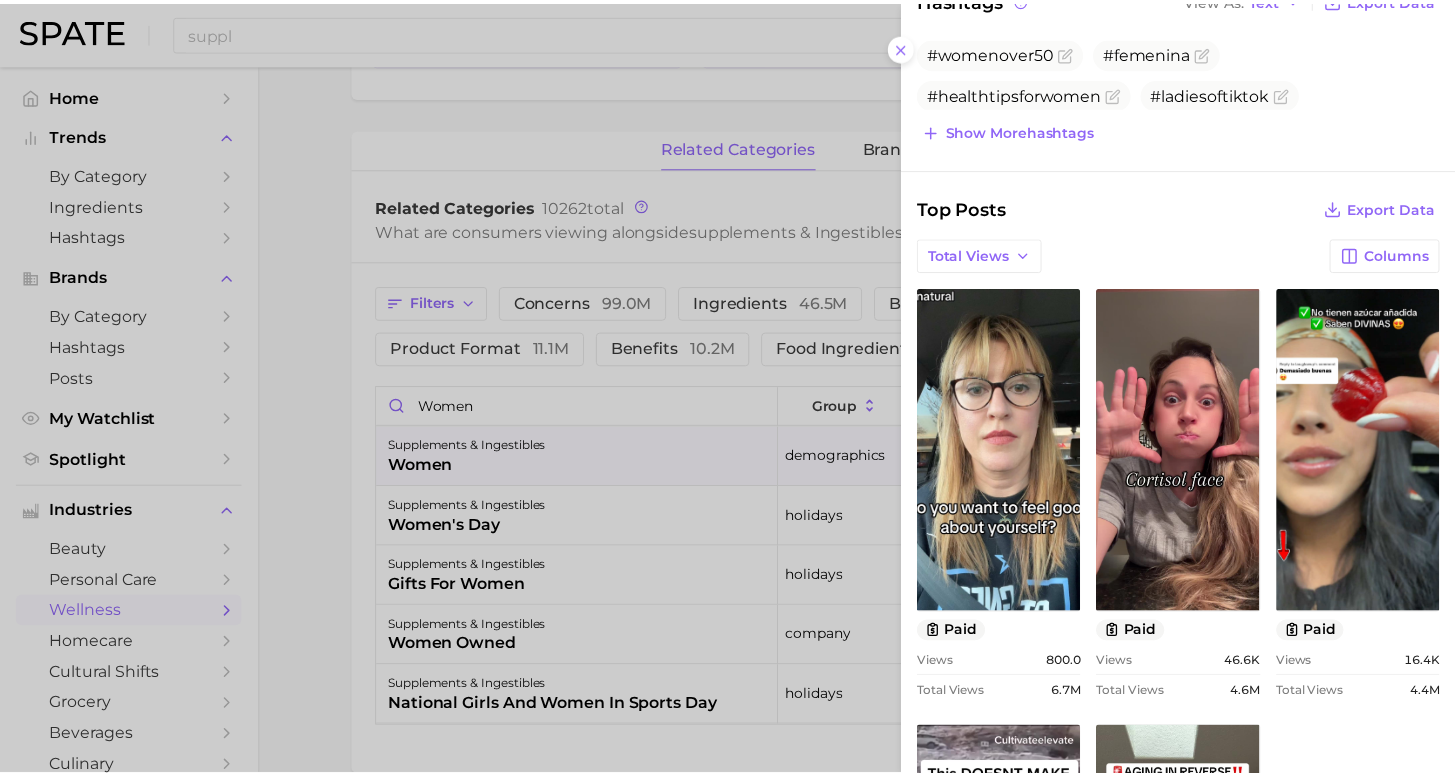 scroll, scrollTop: 0, scrollLeft: 0, axis: both 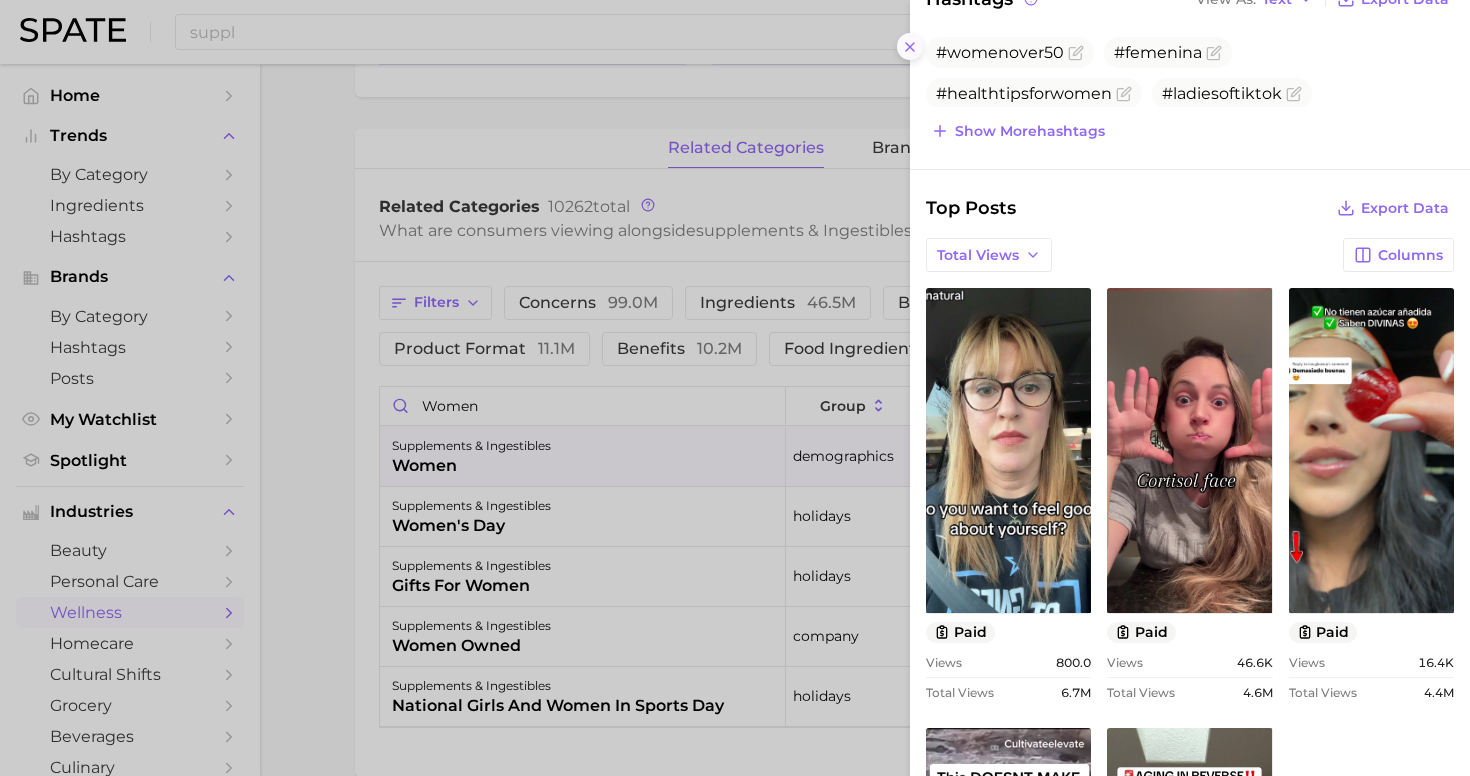 click 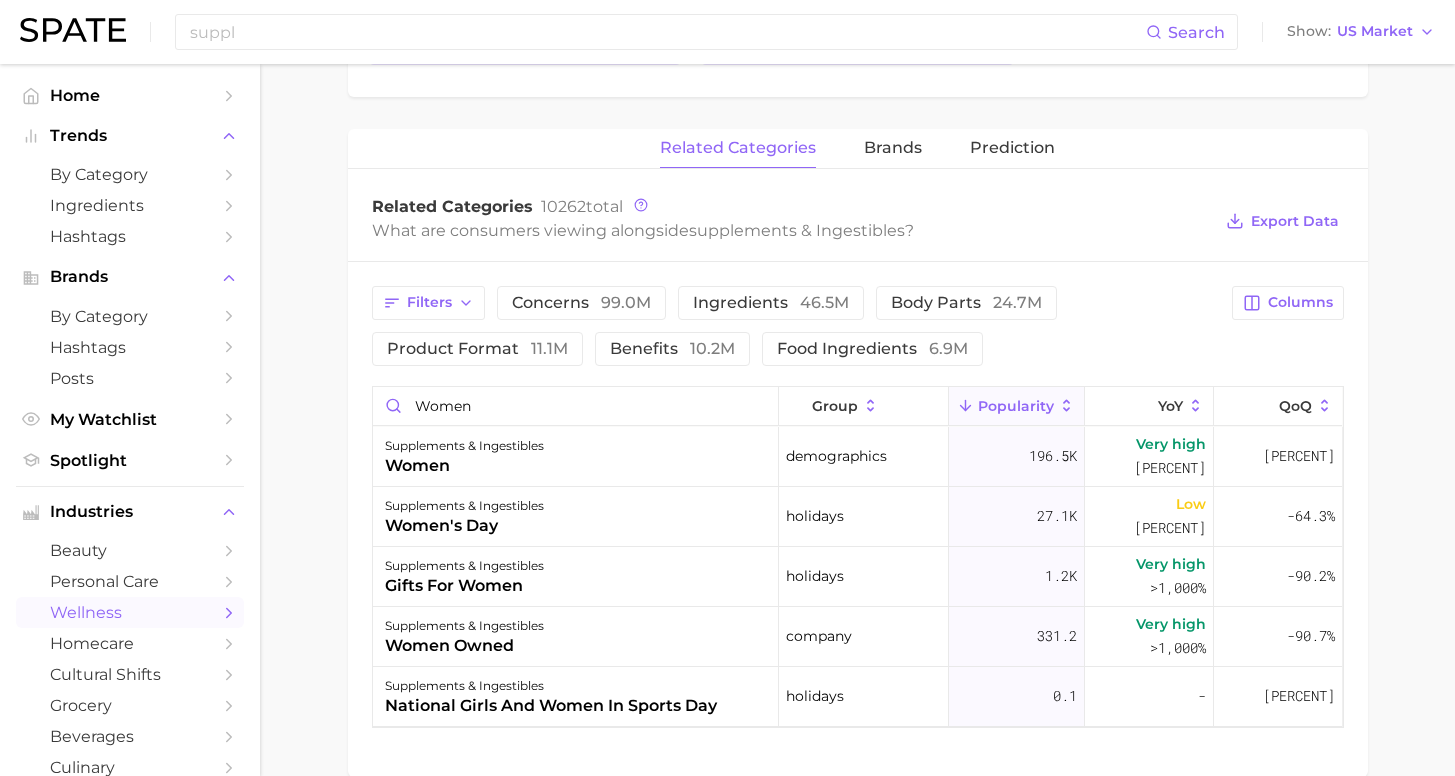 scroll, scrollTop: 0, scrollLeft: 0, axis: both 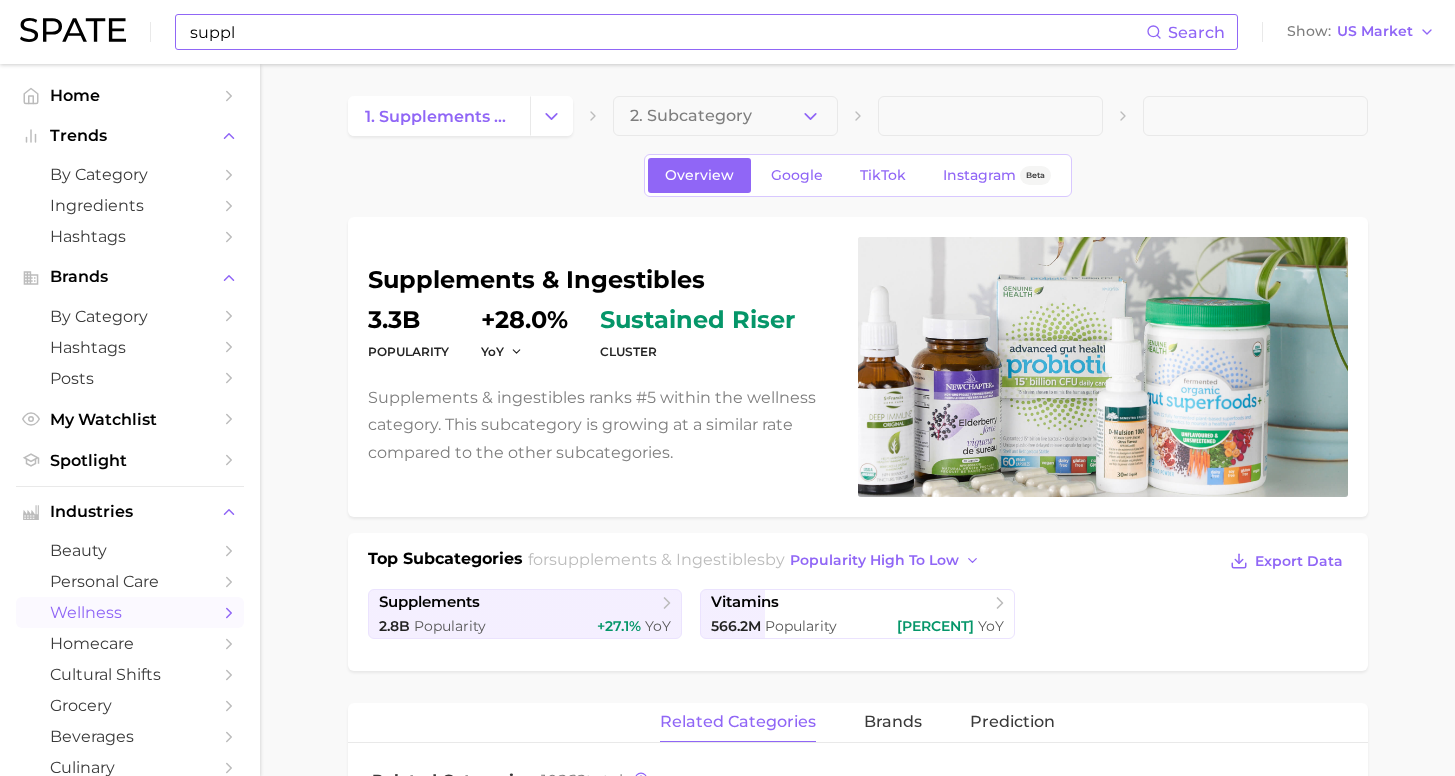 click on "suppl" at bounding box center (667, 32) 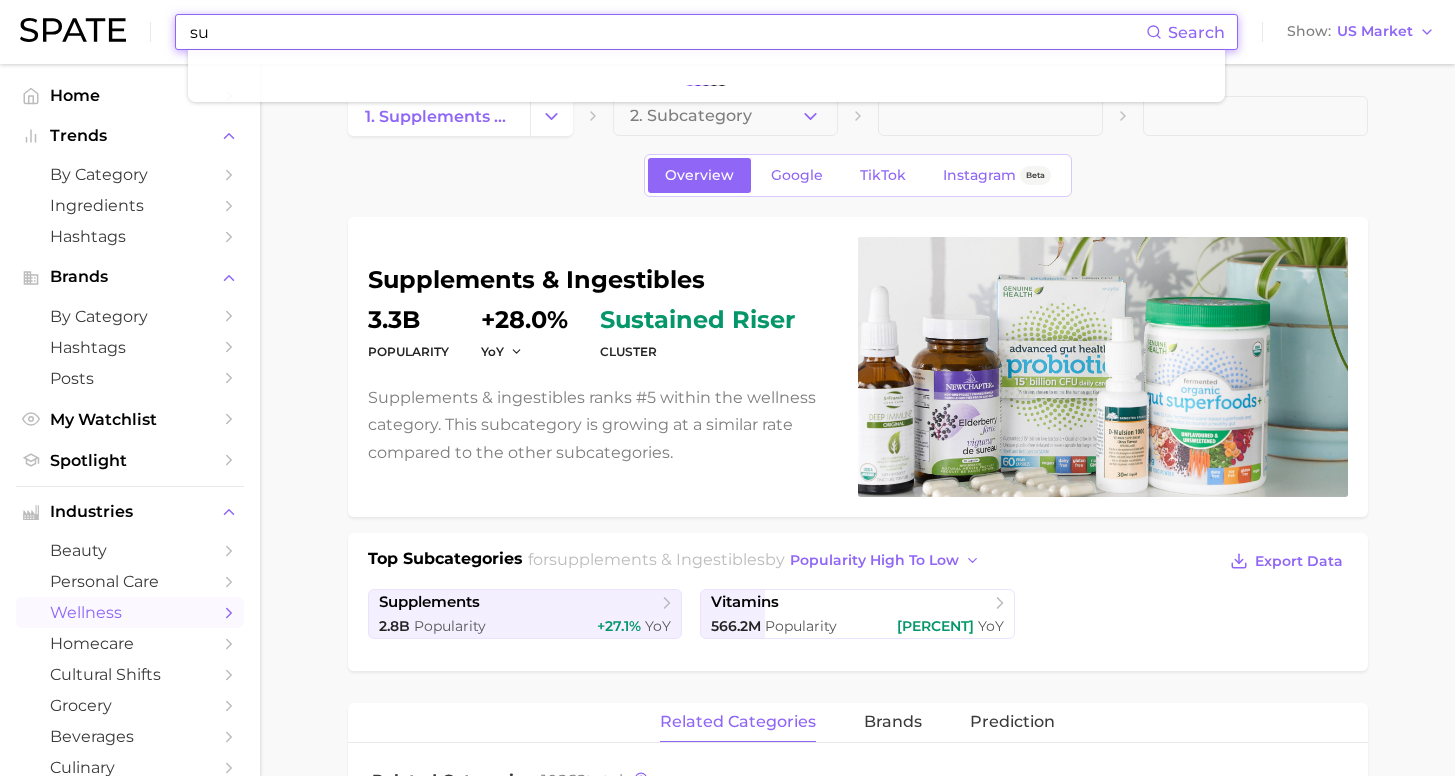 type on "s" 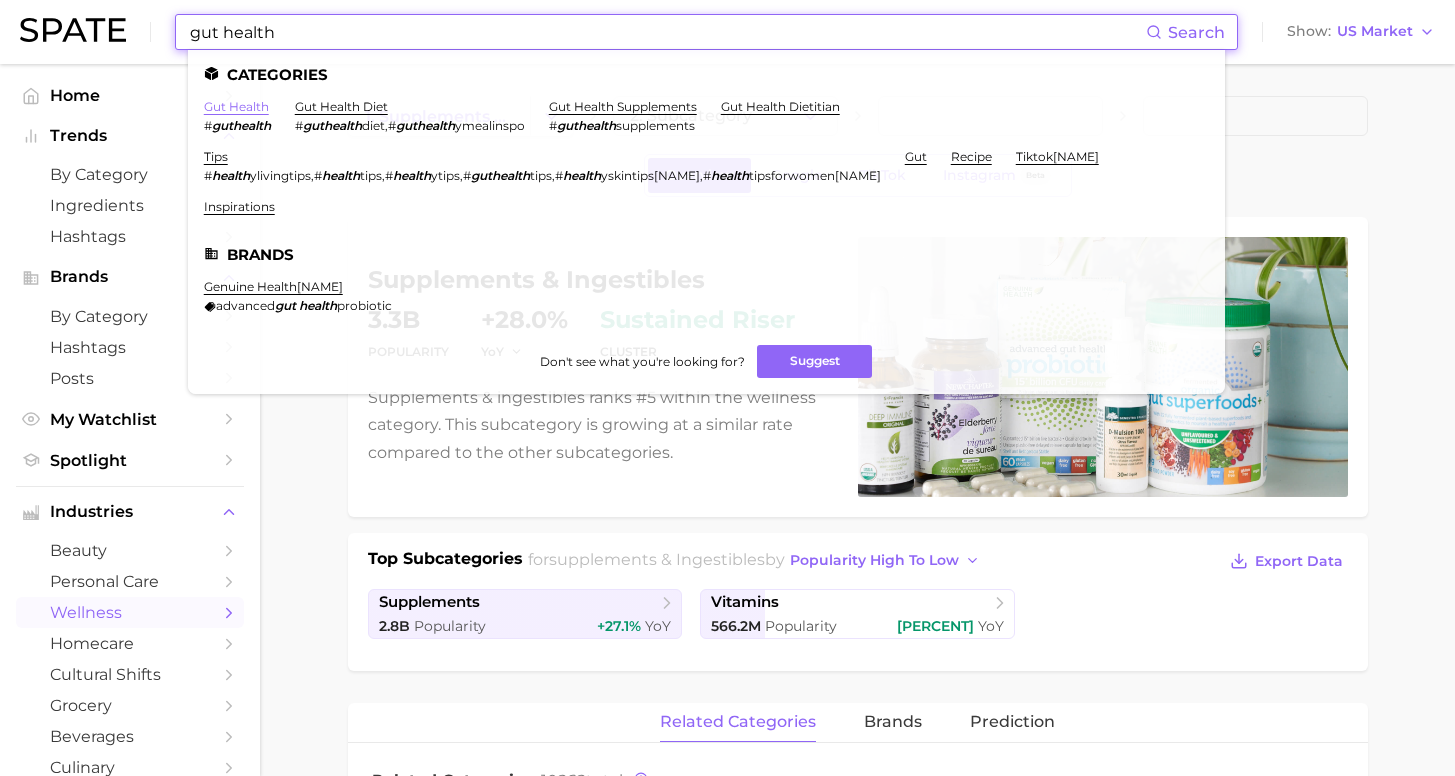 type on "gut health" 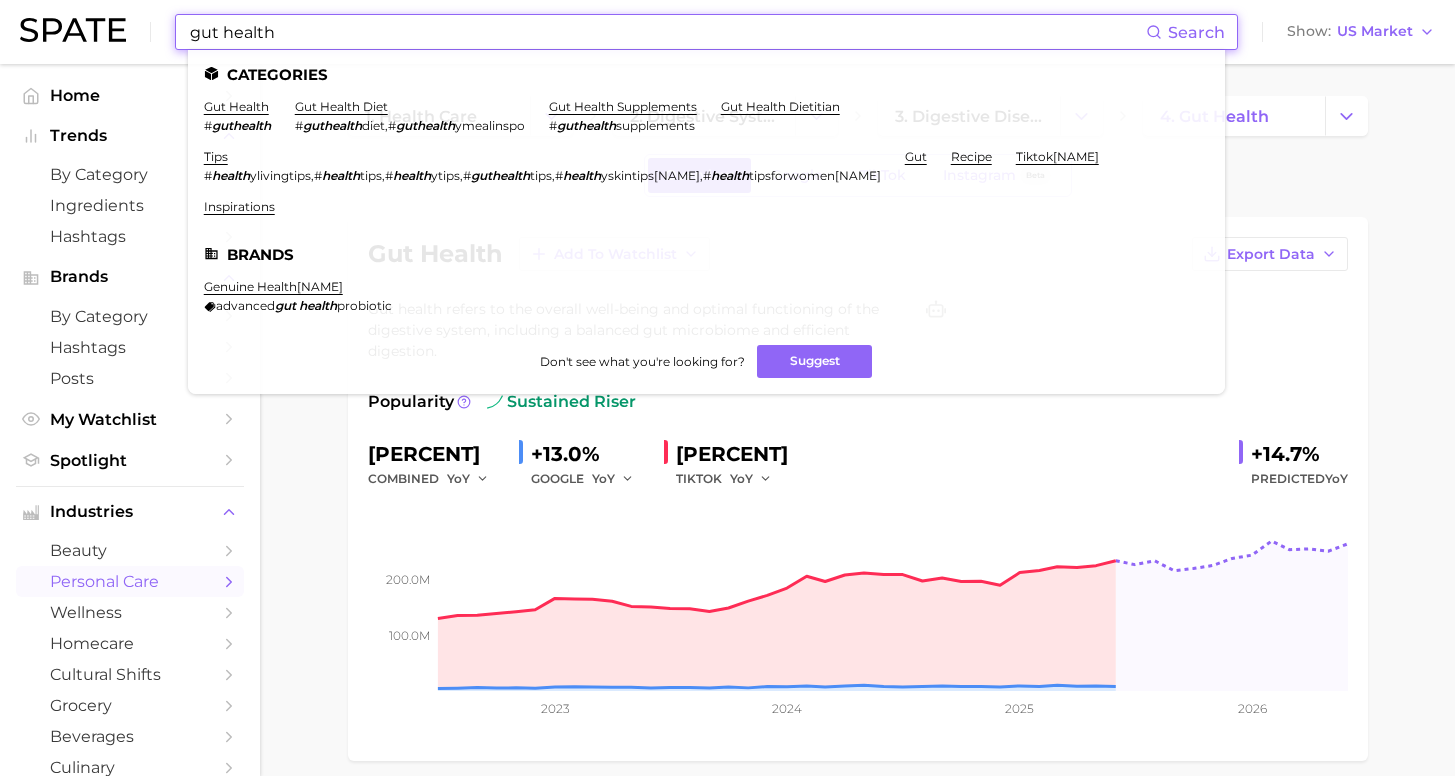 drag, startPoint x: 288, startPoint y: 32, endPoint x: 82, endPoint y: 24, distance: 206.15529 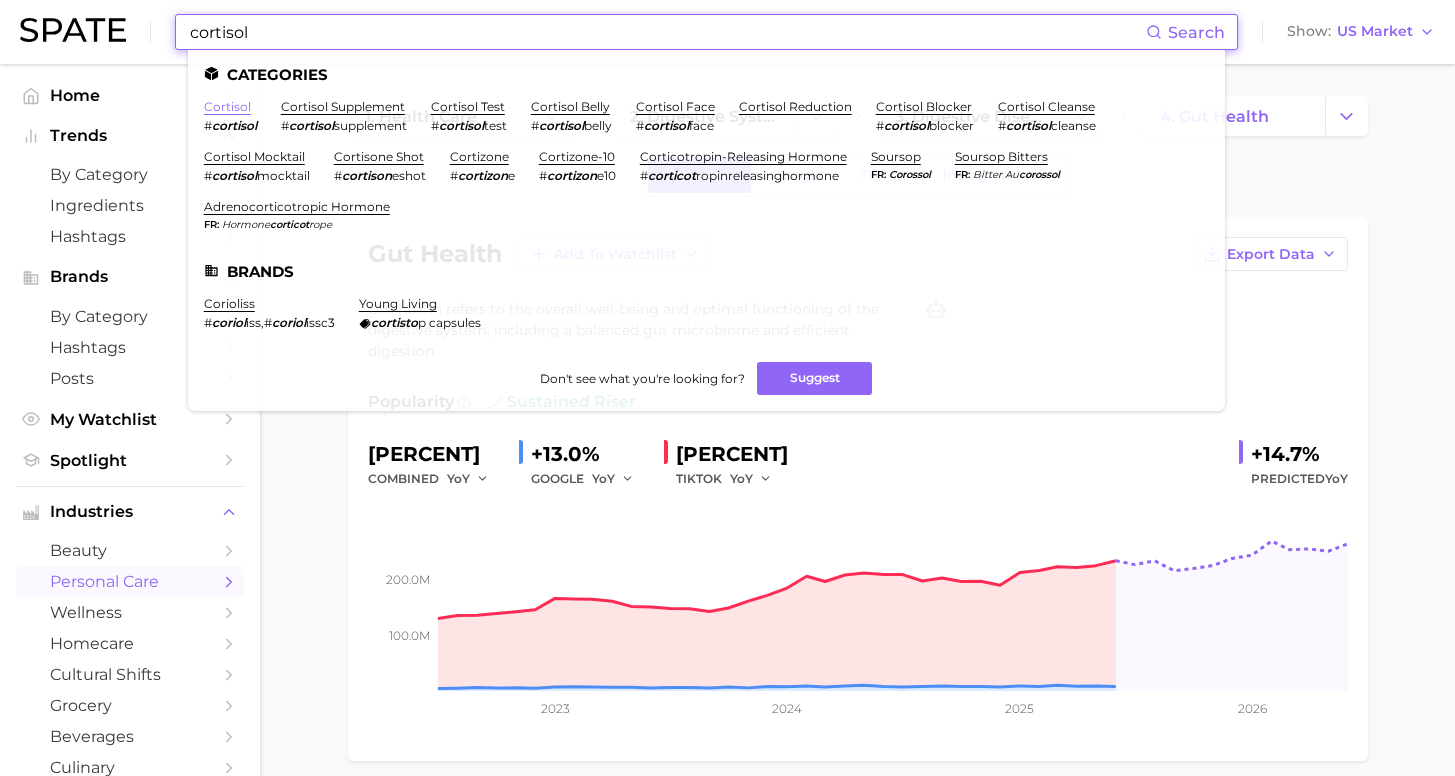 click on "Categories cortisol # cortisol cortisol supplement # cortisol supplement cortisol test # cortisol test cortisol belly # cortisol belly cortisol face # cortisol face cortisol reduction cortisol blocker # cortisol blocker cortisol cleanse # cortisol cleanse cortisol mocktail # cortisol mocktail cortisone shot # [PHONE] cortizone # cortizon e cortizone-10 # cortizon e10 corticotropin-releasing hormone # corticot ropinreleasinghormone soursop fr corossol soursop bitters fr bitter au  corossol adrenocorticotropic hormone fr hormone  corticot rope Brands corioliss # coriol iss ,  # coriol issc3 young living cortisto p capsules Don't see what you're looking for? Suggest" at bounding box center (706, 230) 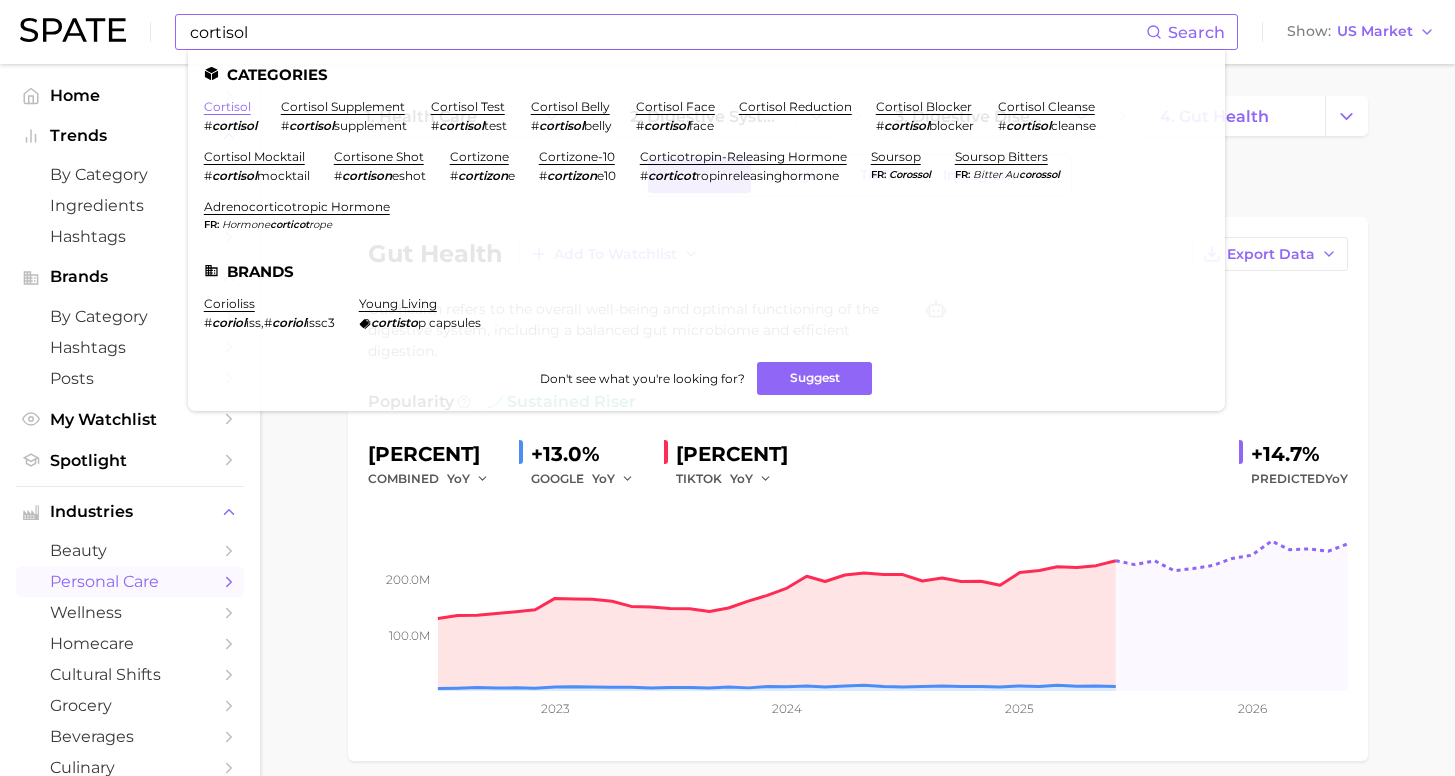click on "cortisol" at bounding box center [227, 106] 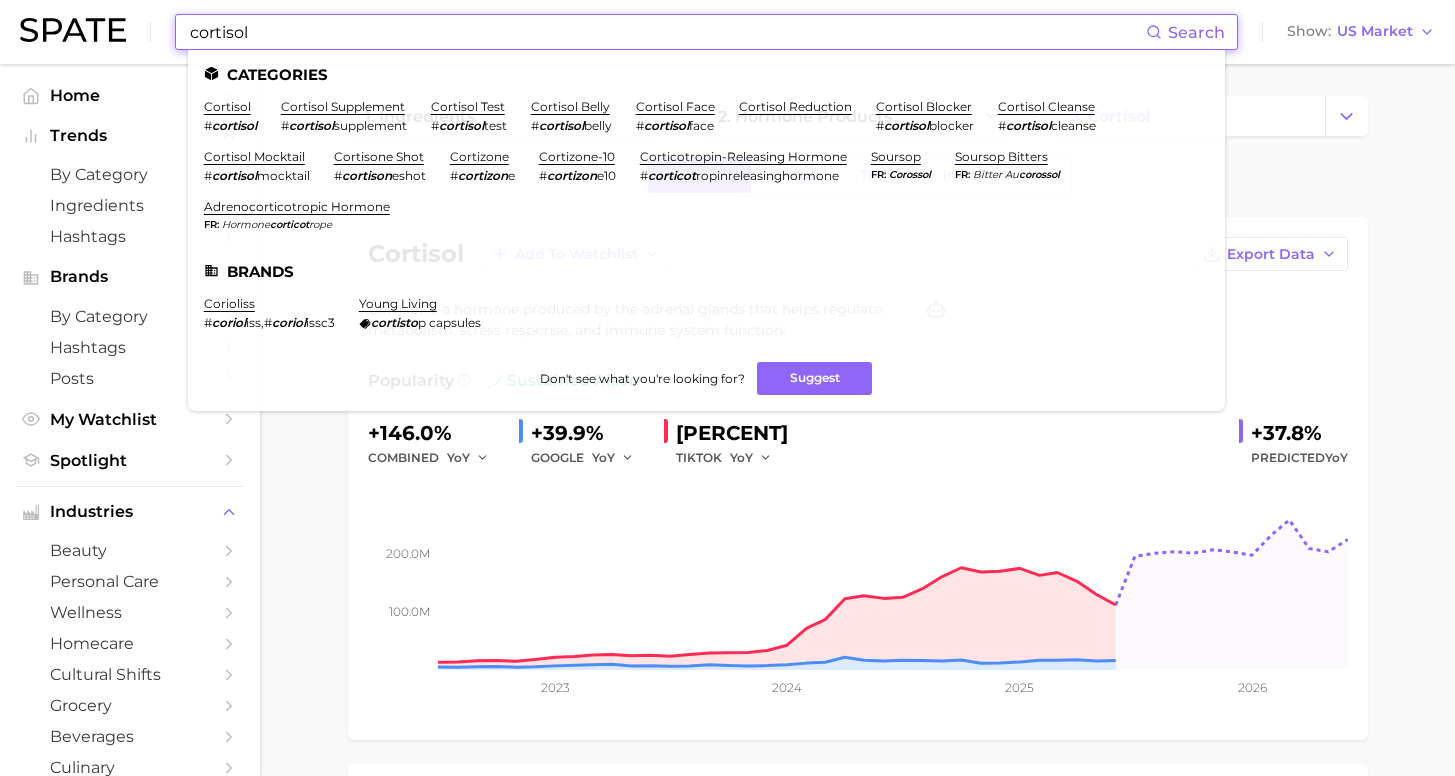 drag, startPoint x: 219, startPoint y: 29, endPoint x: 82, endPoint y: 24, distance: 137.09122 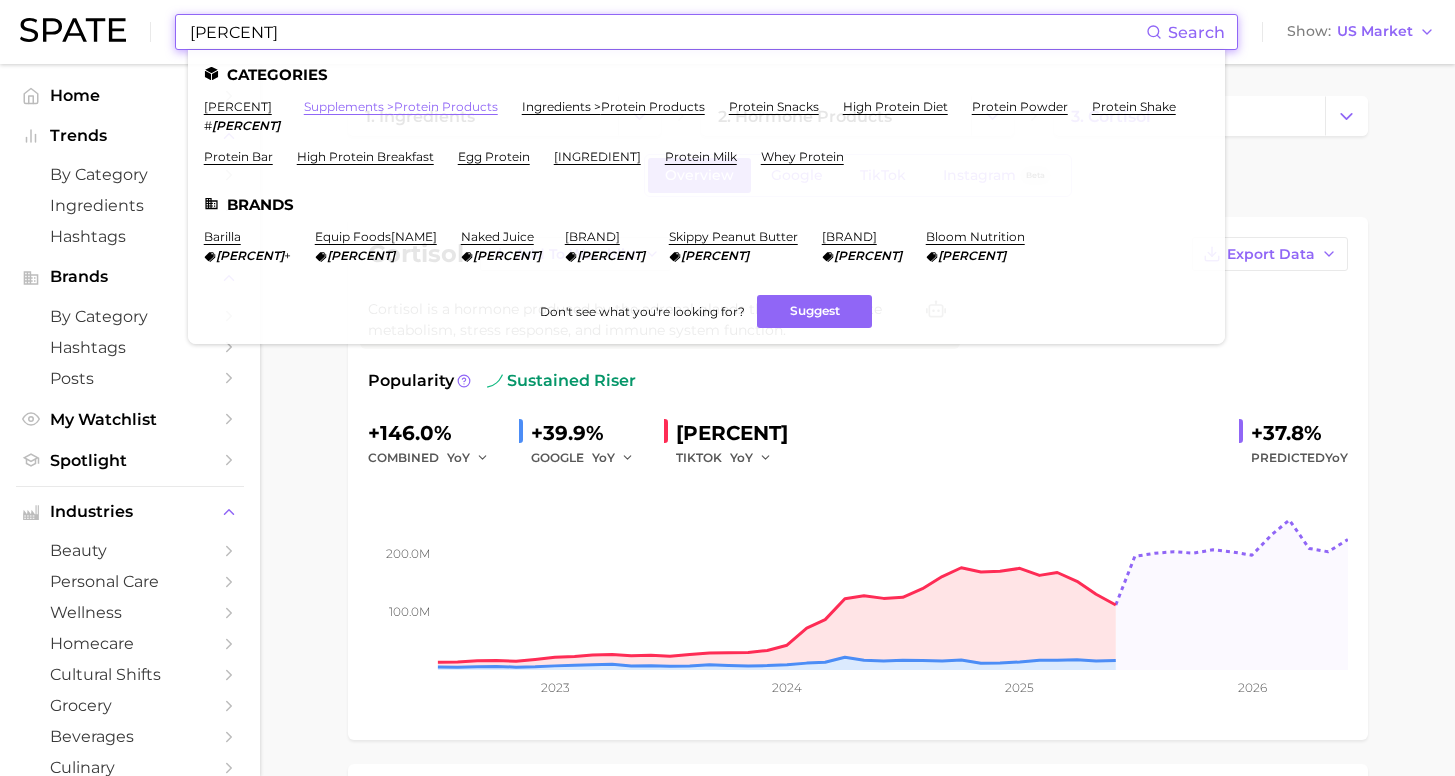 type on "[PERCENT]" 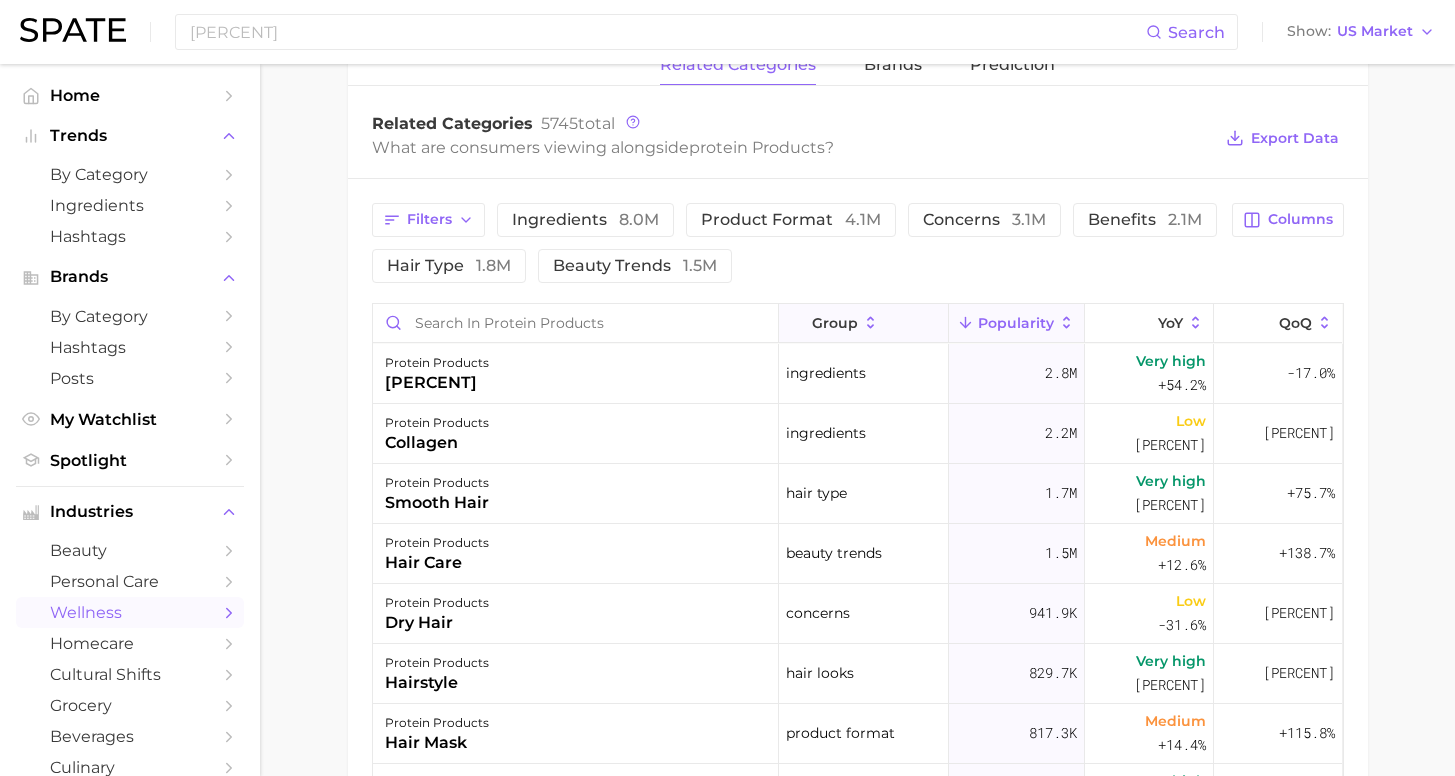 scroll, scrollTop: 858, scrollLeft: 0, axis: vertical 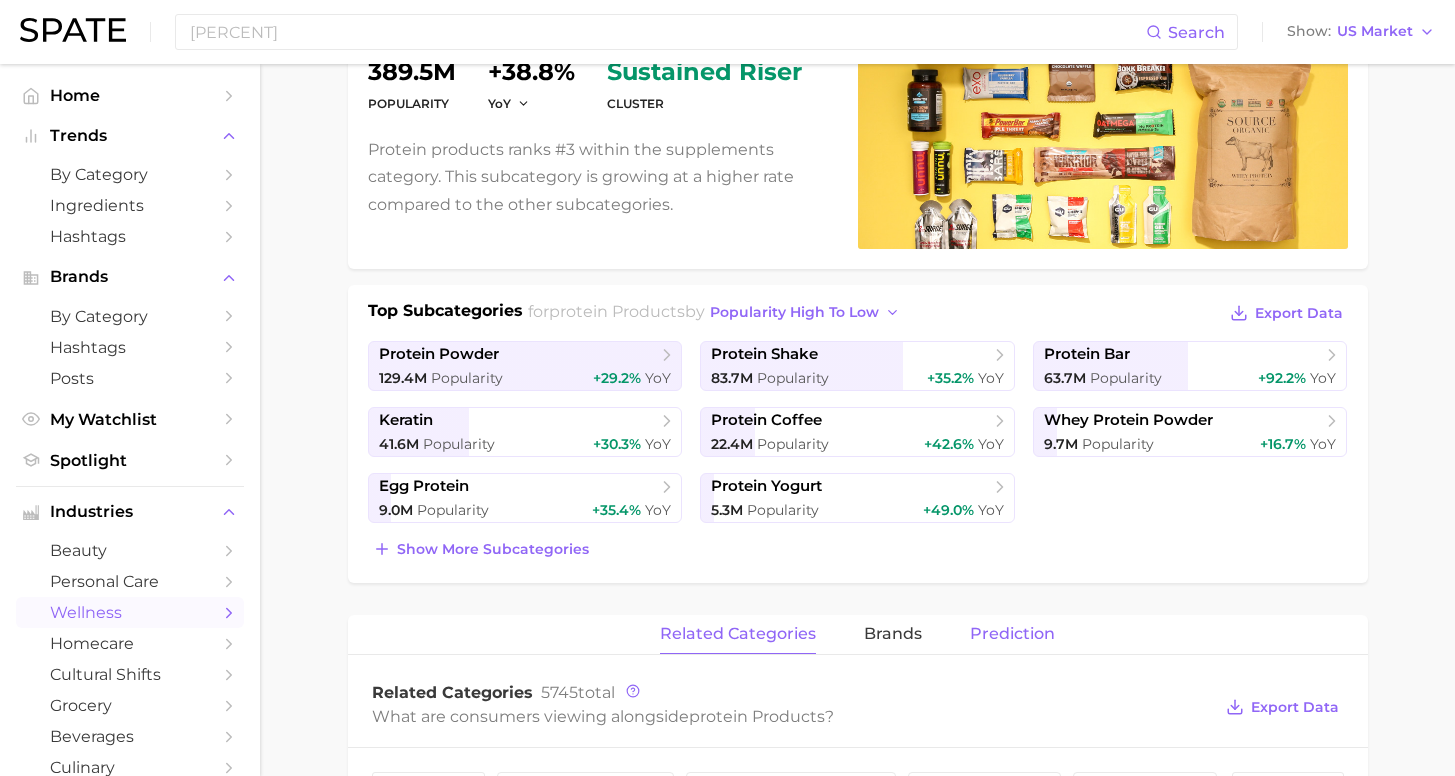 click on "Prediction" at bounding box center (1012, 634) 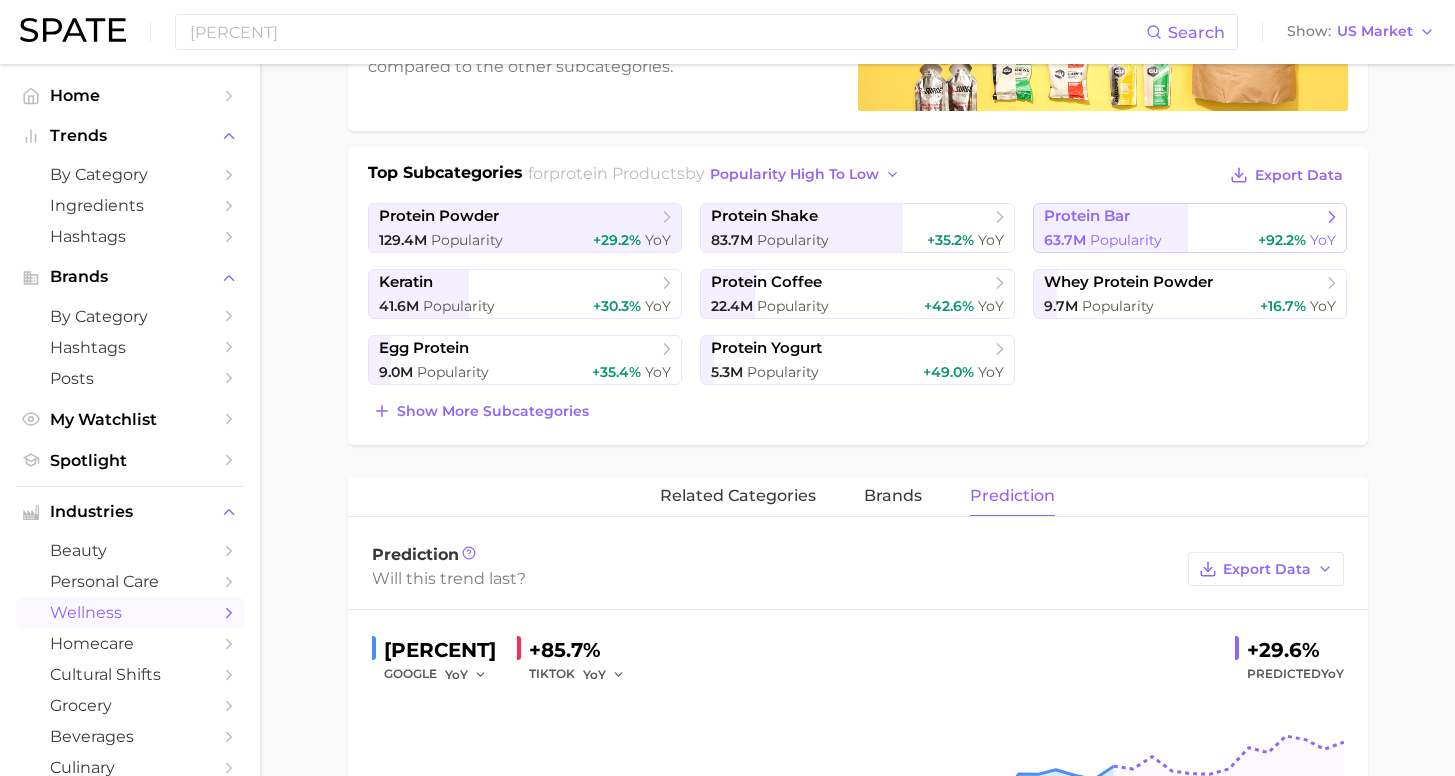 scroll, scrollTop: 150, scrollLeft: 0, axis: vertical 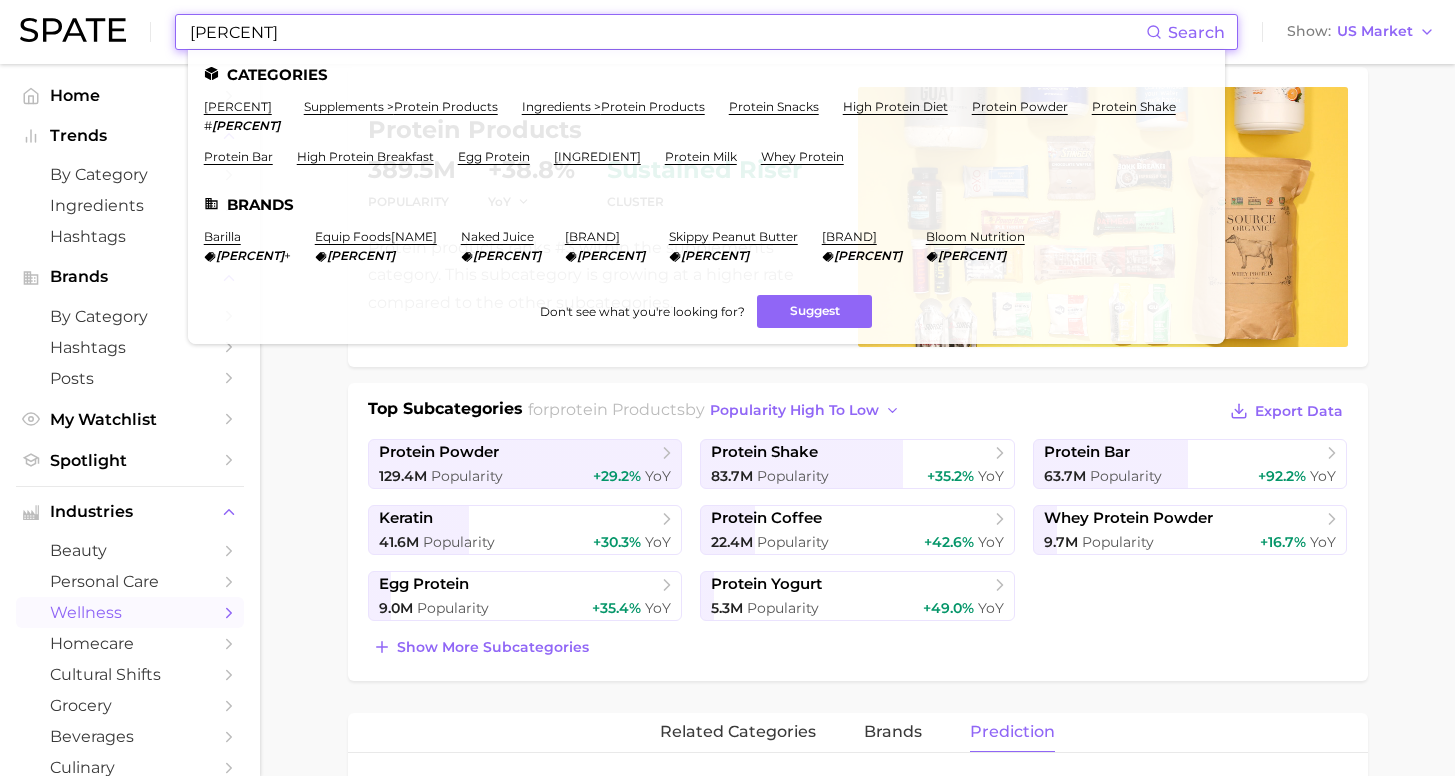 drag, startPoint x: 249, startPoint y: 27, endPoint x: 55, endPoint y: 16, distance: 194.3116 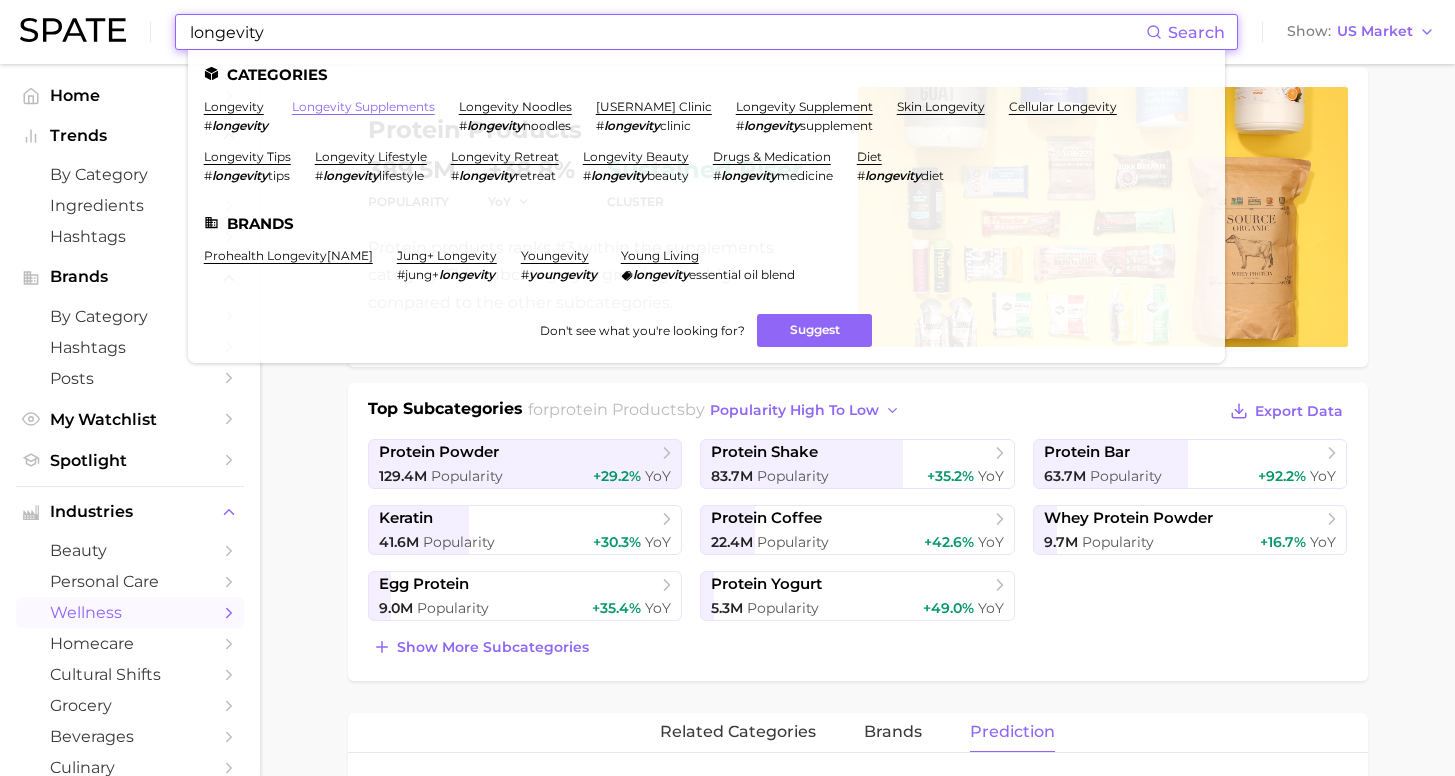 type on "longevity" 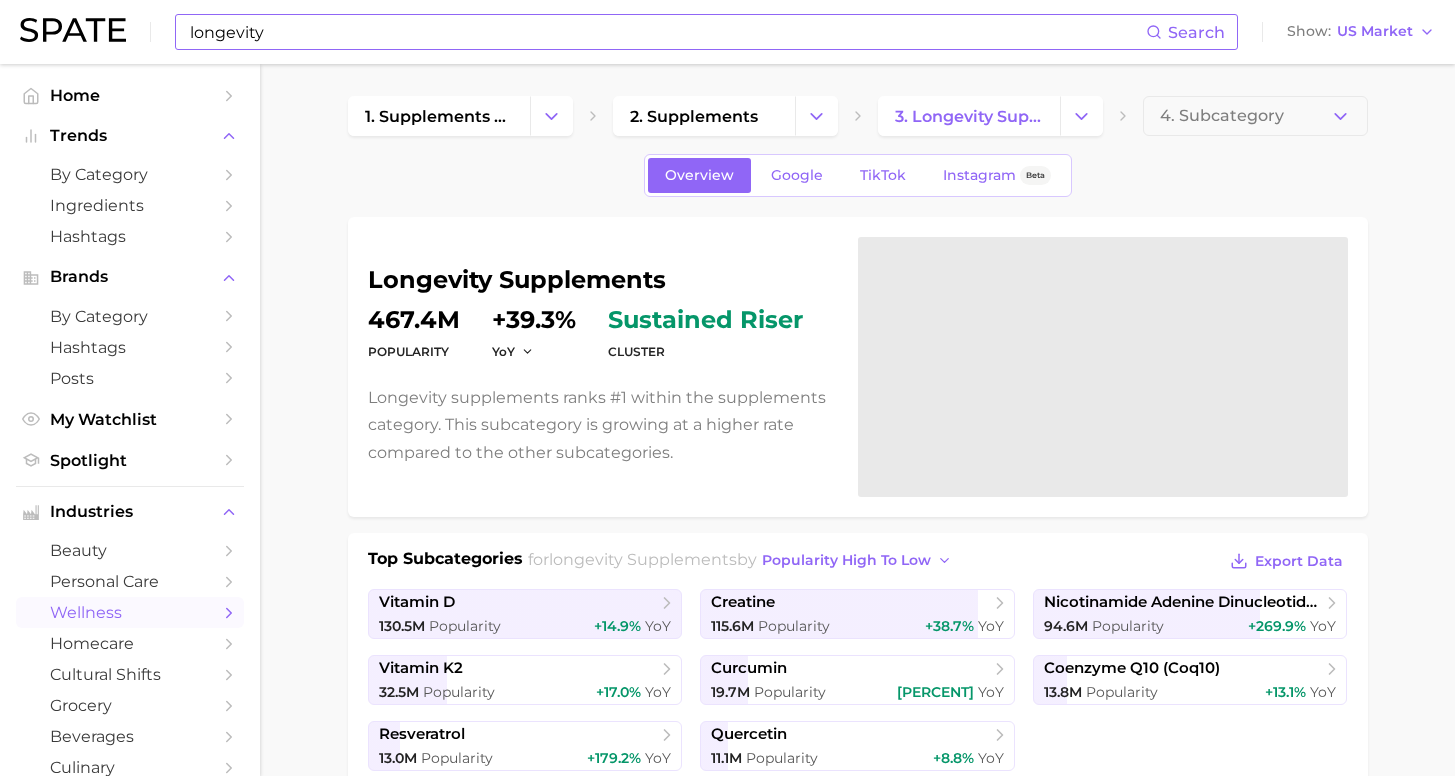 scroll, scrollTop: 655, scrollLeft: 0, axis: vertical 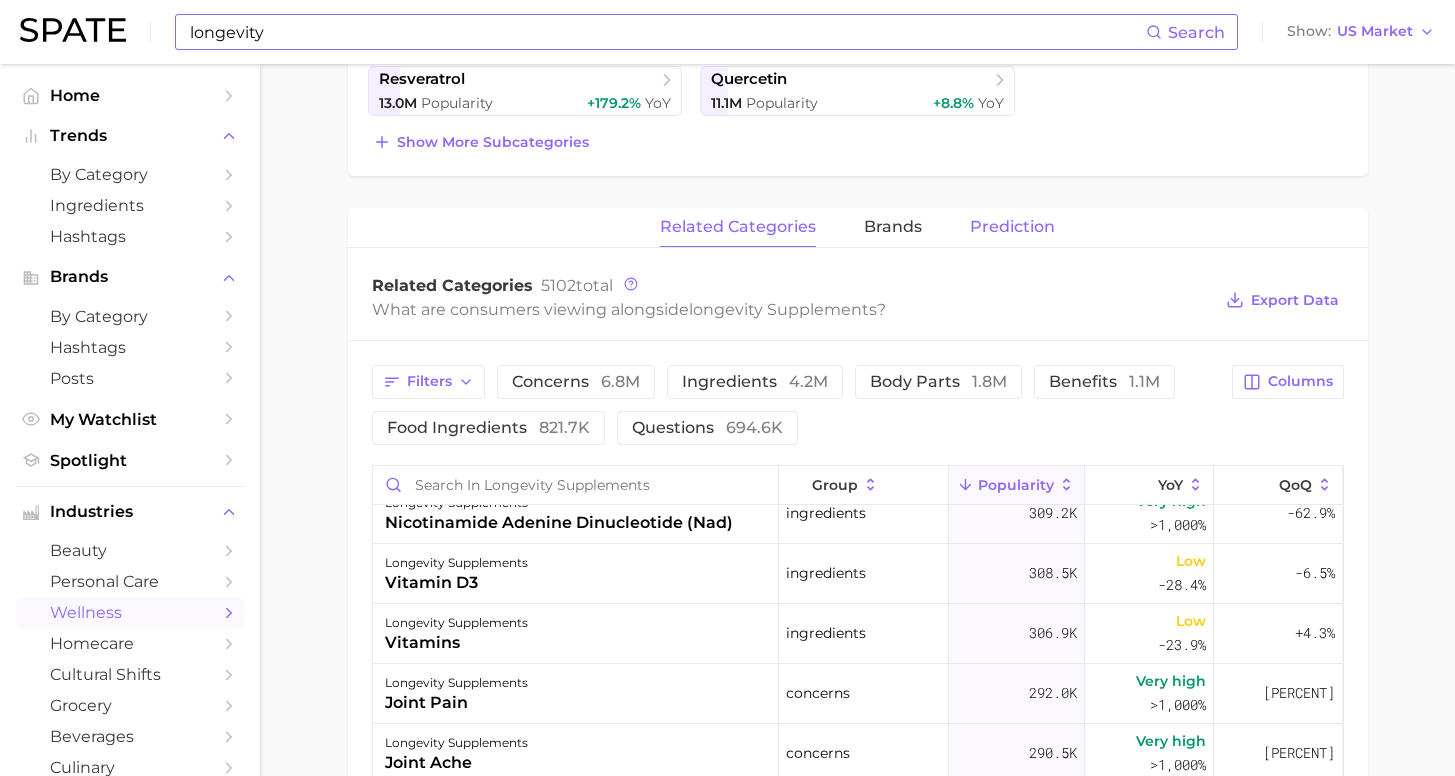 click on "Prediction" at bounding box center (1012, 227) 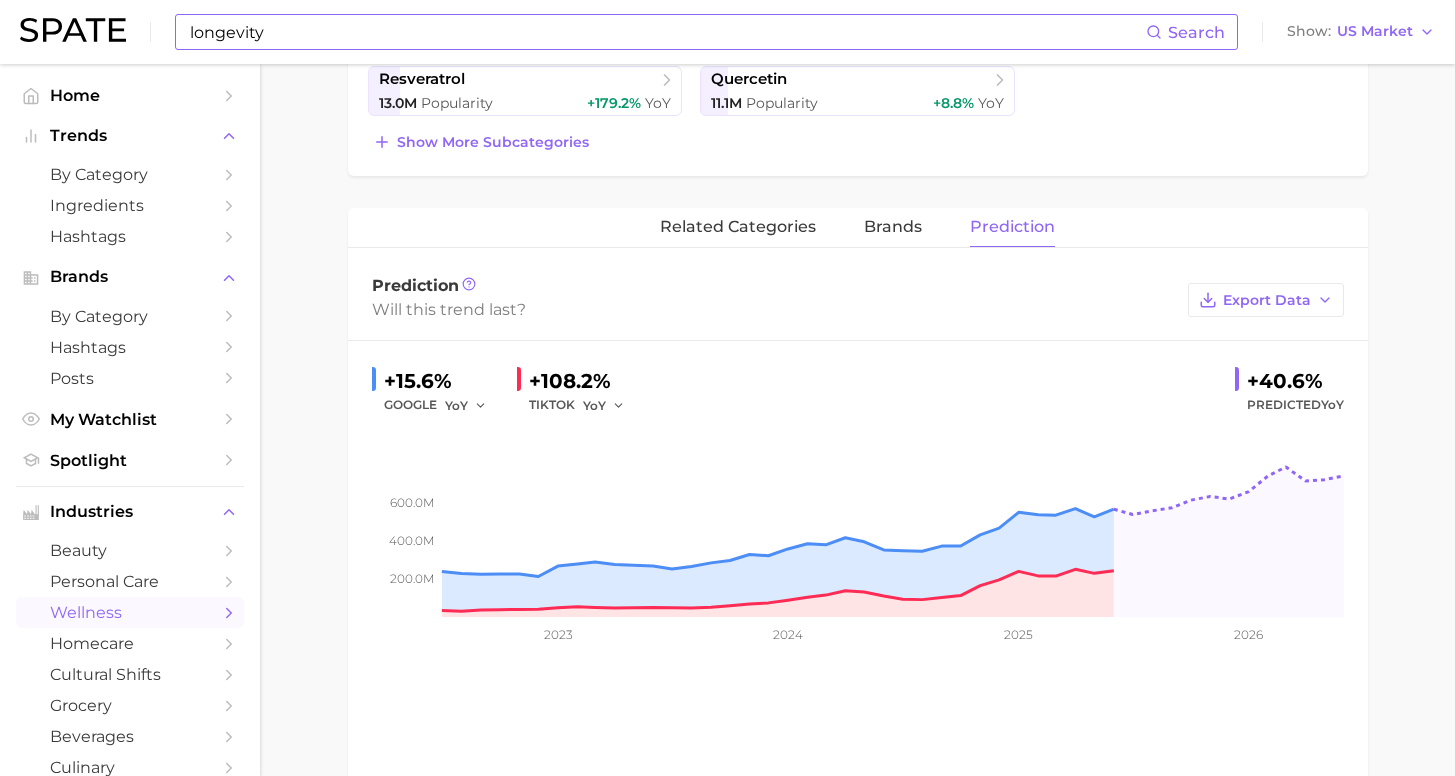 scroll, scrollTop: 0, scrollLeft: 0, axis: both 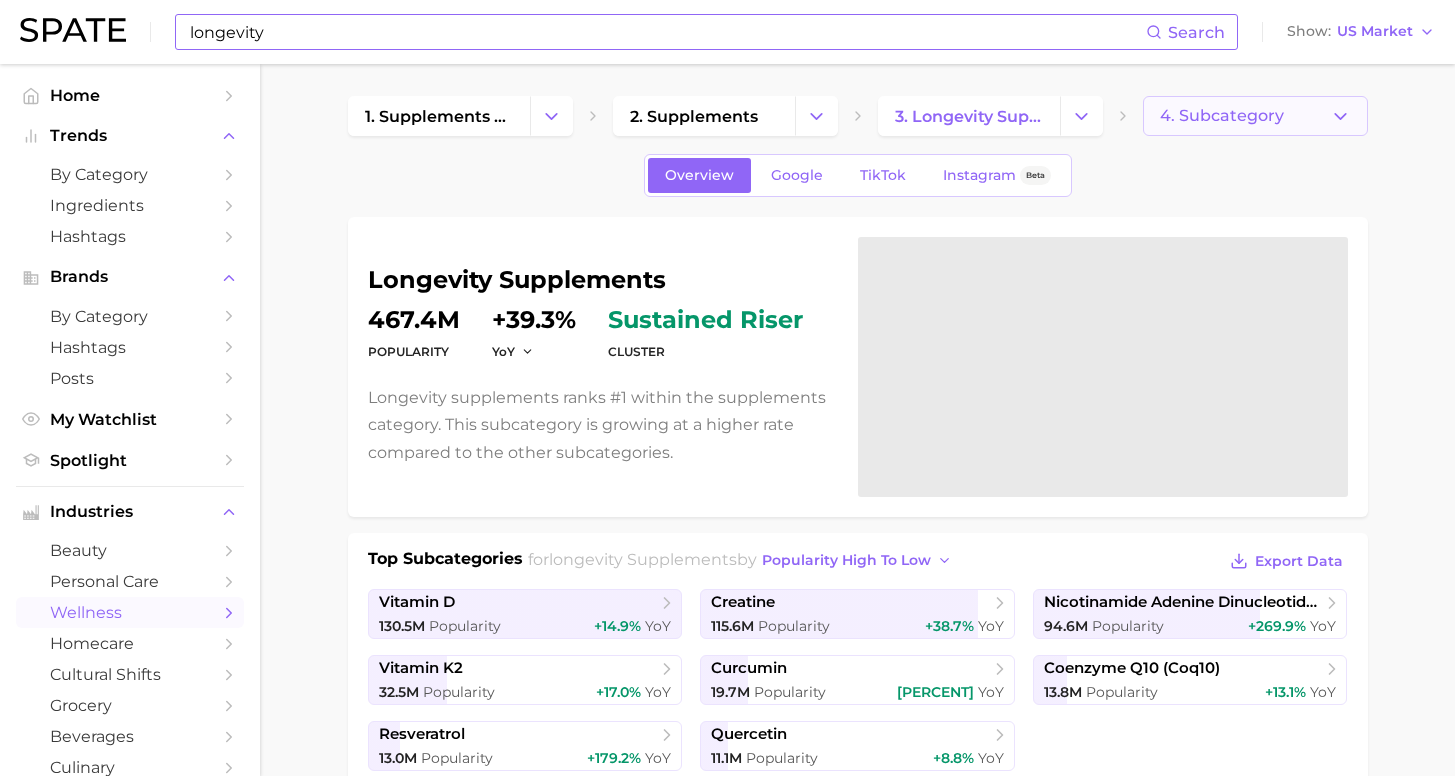 click on "4. Subcategory" at bounding box center [1222, 116] 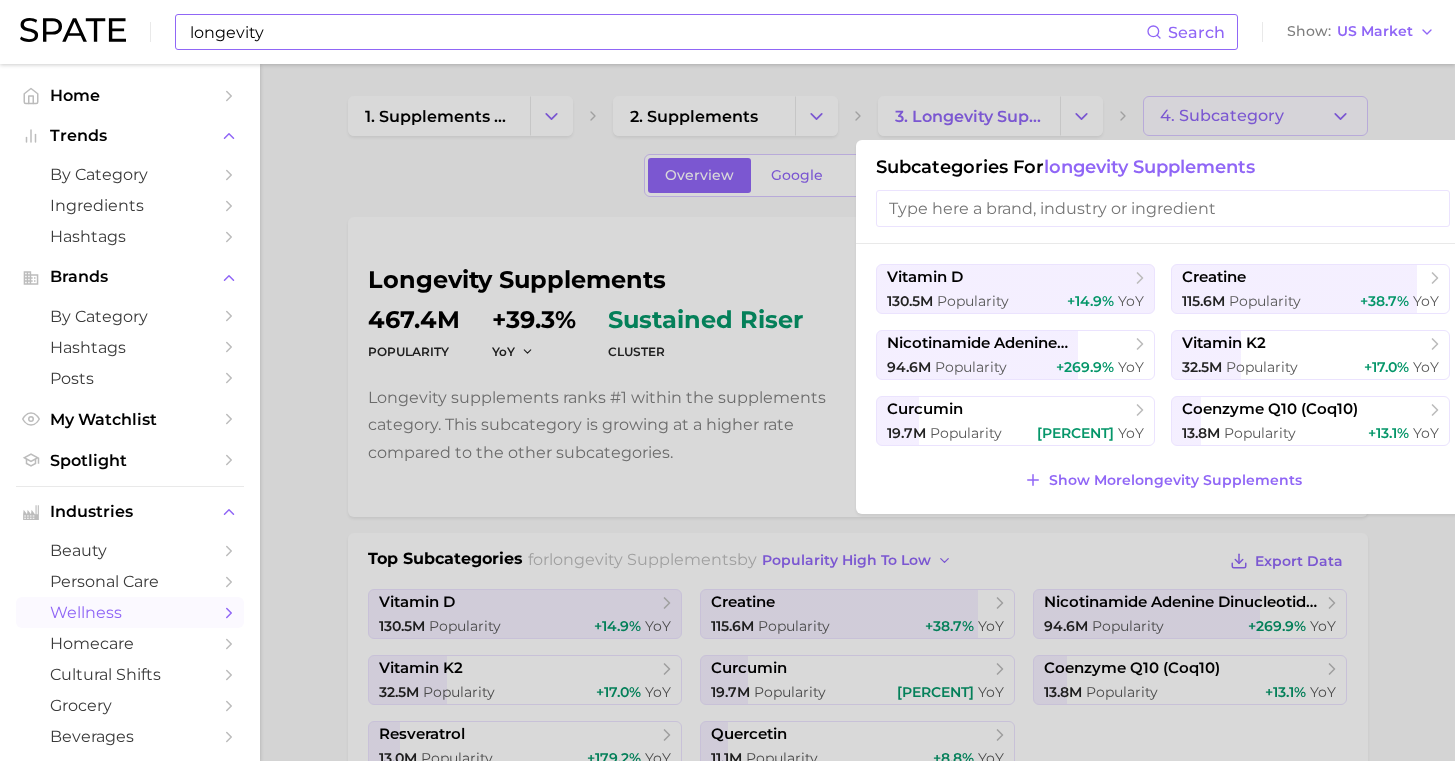 click at bounding box center (727, 380) 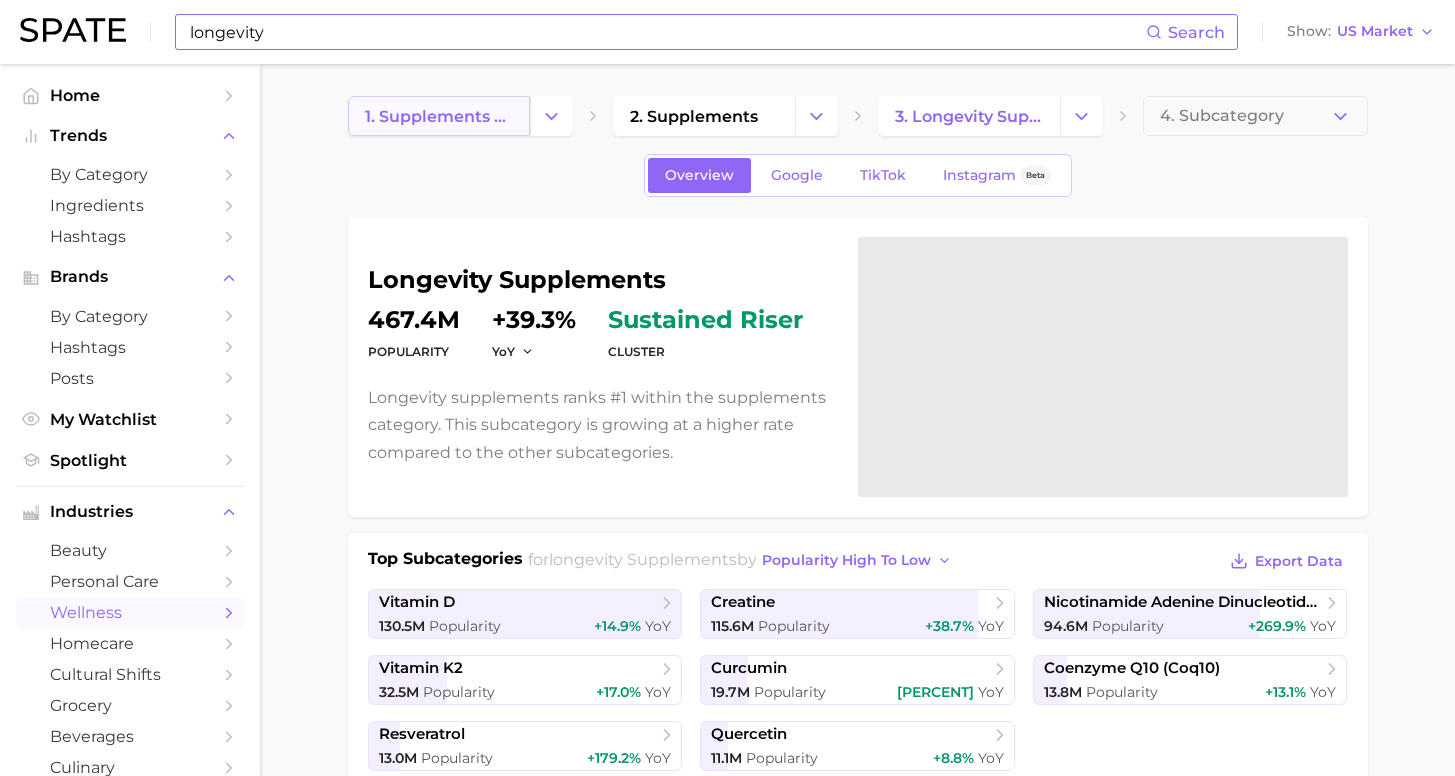 click on "1. supplements & ingestibles" at bounding box center [439, 116] 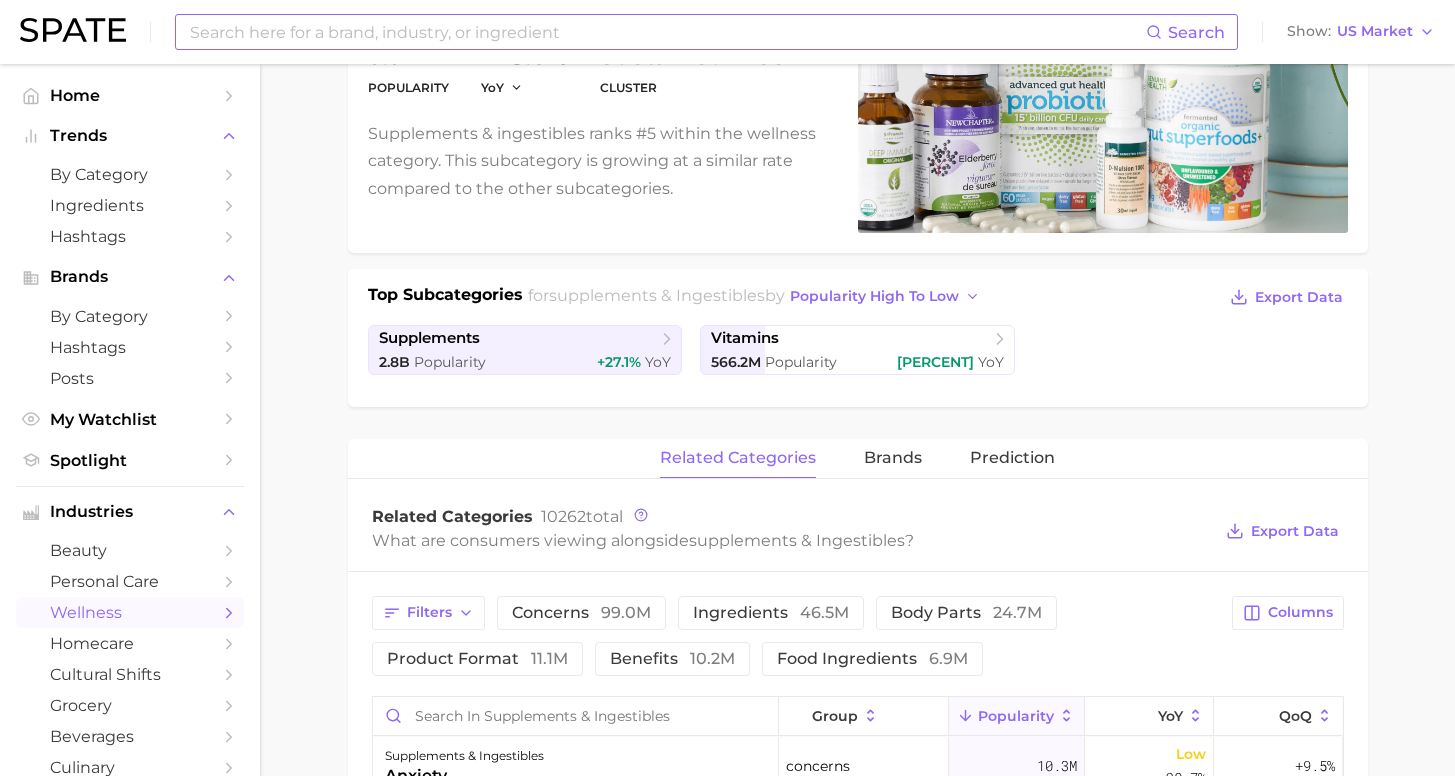 scroll, scrollTop: 545, scrollLeft: 0, axis: vertical 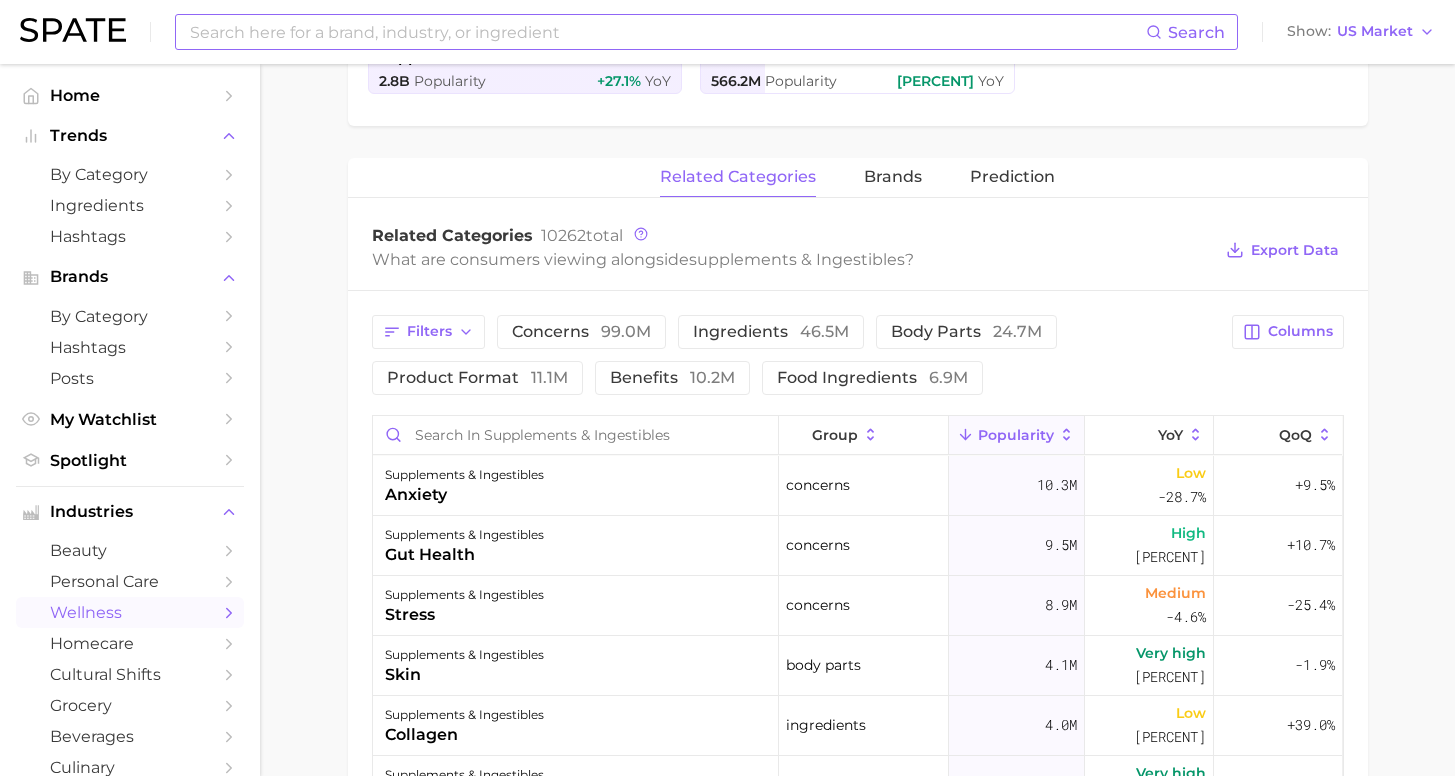 click on "product format   11.1m" at bounding box center [477, 378] 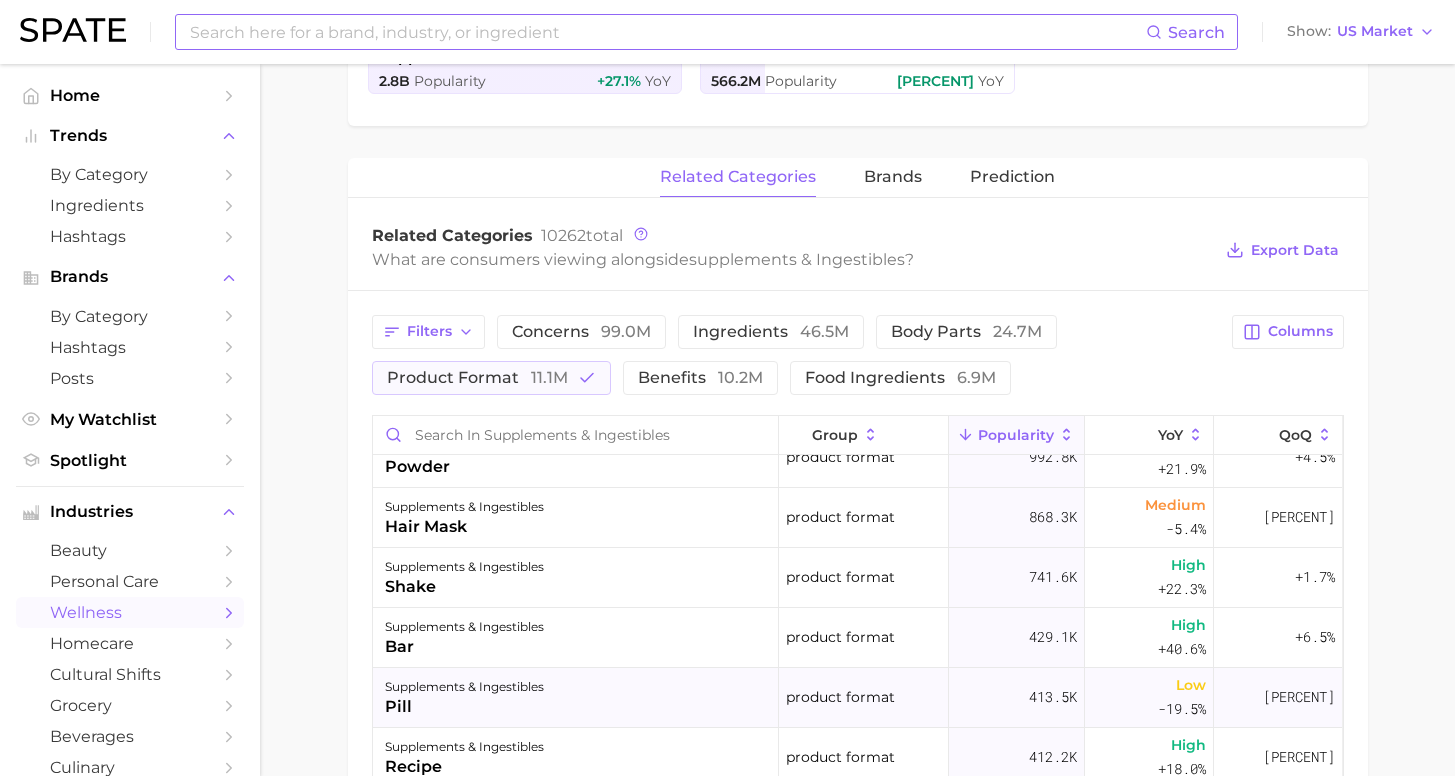 scroll, scrollTop: 92, scrollLeft: 0, axis: vertical 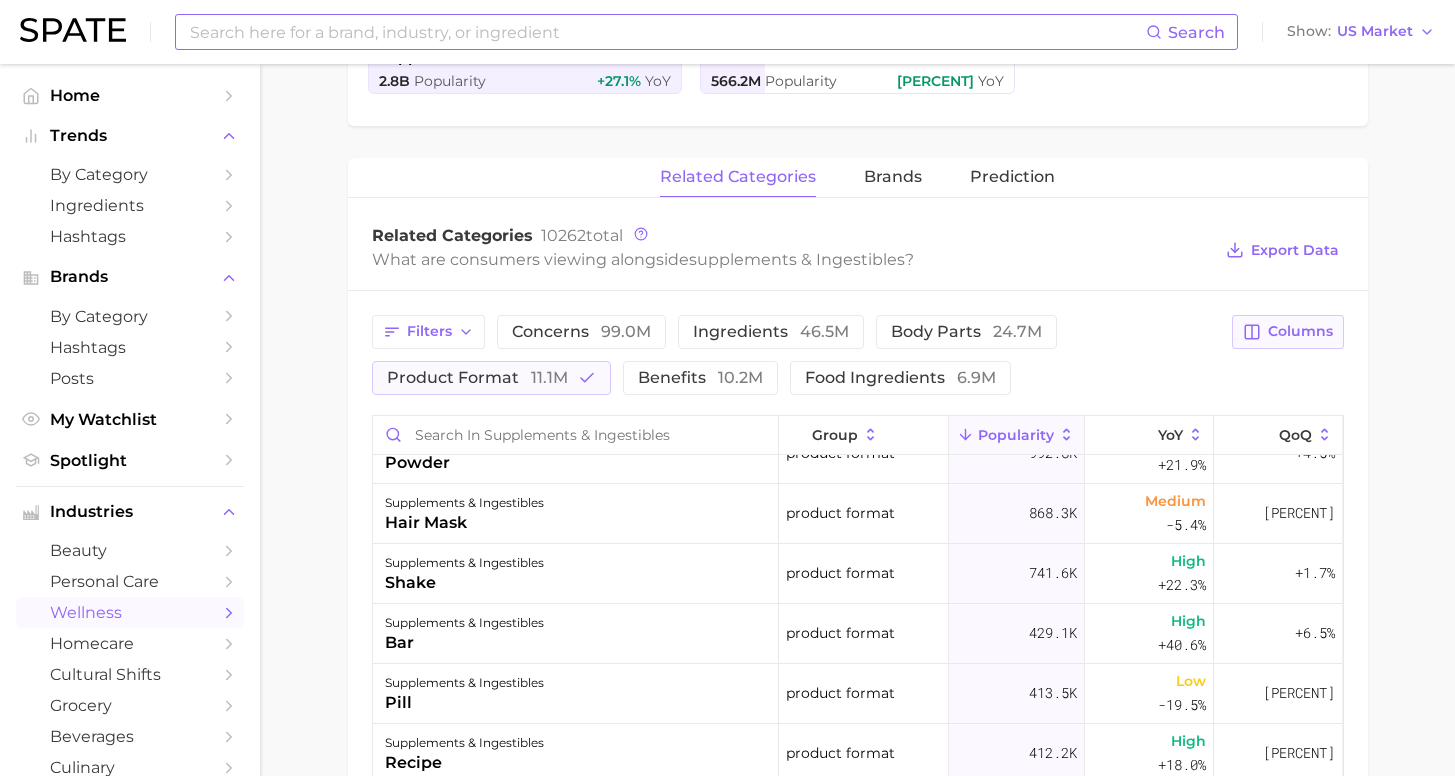 click on "Columns" at bounding box center (1300, 331) 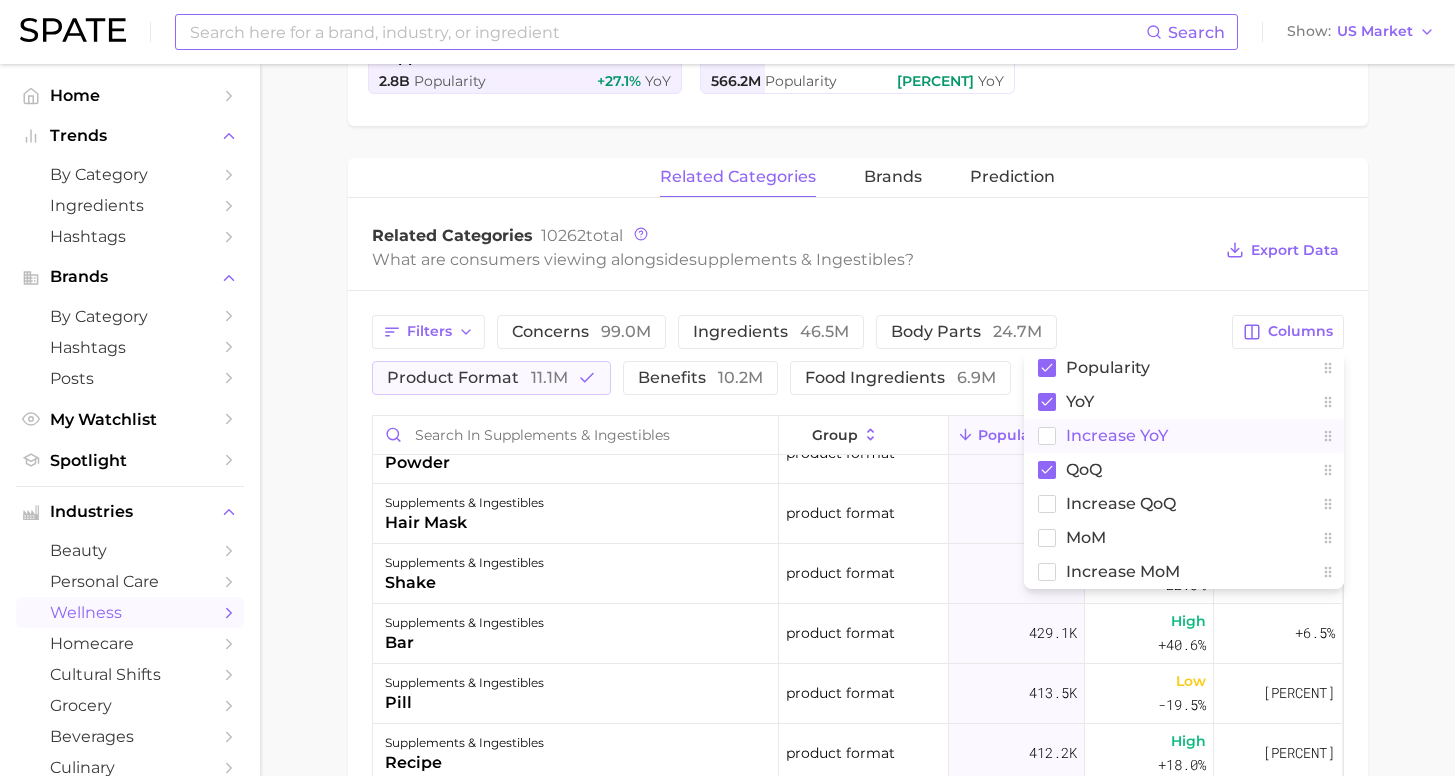 click on "Increase YoY" at bounding box center [1117, 435] 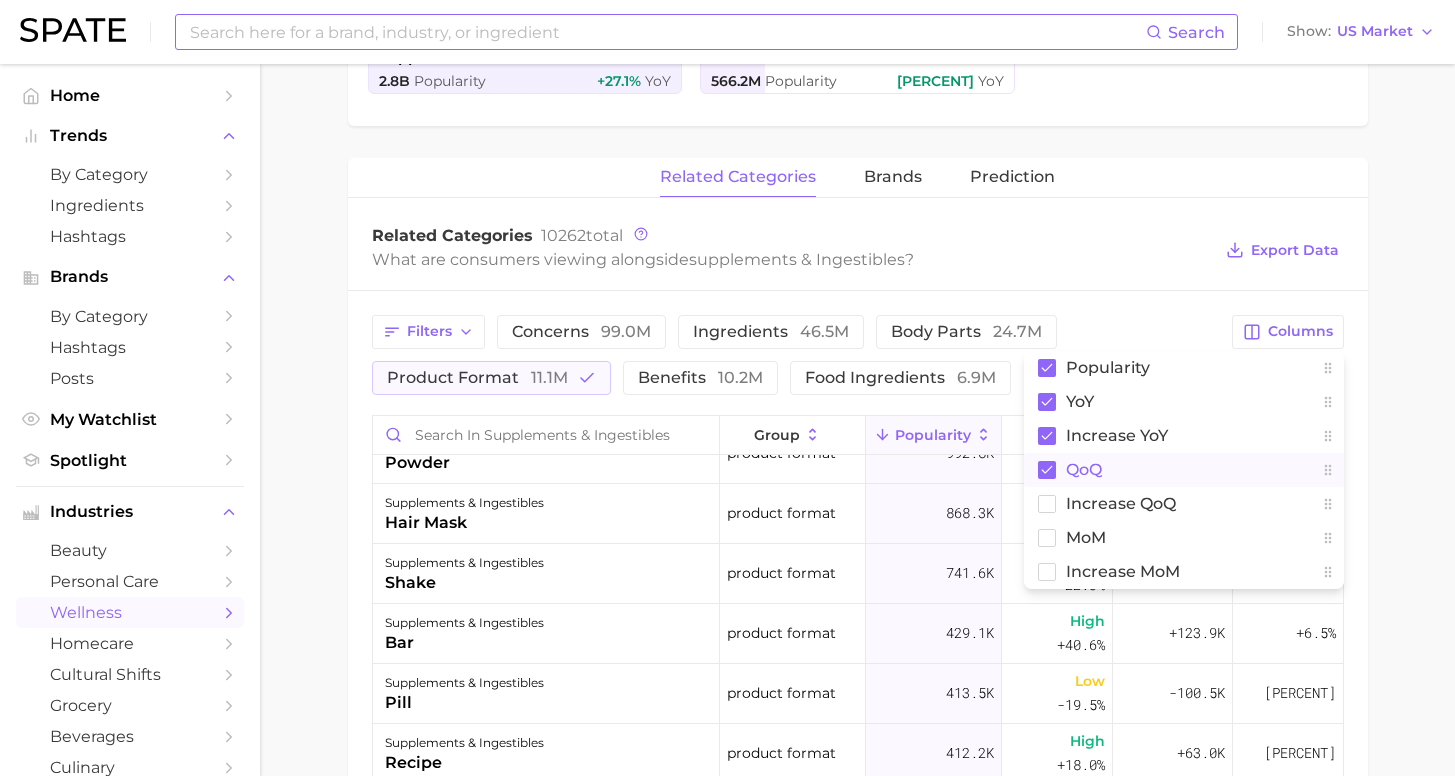 click on "QoQ" at bounding box center [1084, 469] 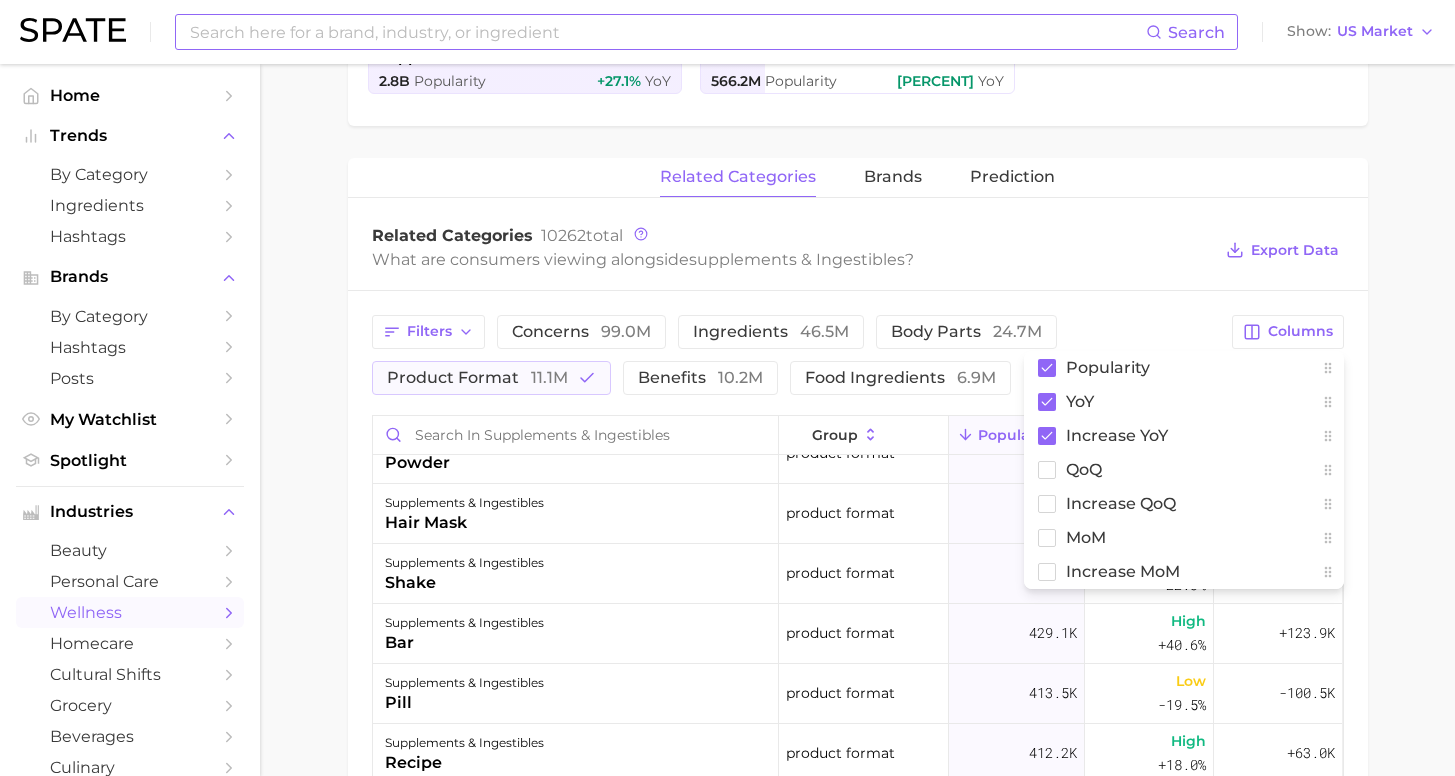 click on "1. supplements & ingestibles 2. Subcategory Overview Google TikTok Instagram Beta supplements & ingestibles Popularity 3.3b YoY +28.0% cluster sustained riser Supplements & ingestibles ranks #5 within the wellness category. This subcategory is growing at a similar rate compared to the other subcategories.  Top Subcategories for  supplements & ingestibles  by  popularity high to low Export Data supplements 2.8b   Popularity +27.1%   YoY vitamins 566.2m   Popularity +32.2%   YoY related categories brands Prediction Related Categories 10262  total What are consumers viewing alongside  supplements & ingestibles ? Export Data Filters concerns   99.0m ingredients   46.5m body parts   24.7m product format   11.1m benefits   10.2m food ingredients   6.9m Columns Popularity YoY Increase YoY QoQ Increase QoQ MoM Increase MoM group Popularity YoY Increase YoY supplements & ingestibles supplement product format 3.2m High +36.7% +863.2k supplements & ingestibles powder product format 992.8k High +21.9% +178.6k 868.3k" at bounding box center [857, 417] 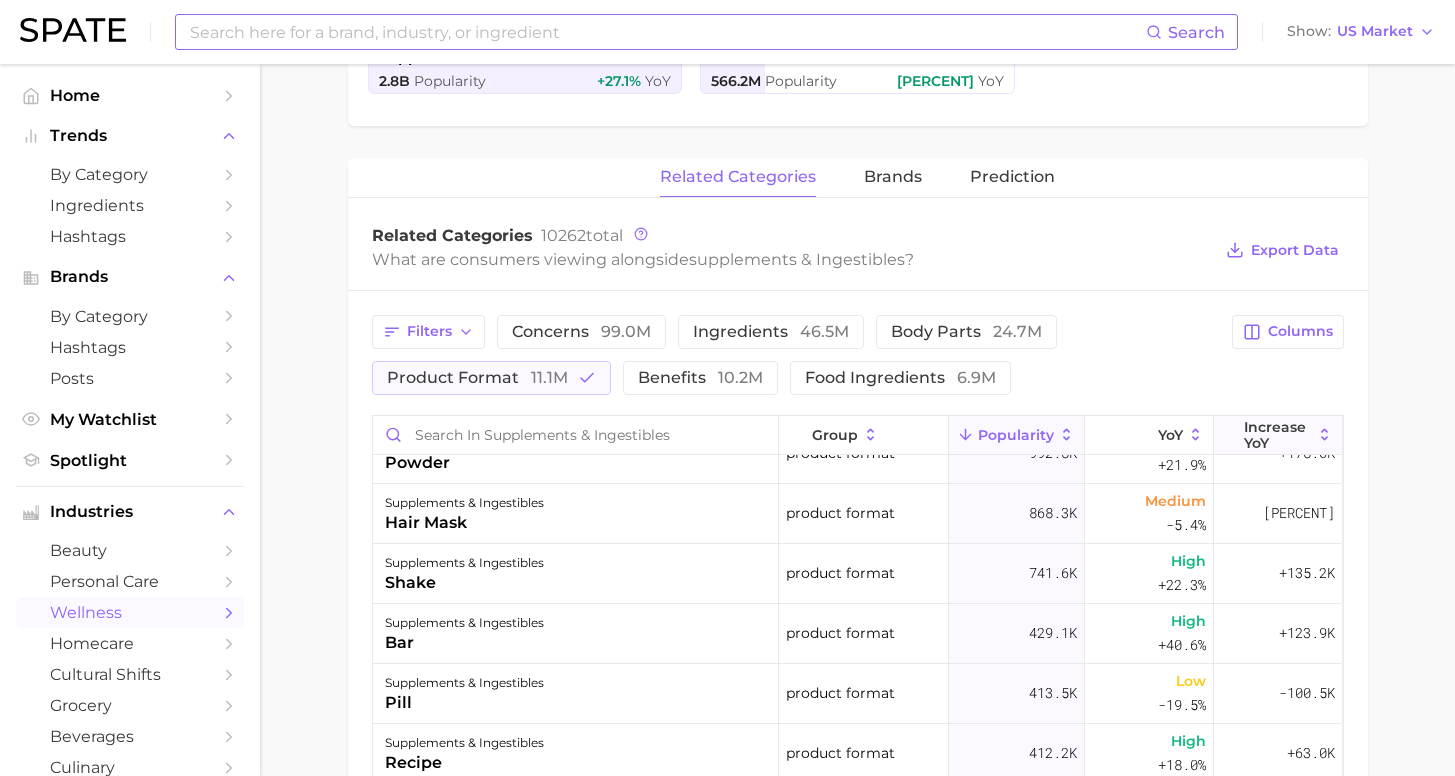 click on "Increase YoY" at bounding box center (1278, 435) 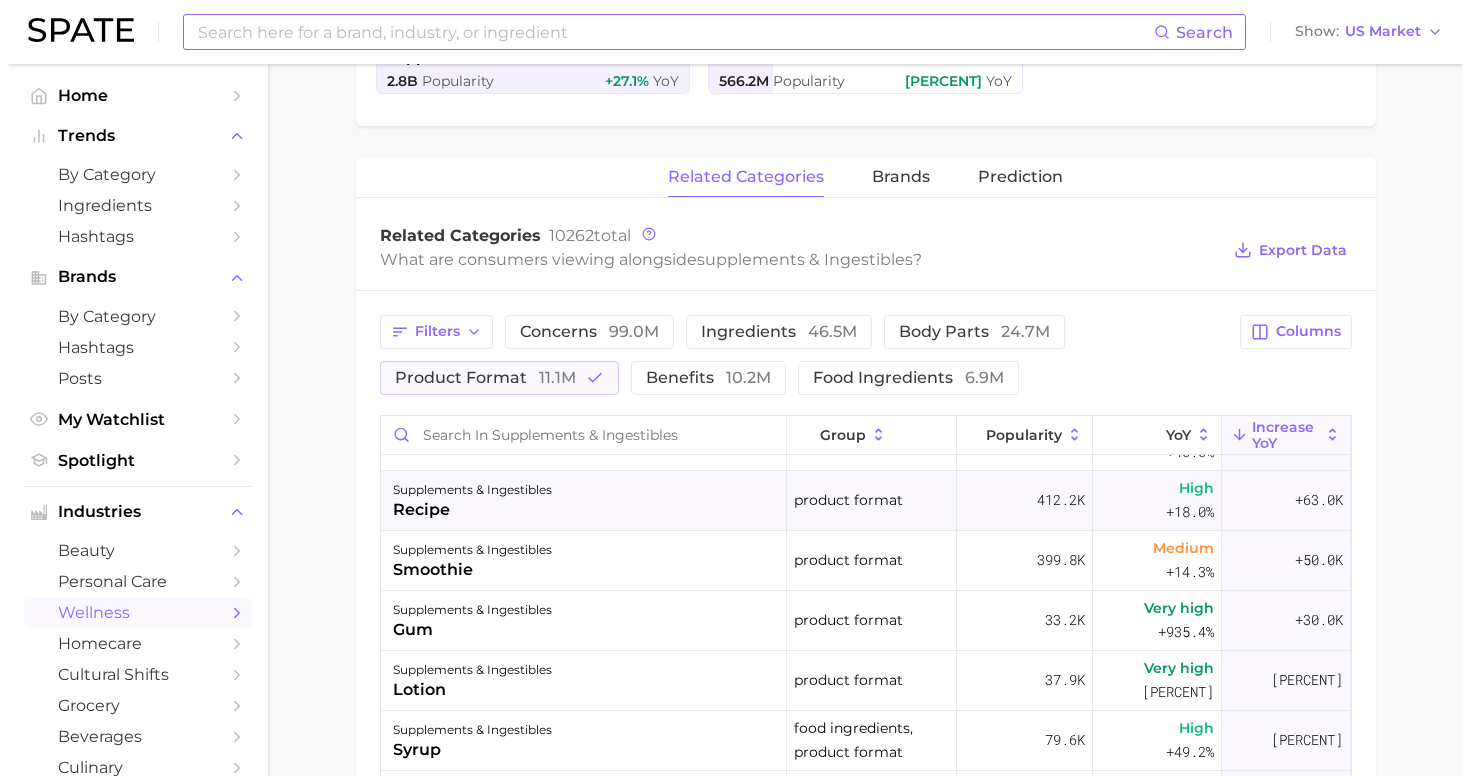 scroll, scrollTop: 295, scrollLeft: 0, axis: vertical 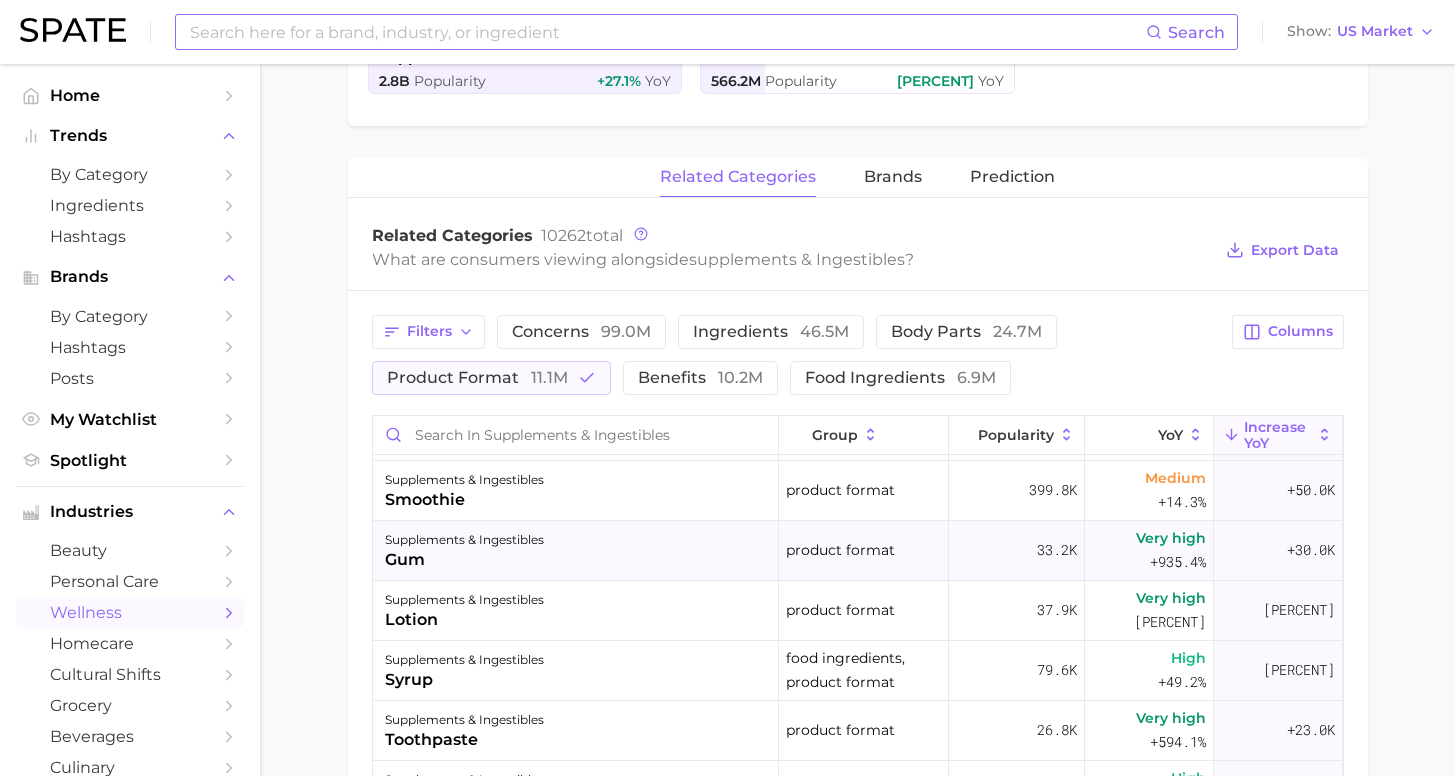 click on "supplements & ingestibles gum" at bounding box center [576, 551] 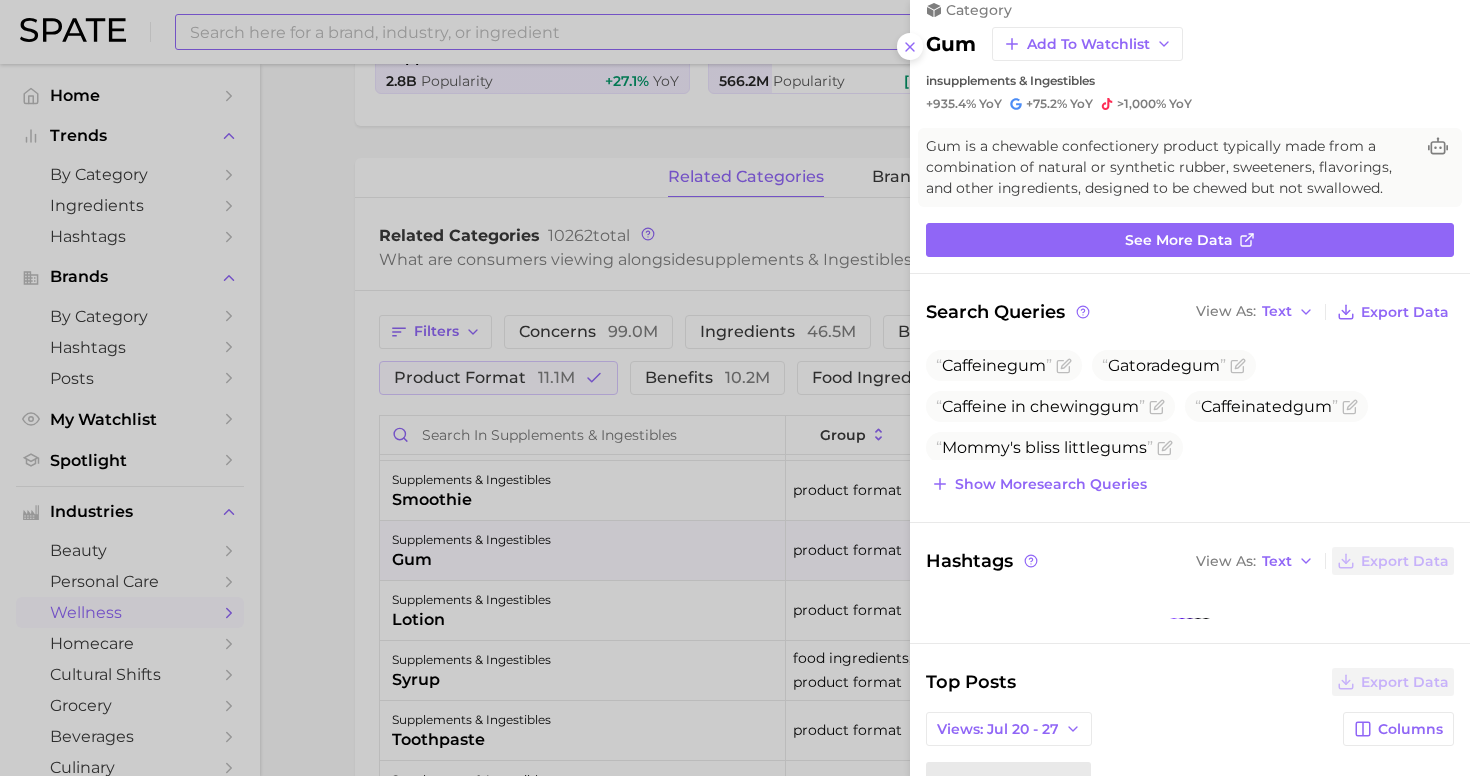 scroll, scrollTop: 27, scrollLeft: 0, axis: vertical 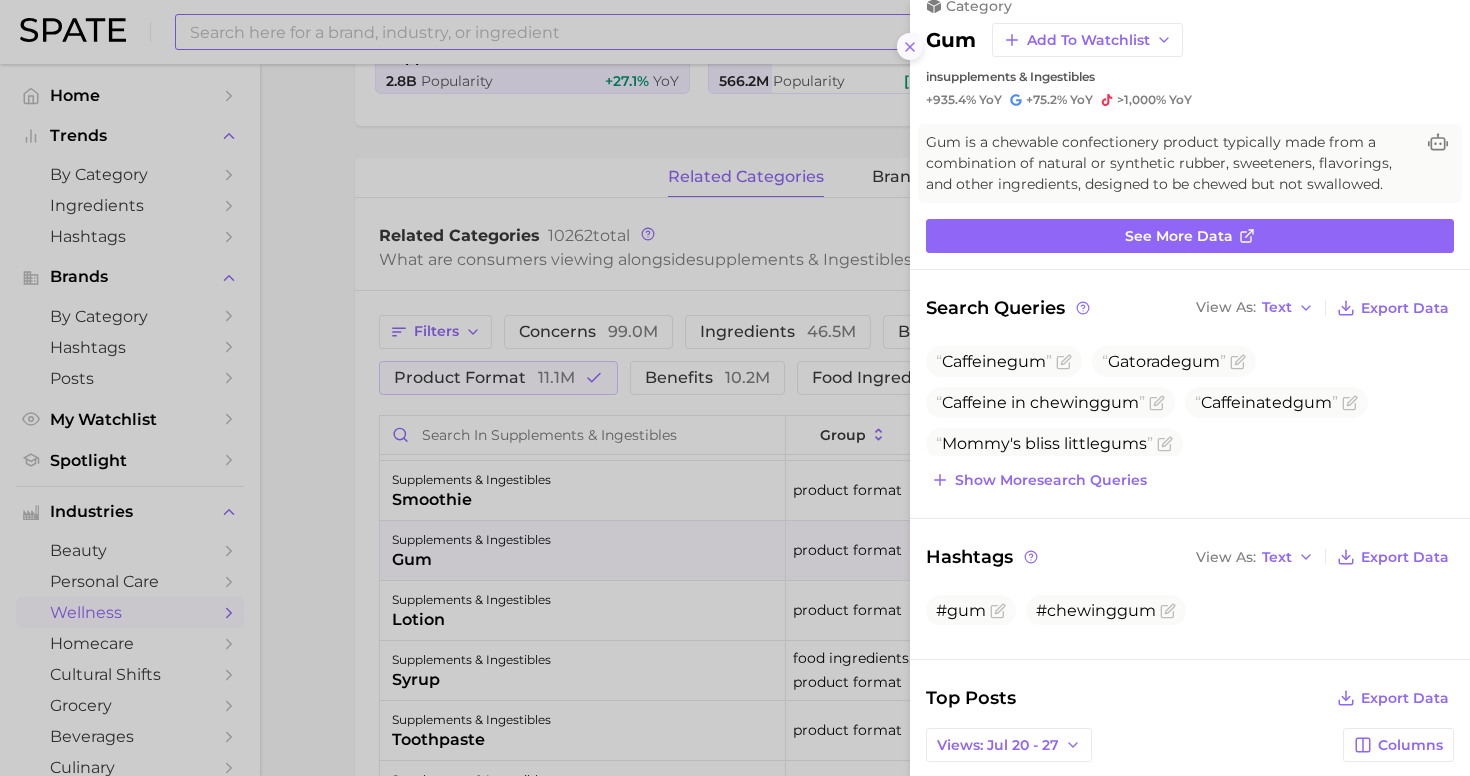 click 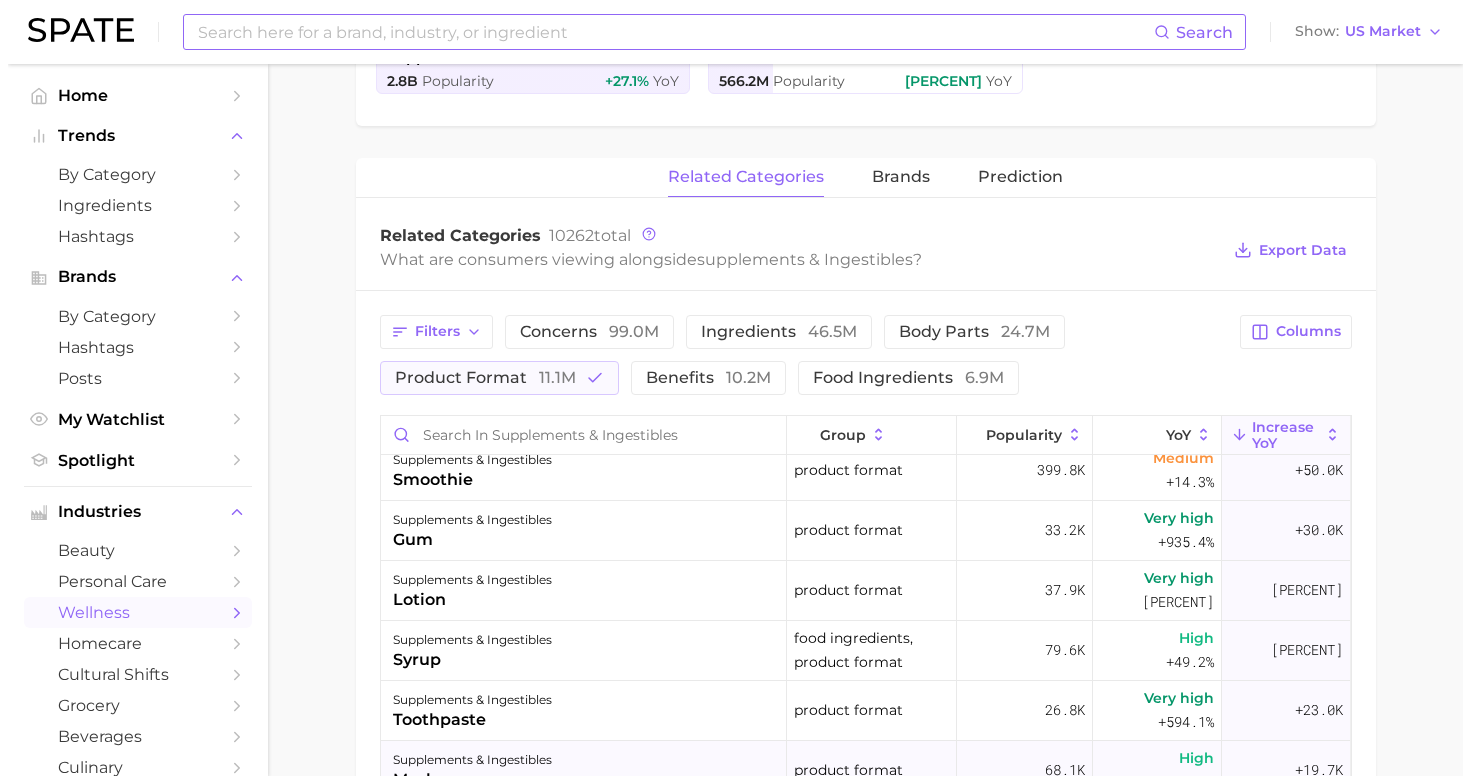scroll, scrollTop: 466, scrollLeft: 0, axis: vertical 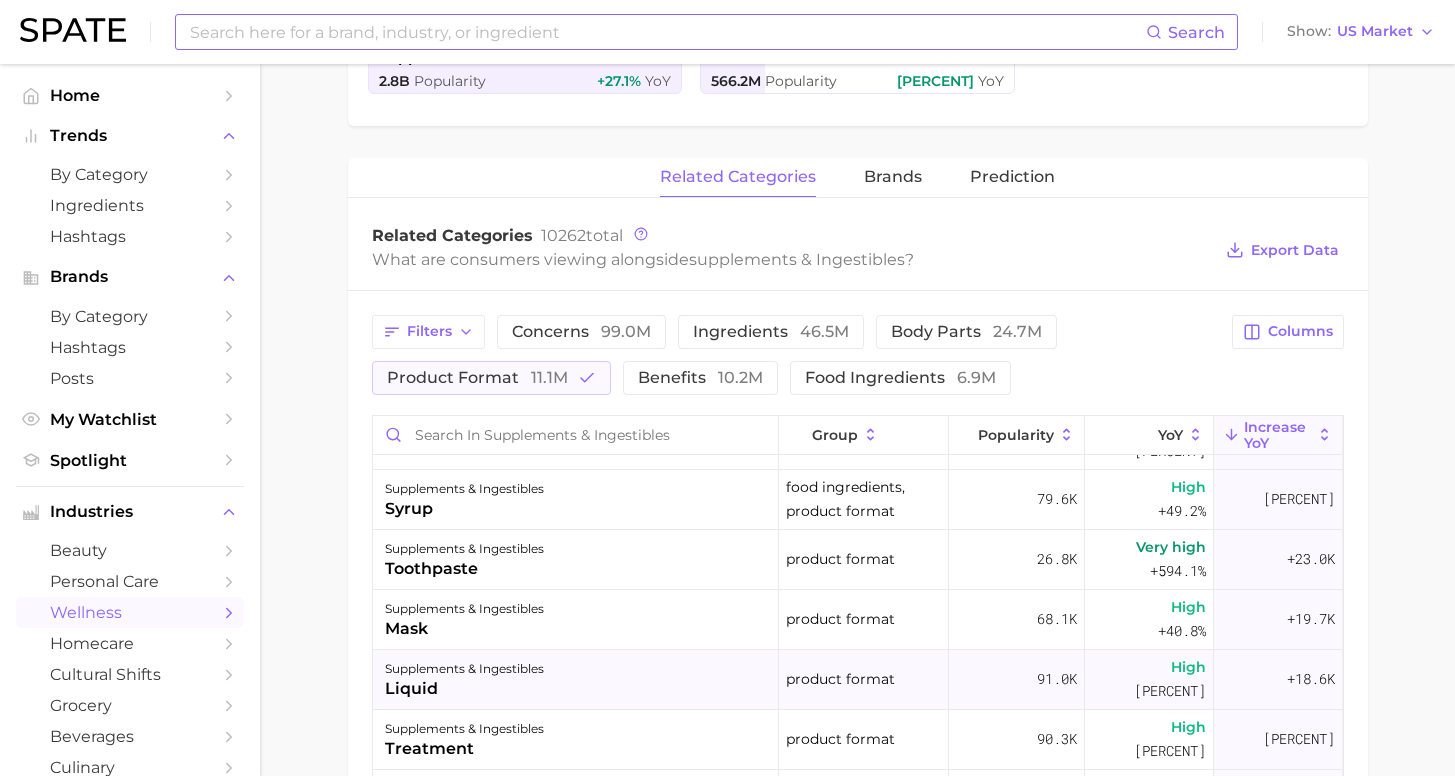 click on "supplements & ingestibles liquid" at bounding box center (576, 680) 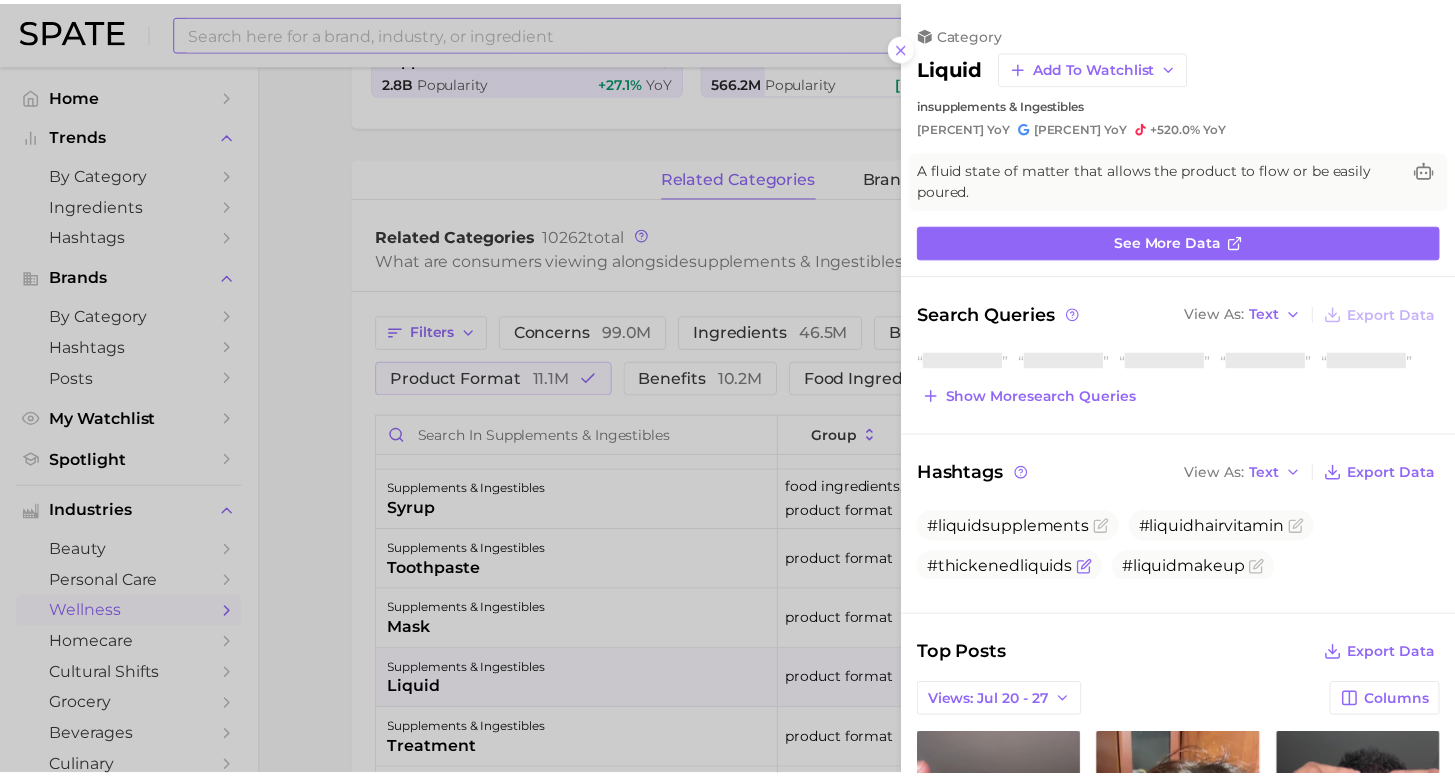 scroll, scrollTop: 0, scrollLeft: 0, axis: both 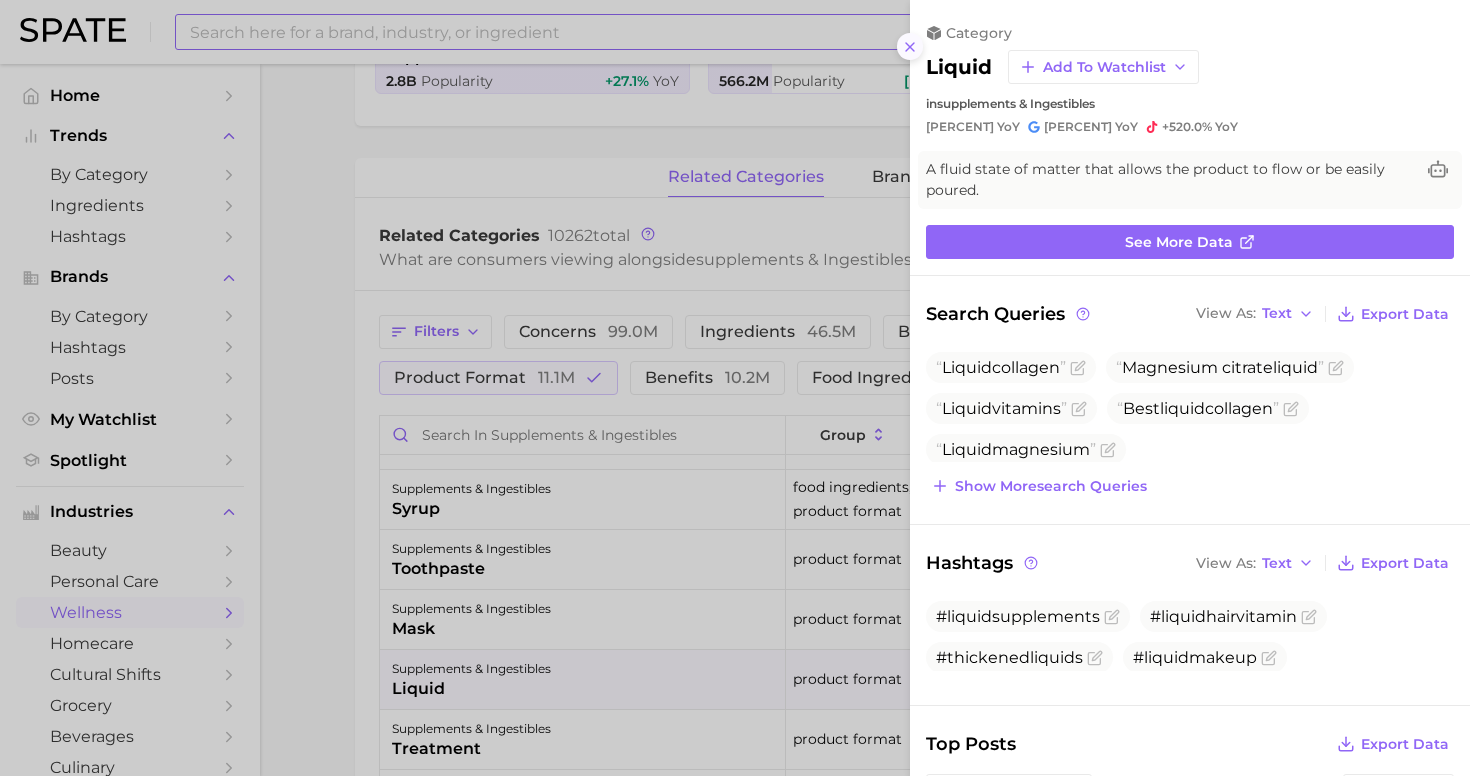 click 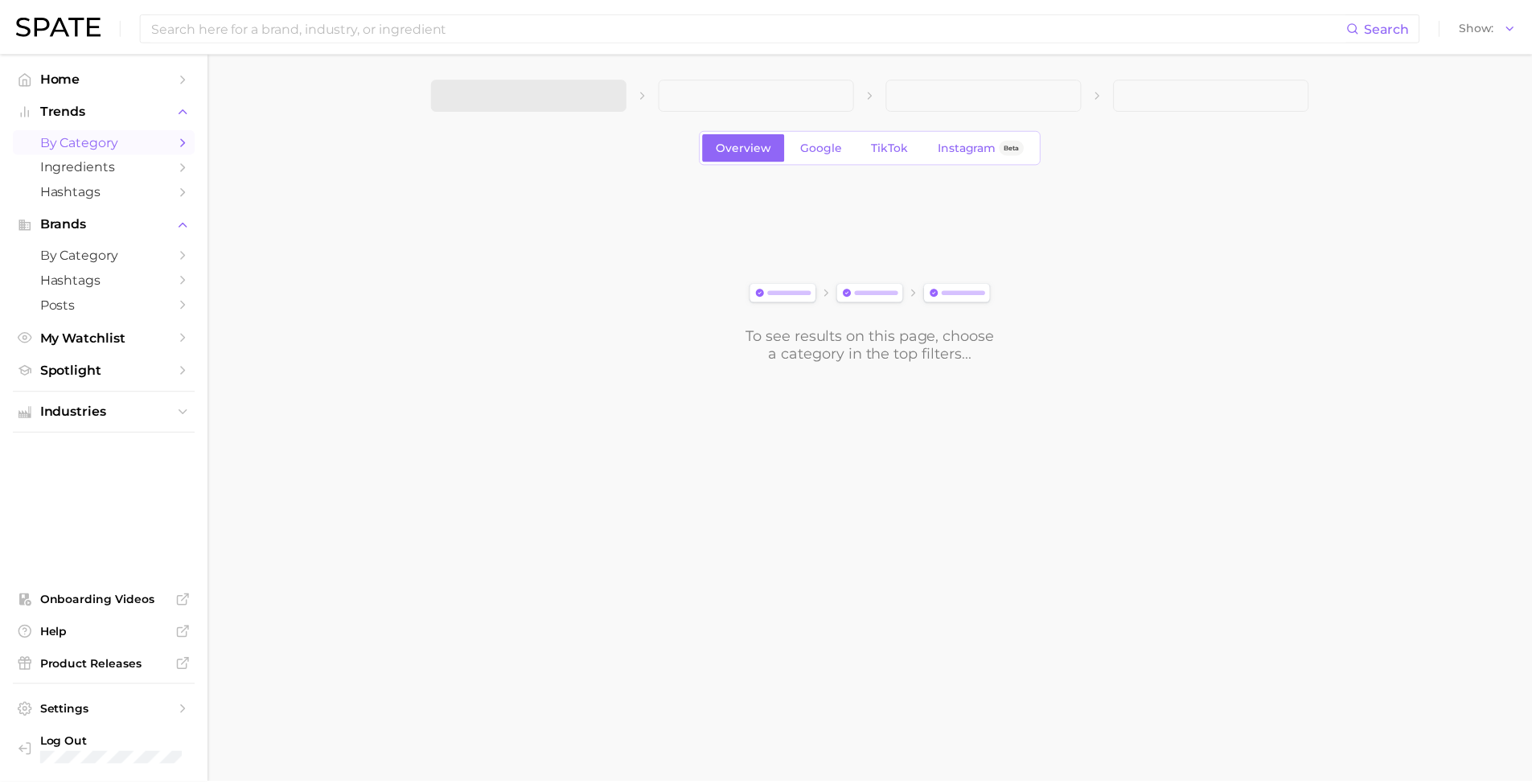 scroll, scrollTop: 0, scrollLeft: 0, axis: both 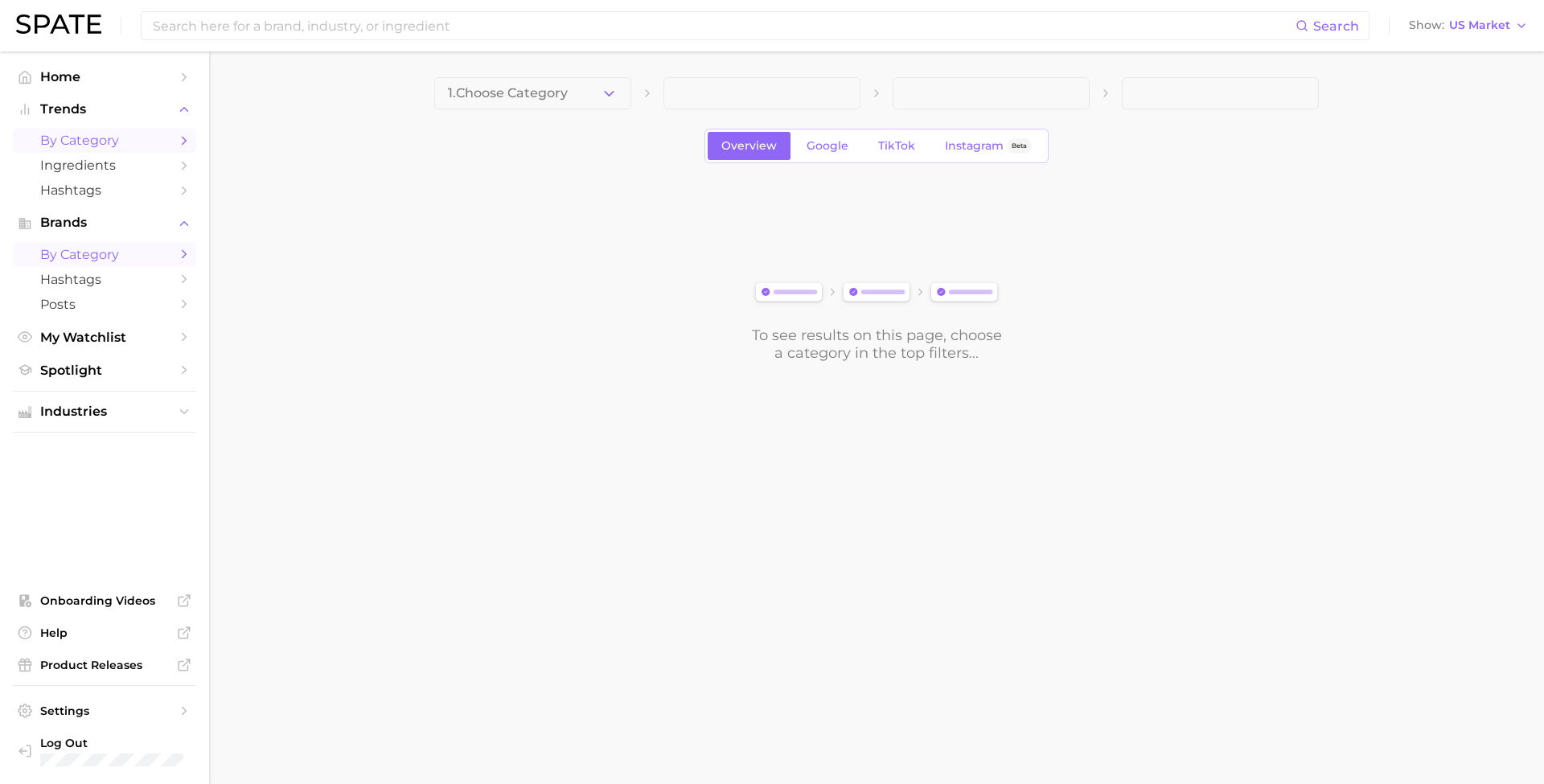click on "by Category" at bounding box center (105, 254) 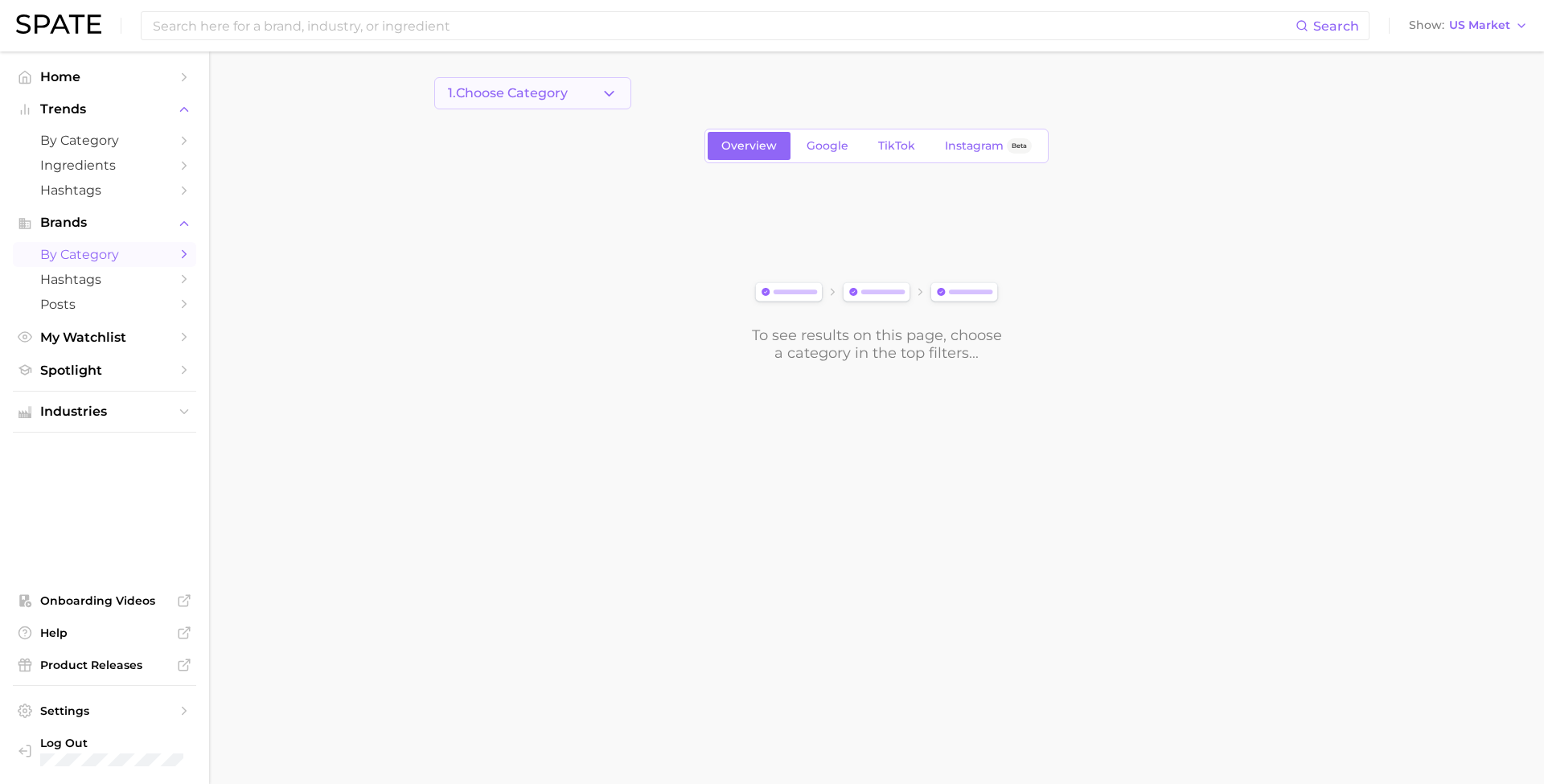 click 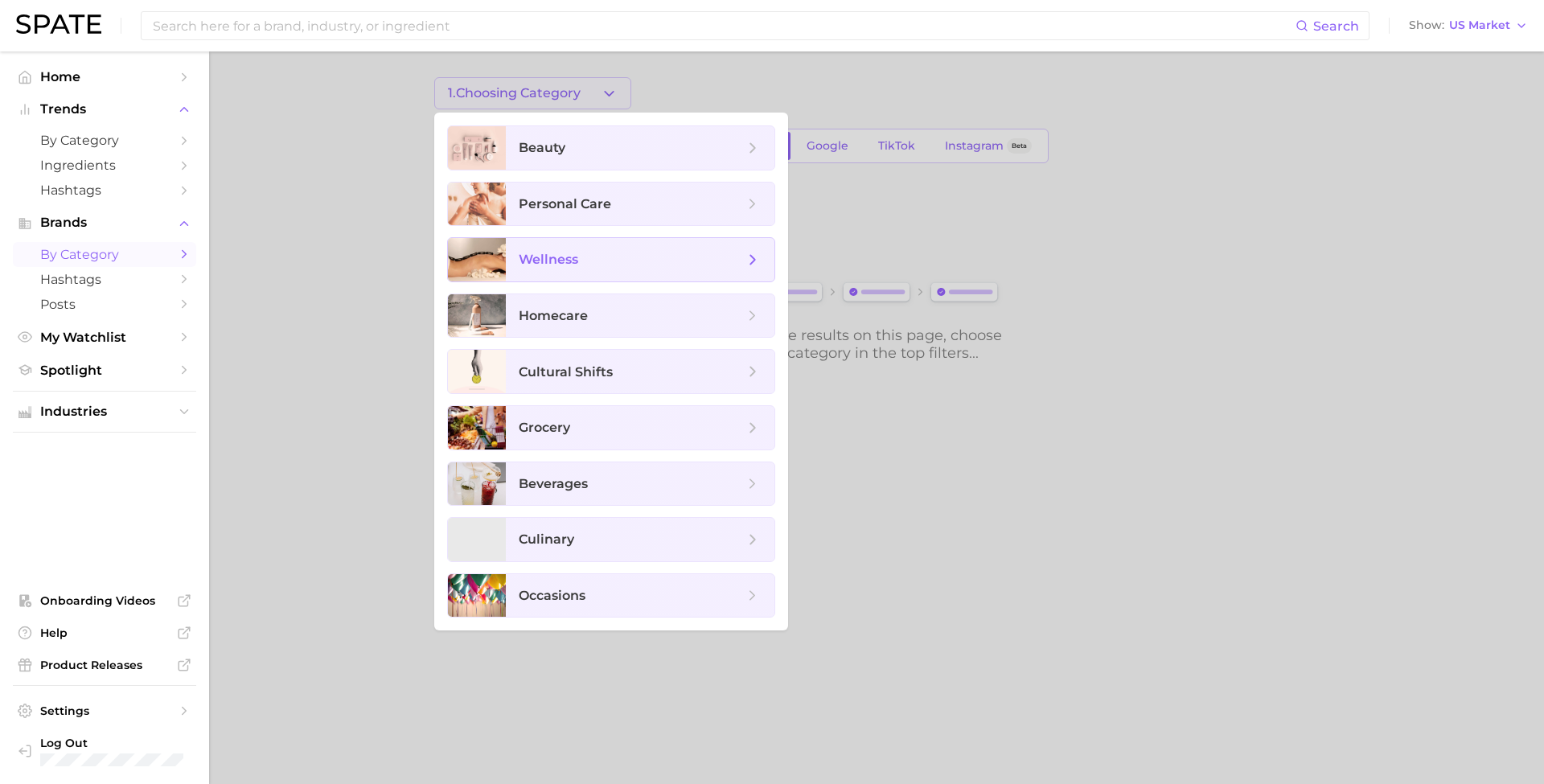 click on "wellness" at bounding box center (631, 260) 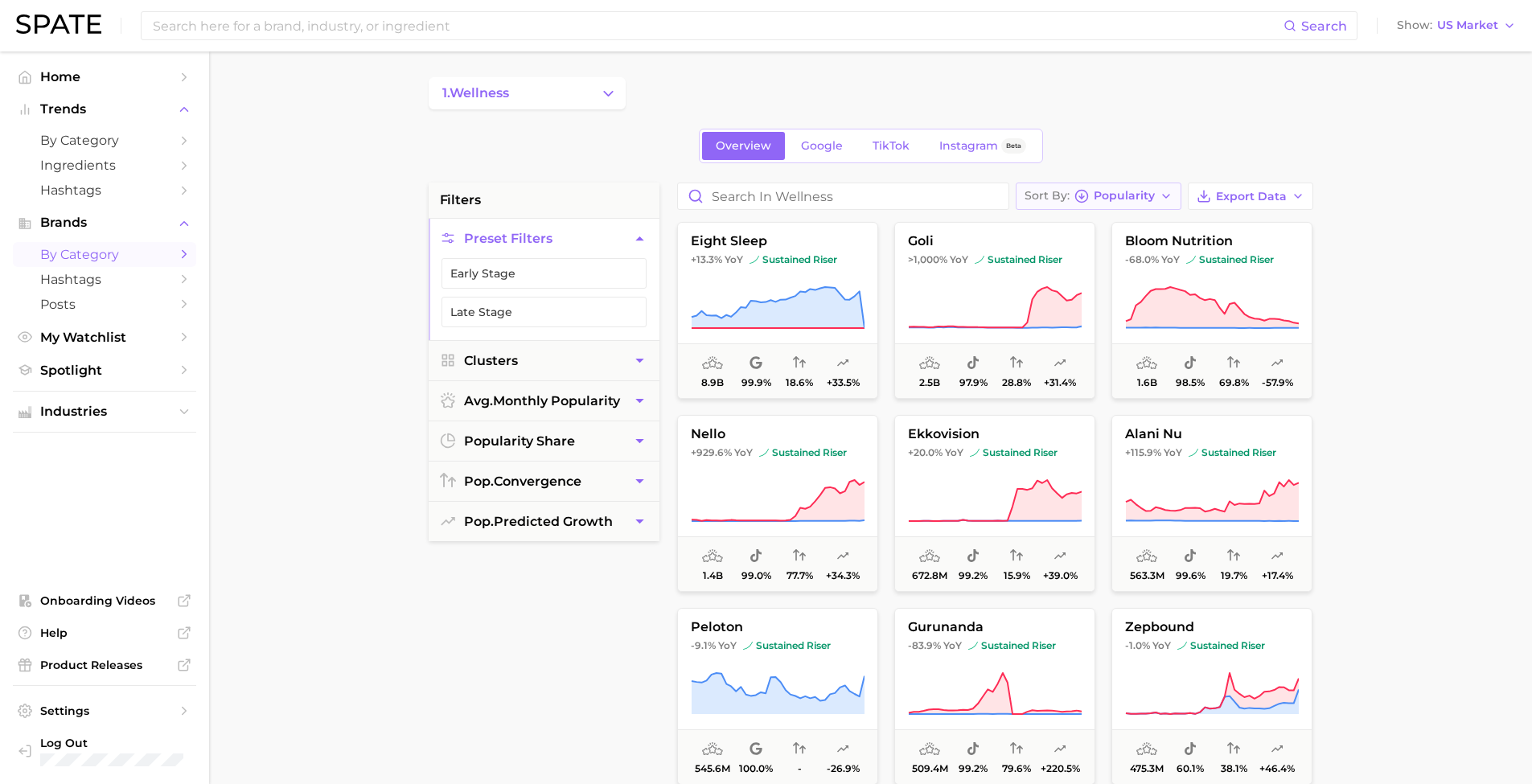 click on "Popularity" at bounding box center (1124, 195) 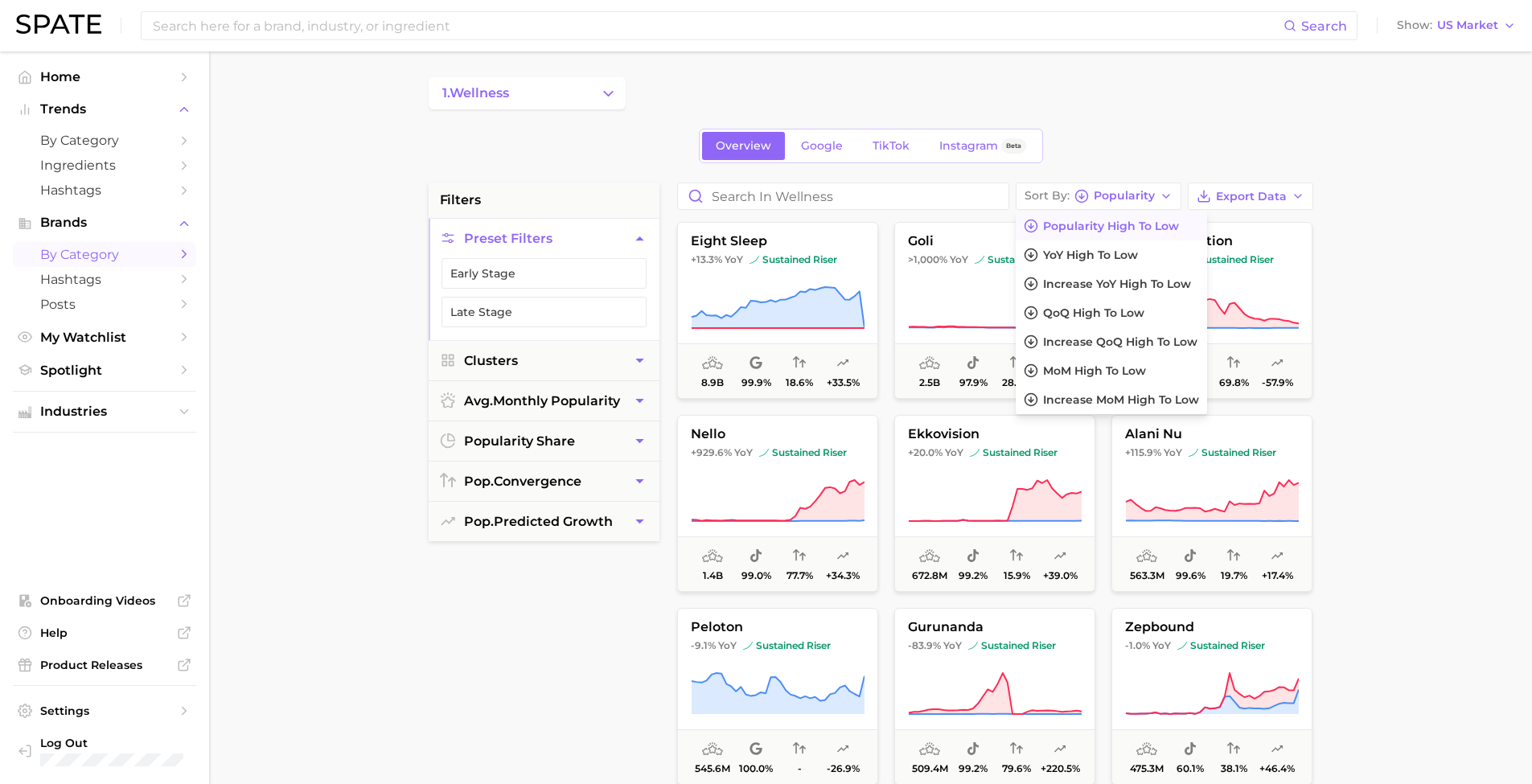 click on "1.  wellness Overview Google TikTok Instagram Beta filters Preset Filters Early Stage   Late Stage   Clusters avg.  monthly popularity popularity share pop.  convergence pop.  predicted growth Sort By Popularity Popularity   high to low YoY   high to low Increase YoY   high to low QoQ   high to low Increase QoQ   high to low MoM   high to low Increase MoM   high to low Export Data eight sleep +13.3%   YoY sustained riser 8.9b 99.9% 18.6% +33.5% goli >1,000%   YoY sustained riser 2.5b 97.9% 28.8% +31.4% bloom nutrition -68.0%   YoY sustained riser 1.6b 98.5% 69.8% -57.9% nello +929.6%   YoY sustained riser 1.4b 99.0% 77.7% +34.3% ekkovision +20.0%   YoY sustained riser 672.8m 99.2% 15.9% +39.0% alani nu +115.9%   YoY sustained riser 563.3m 99.6% 19.7% +17.4% peloton -9.1%   YoY sustained riser 545.6m 100.0% - -26.9% gurunanda -83.9%   YoY sustained riser 509.4m 99.2% 79.6% +220.5% zepbound -1.0%   YoY sustained riser 475.3m 60.1% 38.1% +46.4% wegovy -19.3%   YoY sustained riser 454.9m 74.7% 19.6% +55.1%   YoY" at bounding box center [870, 661] 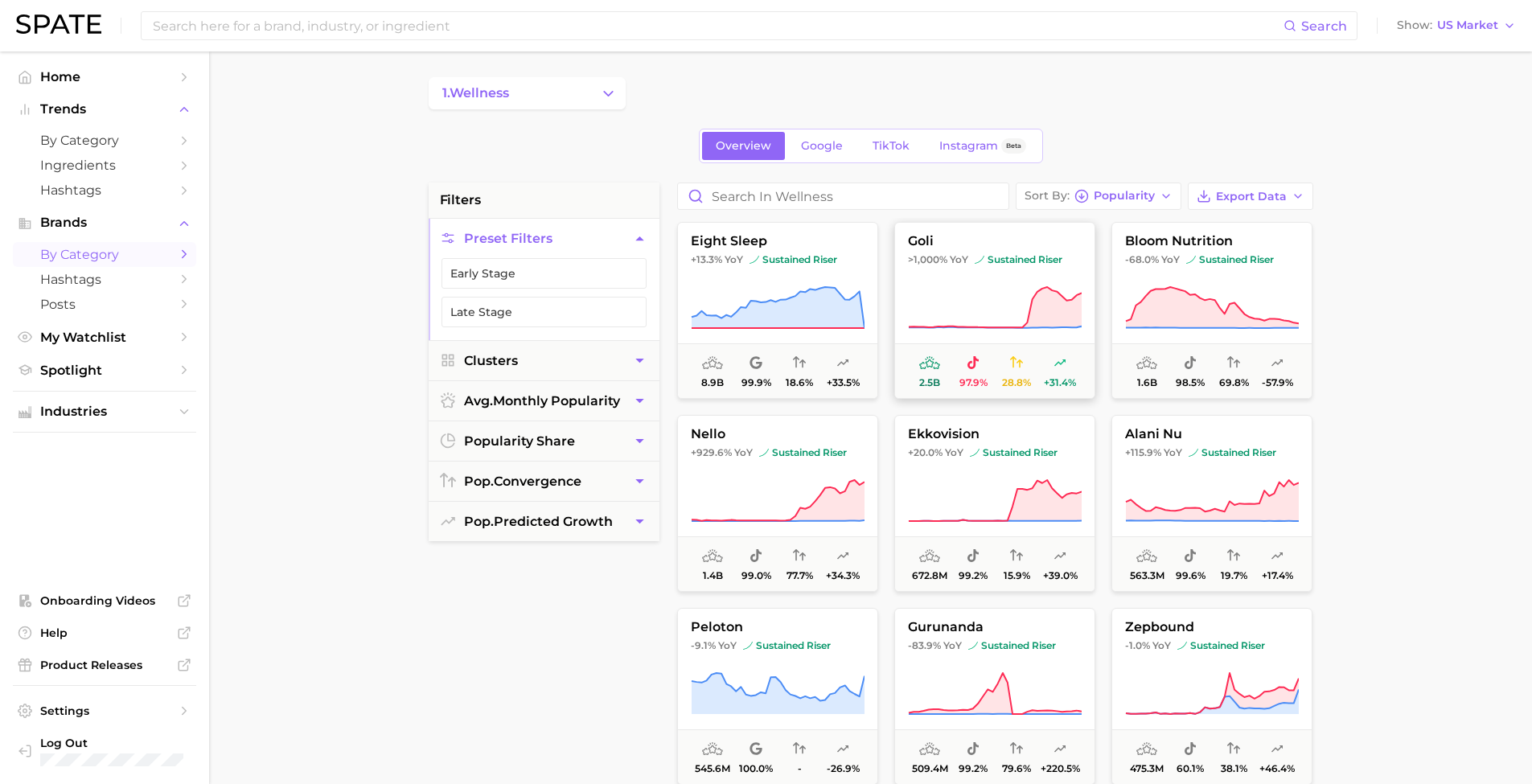 click on "goli >1,000%   YoY sustained riser 2.5b 97.9% 28.8% +31.4%" at bounding box center (995, 310) 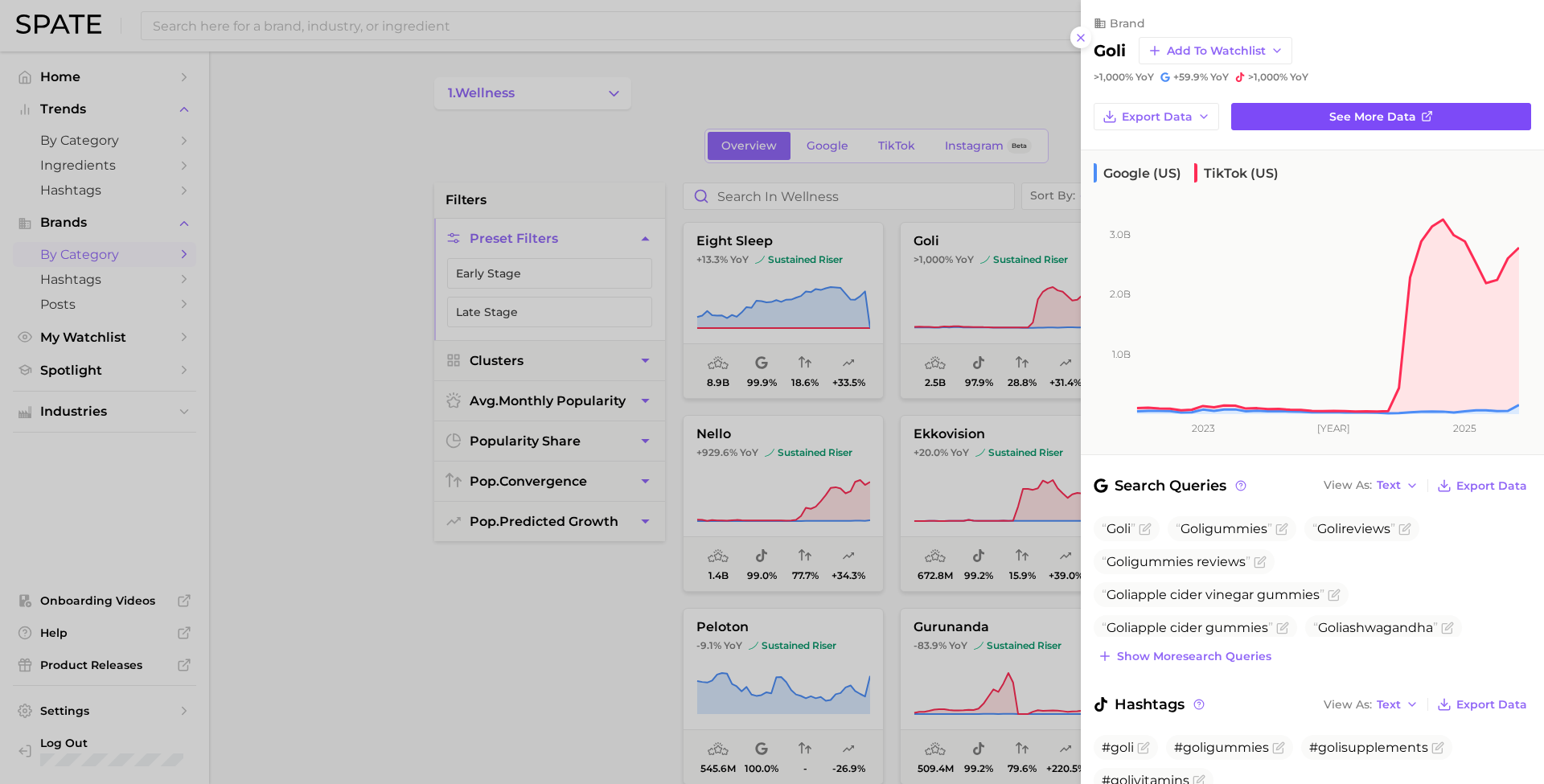 click on "See more data" at bounding box center (1381, 117) 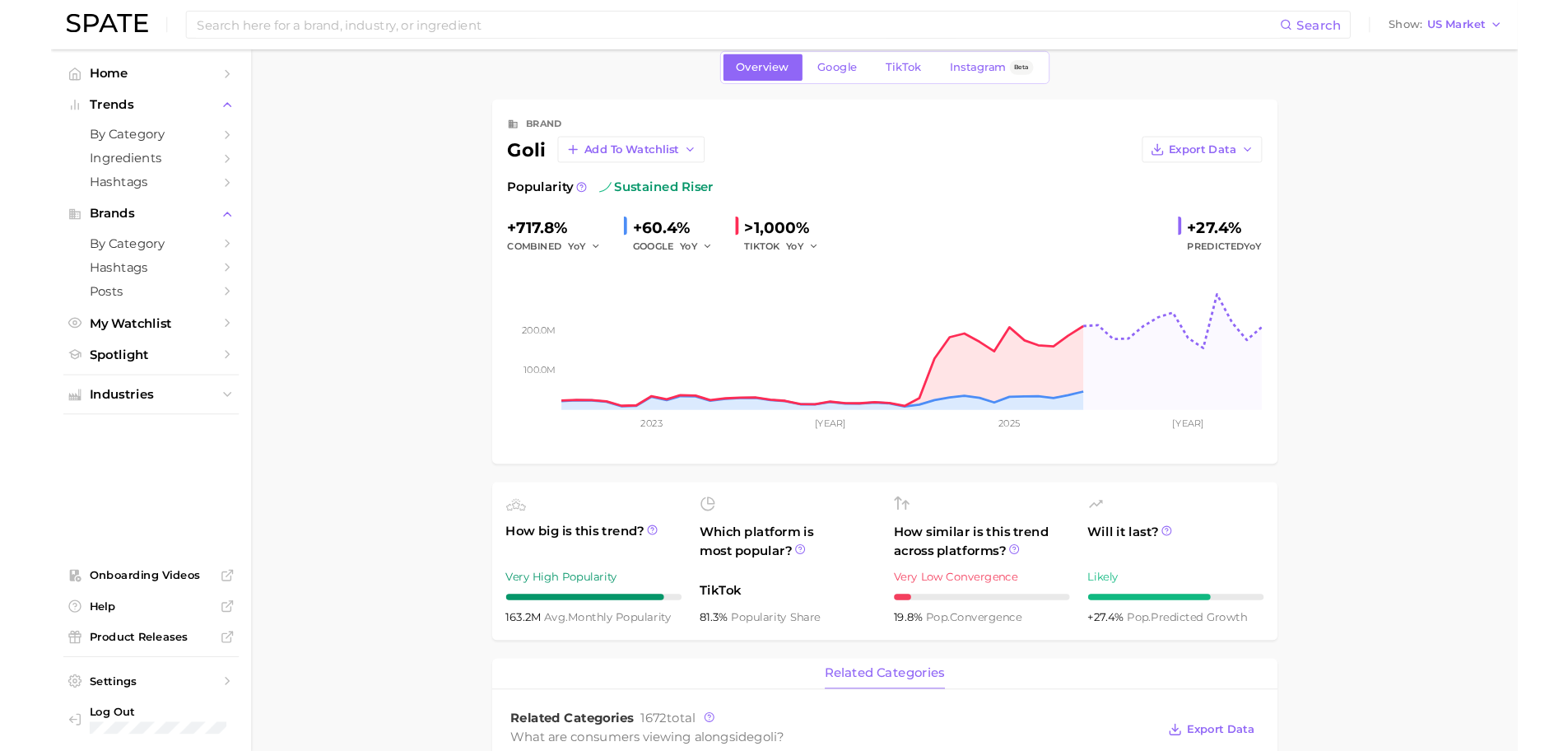 scroll, scrollTop: 0, scrollLeft: 0, axis: both 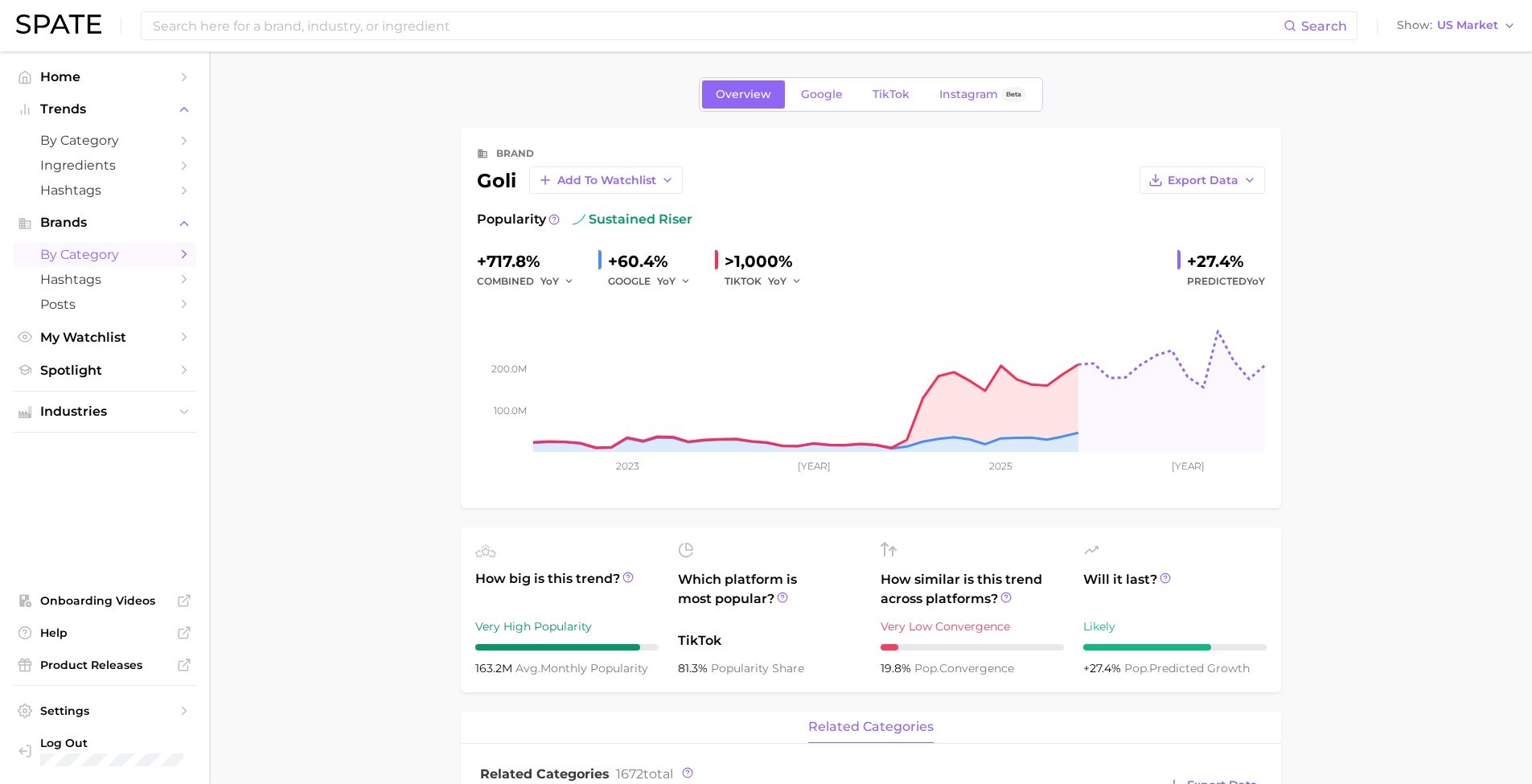 click on "by Category" at bounding box center [105, 254] 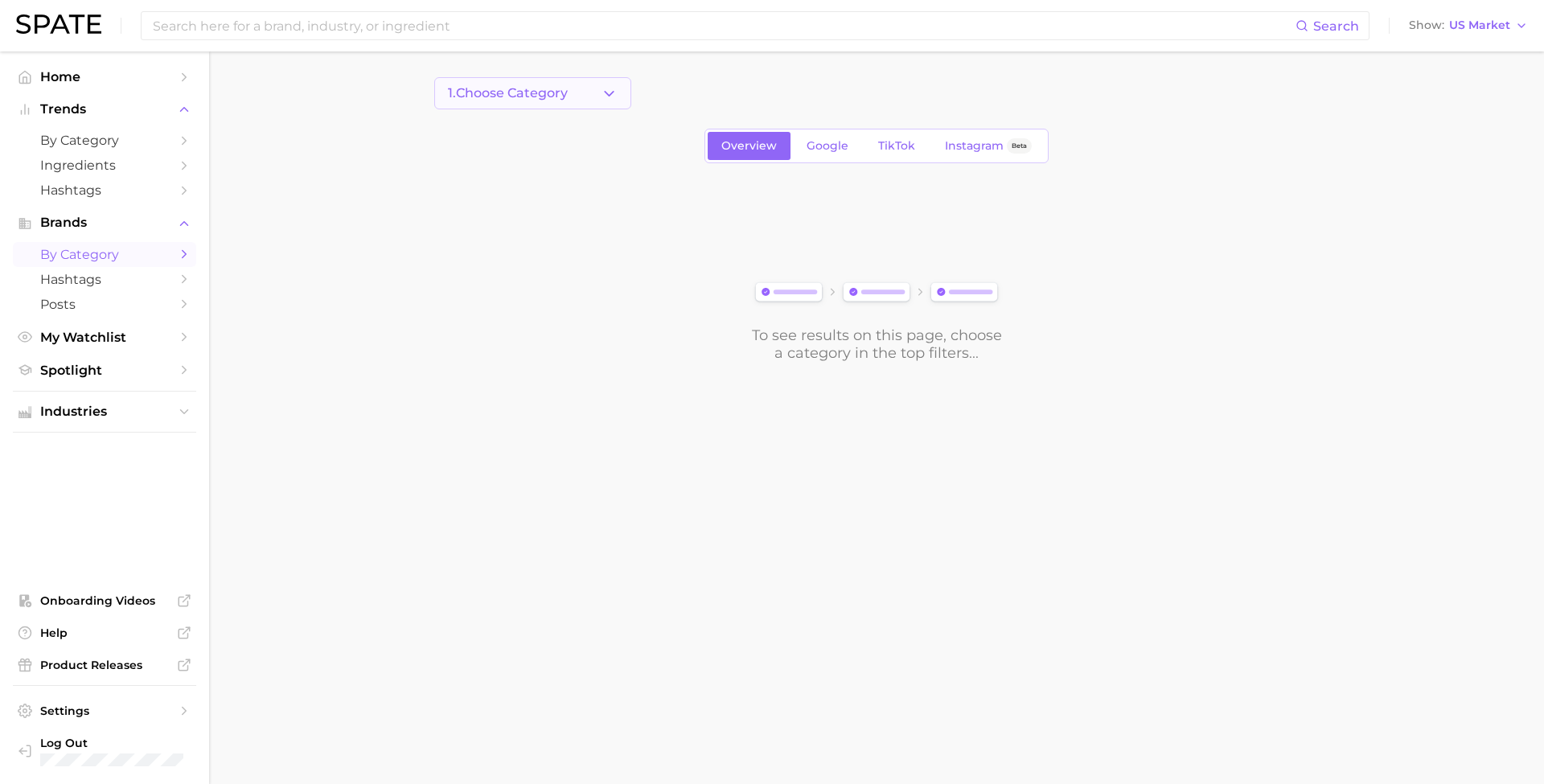 click on "1.  Choose Category" at bounding box center (532, 93) 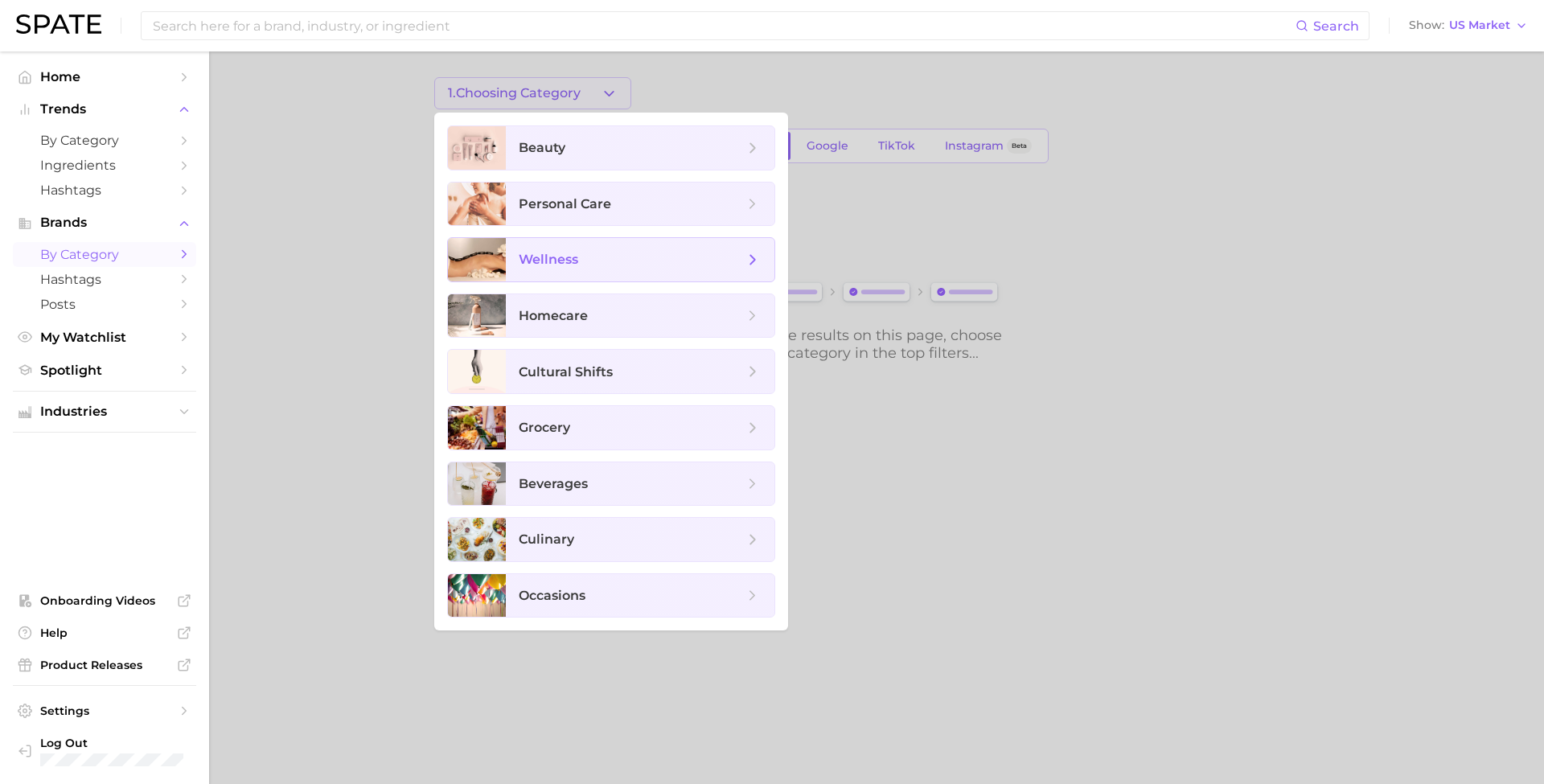 click on "wellness" at bounding box center [631, 260] 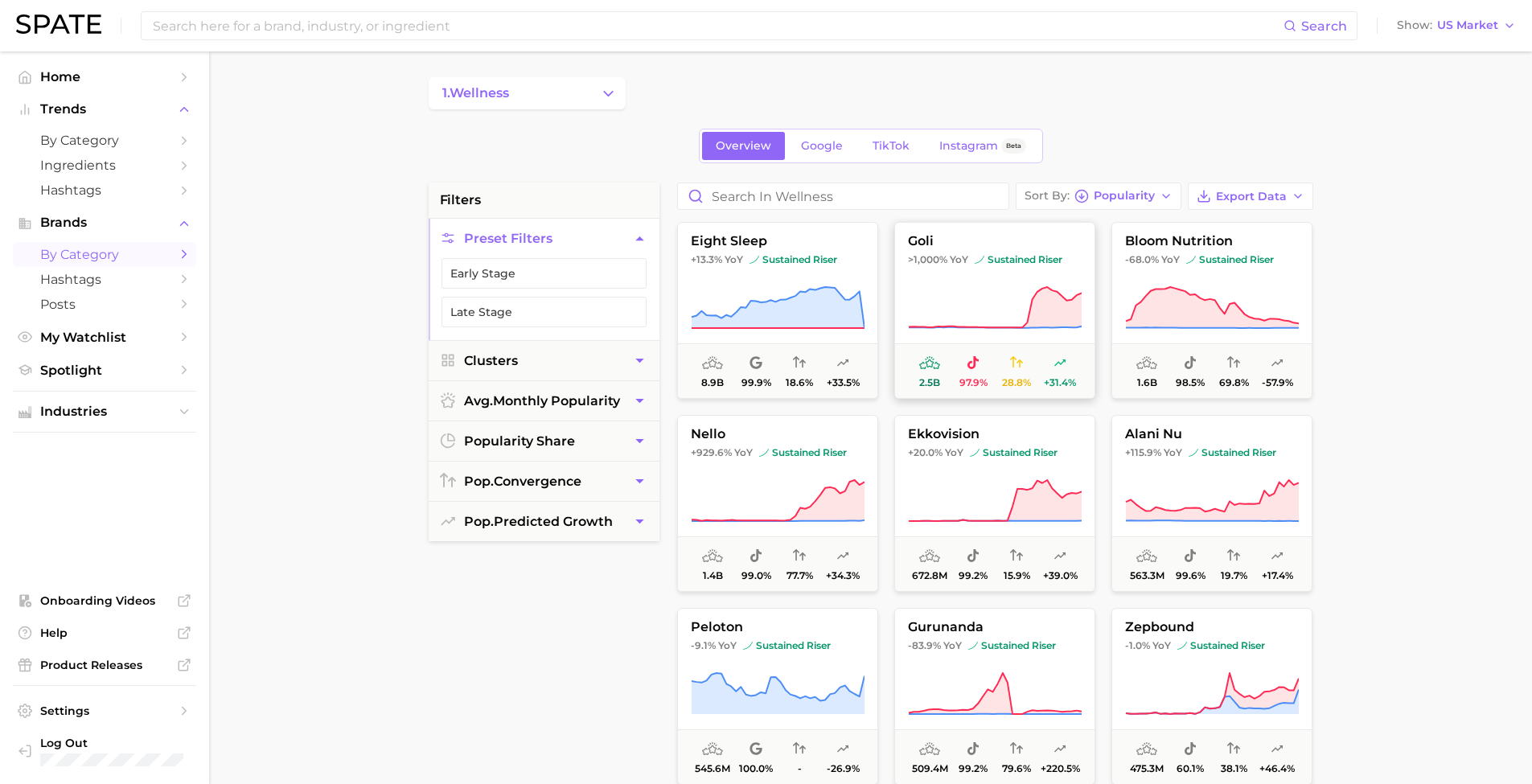 click 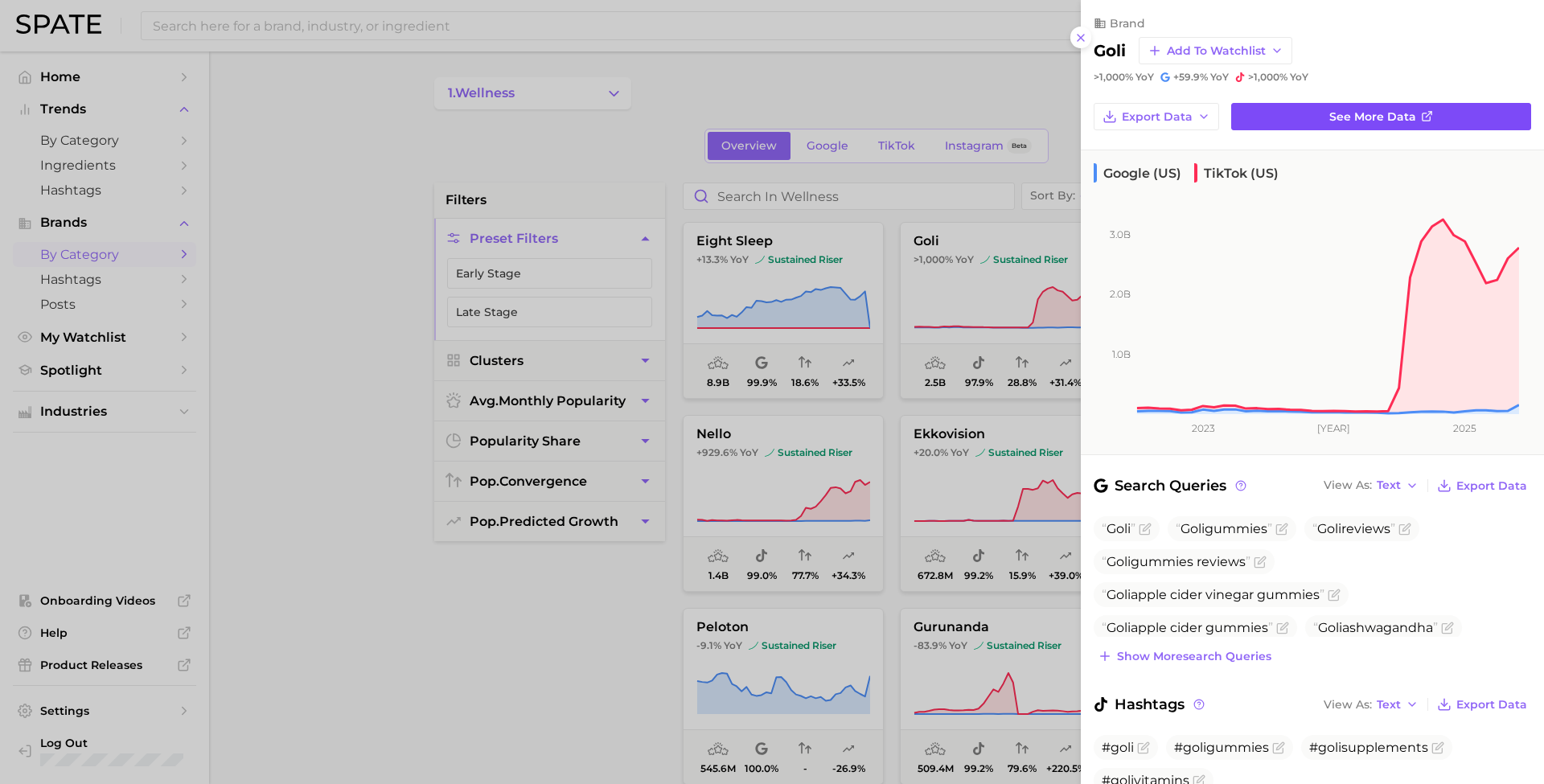 click on "See more data" at bounding box center [1373, 117] 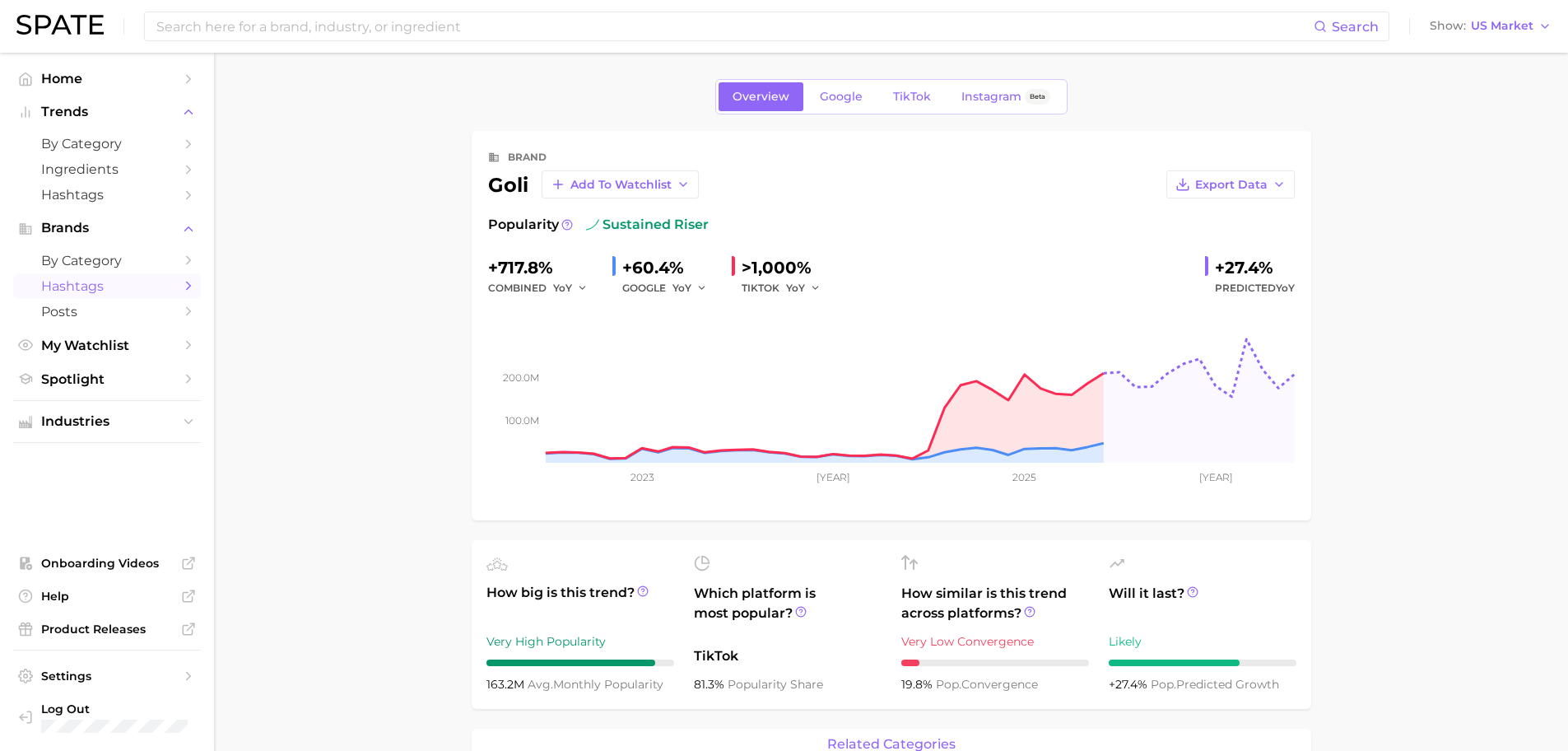 click on "Hashtags" at bounding box center [107, 286] 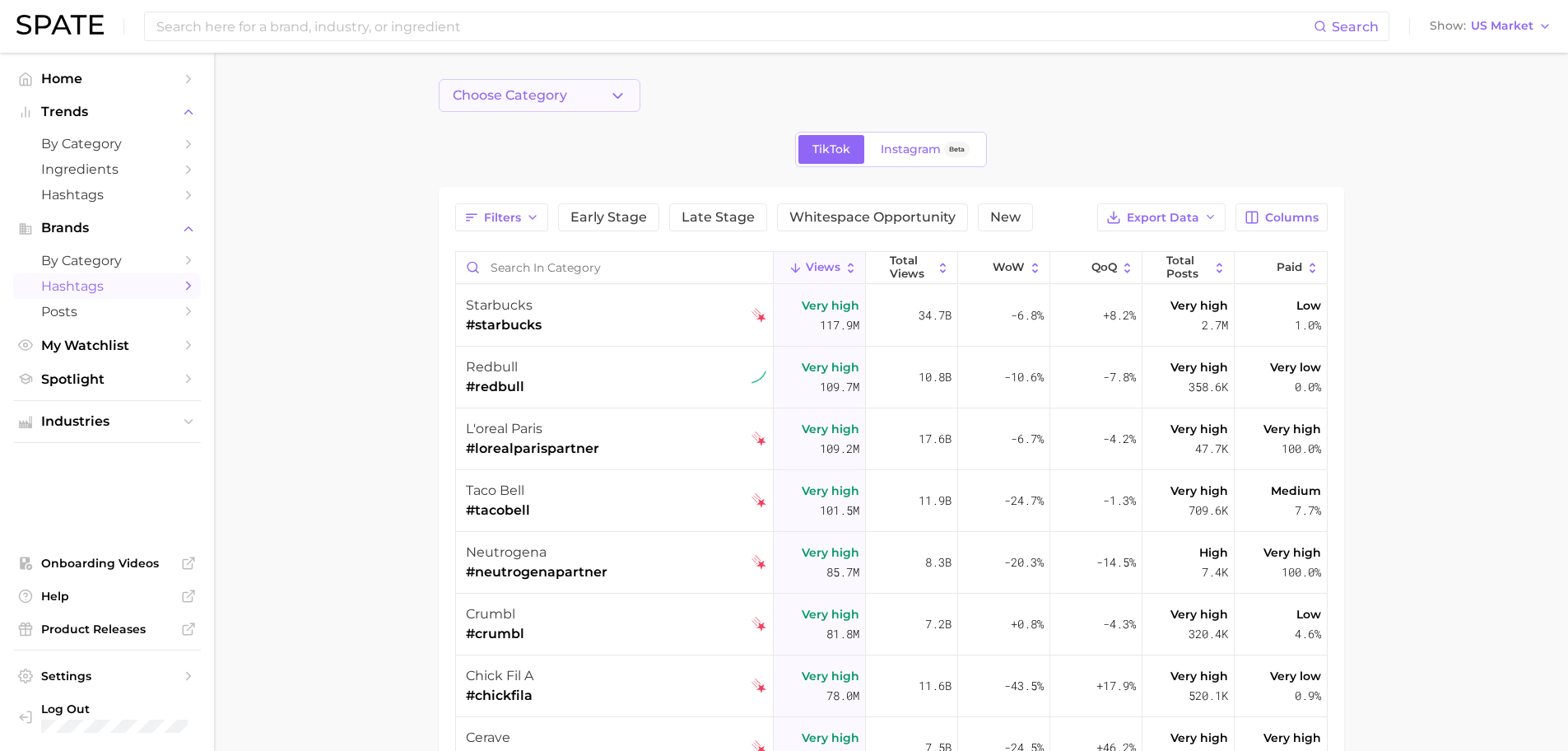 click on "Choose Category" at bounding box center [539, 96] 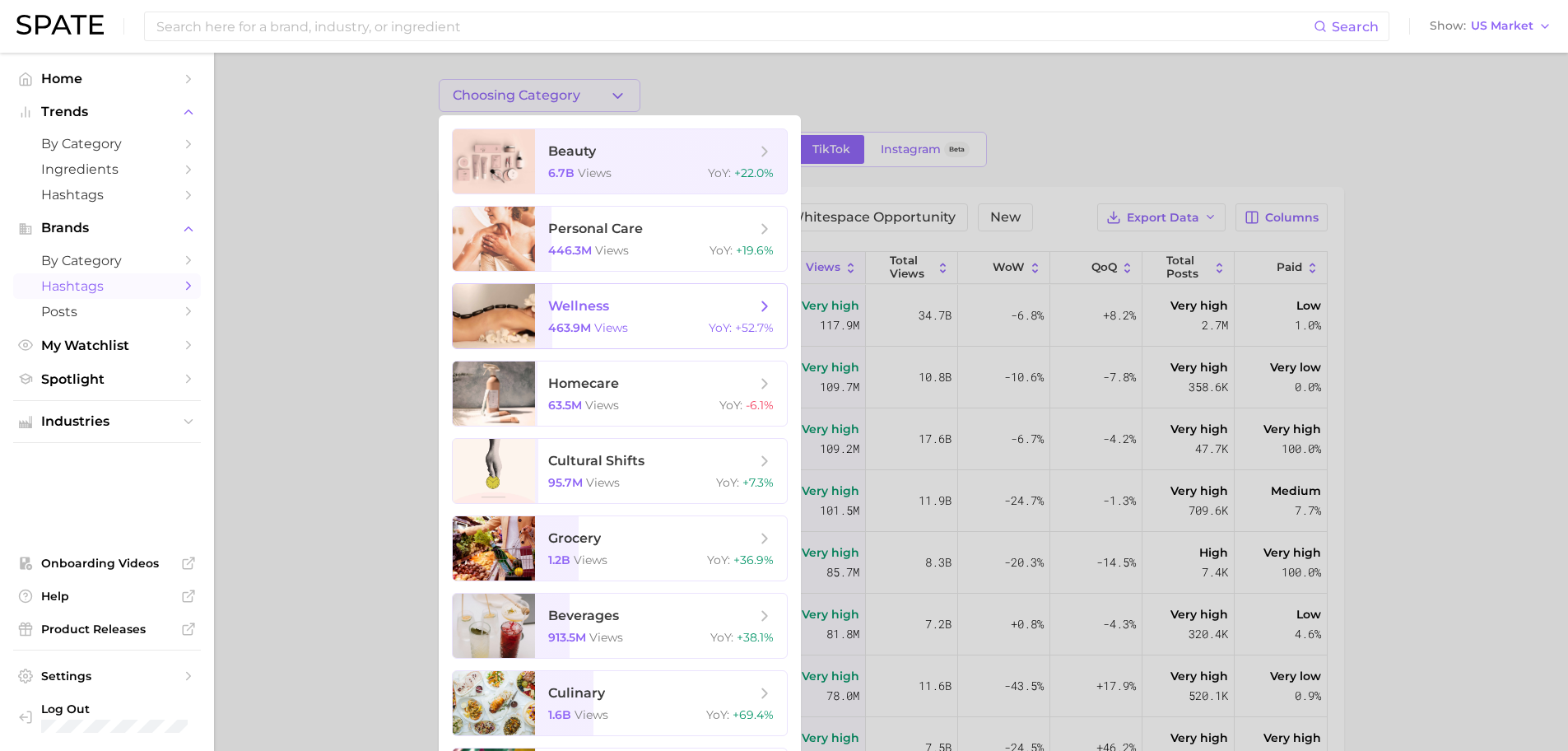 click on "views" at bounding box center (611, 328) 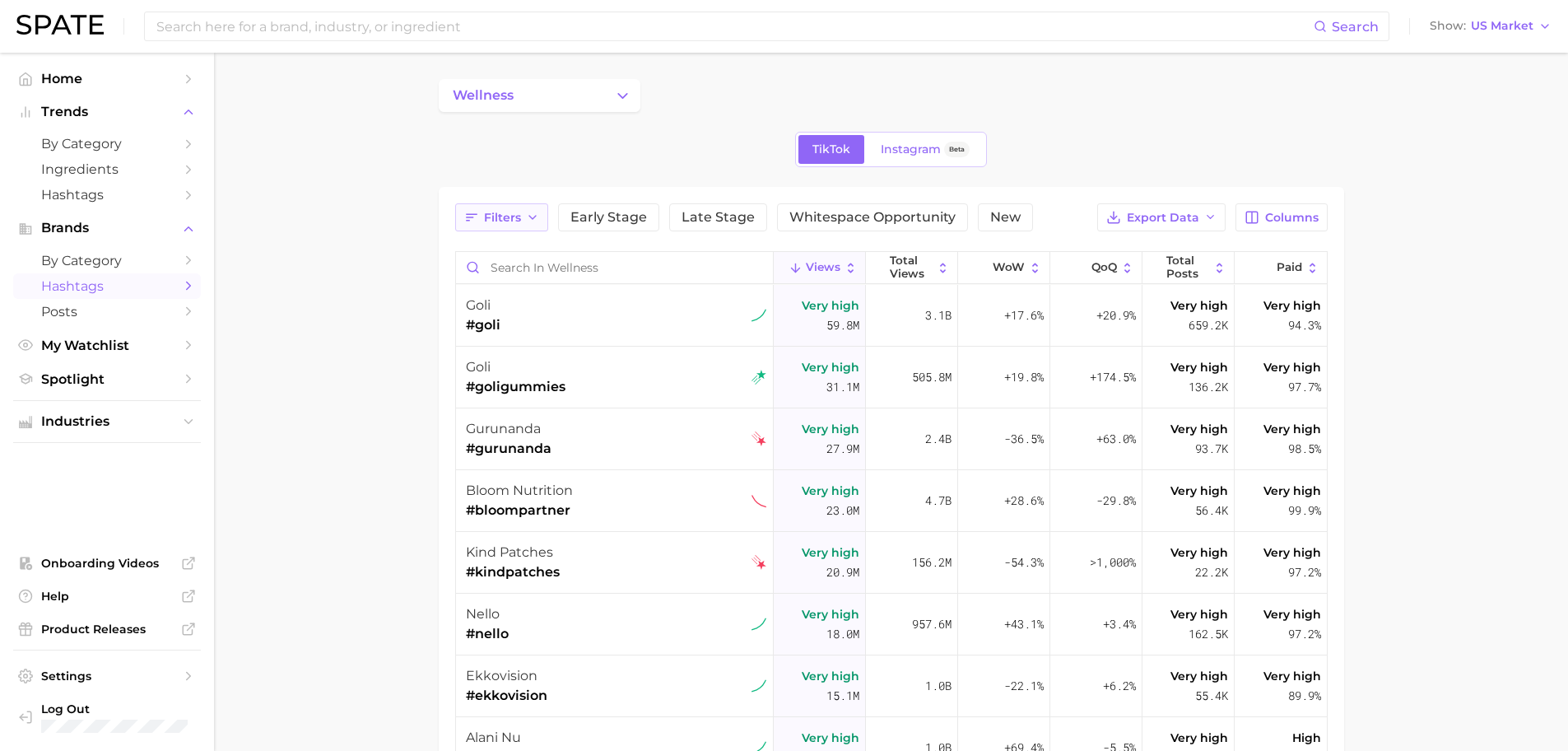 click 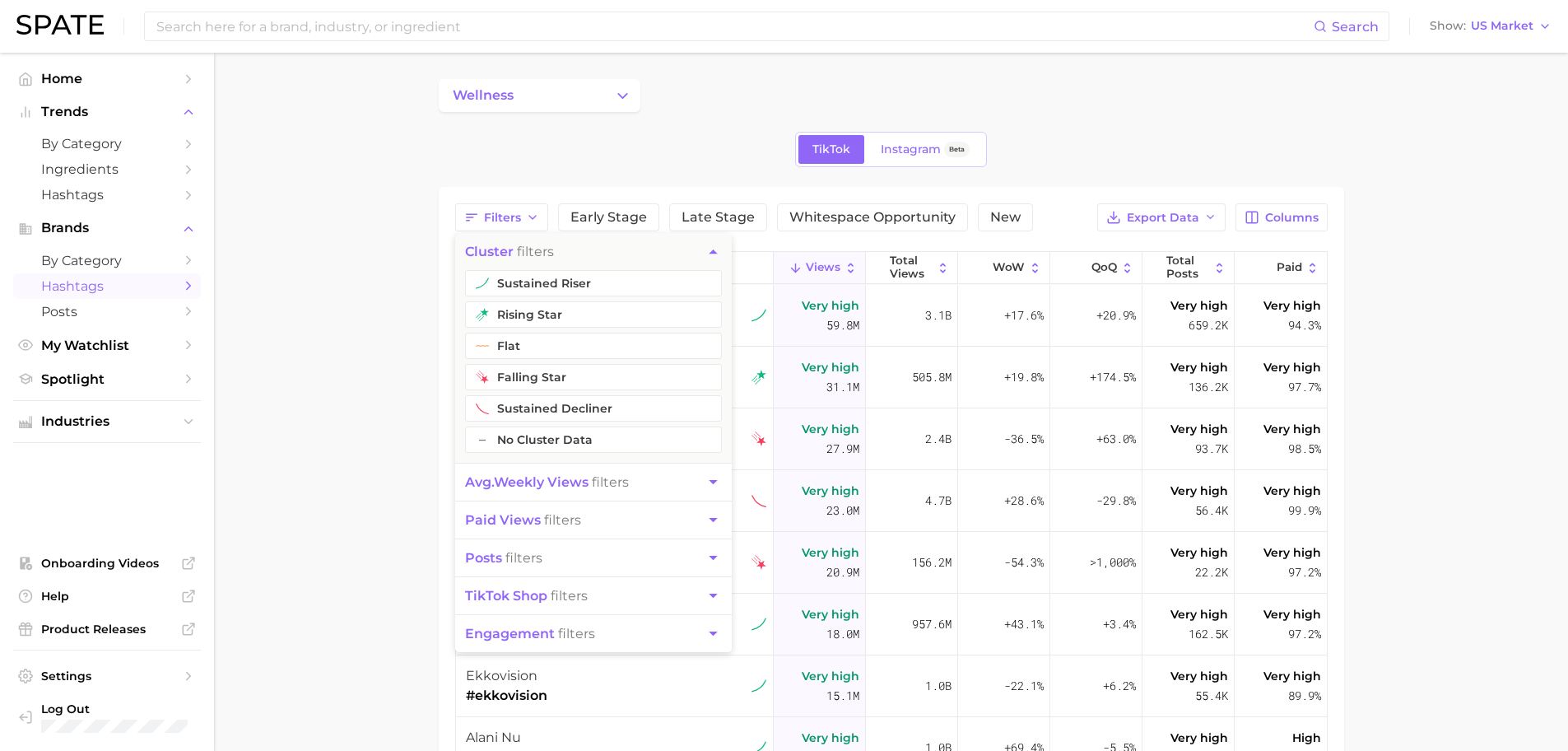 click on "TikTok shop   filters" at bounding box center (593, 595) 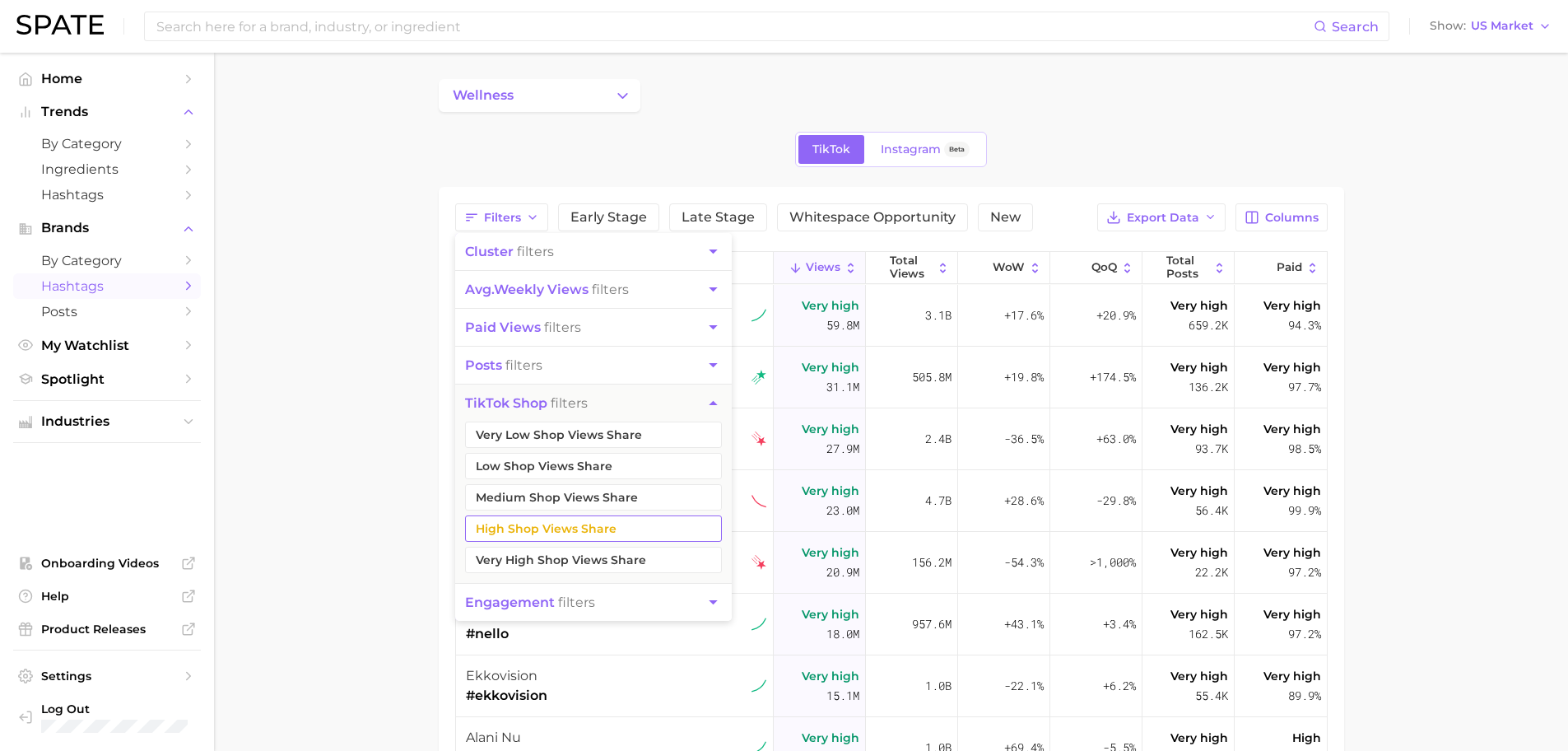 drag, startPoint x: 581, startPoint y: 529, endPoint x: 575, endPoint y: 554, distance: 25.70992 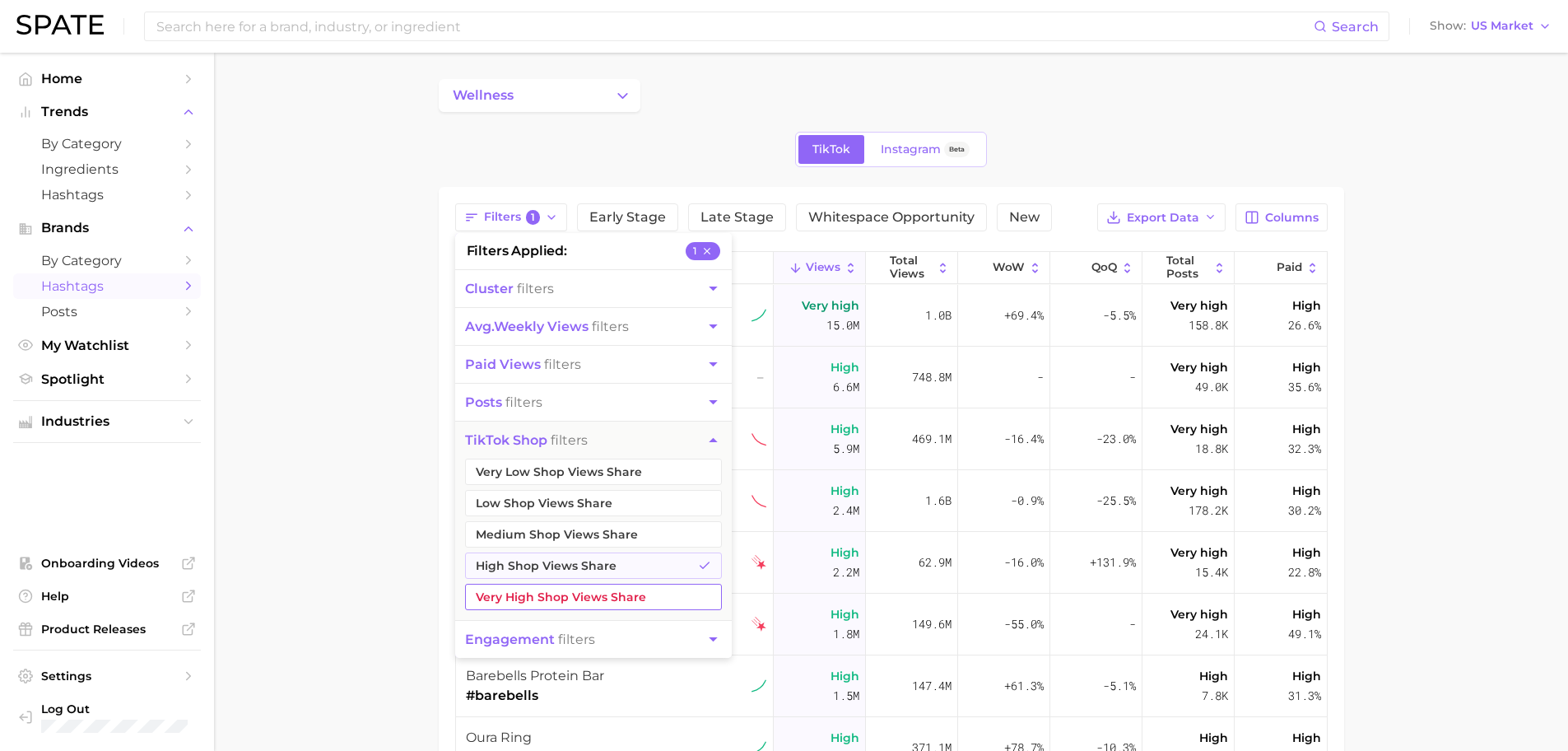 click on "Very High Shop Views Share" at bounding box center (593, 597) 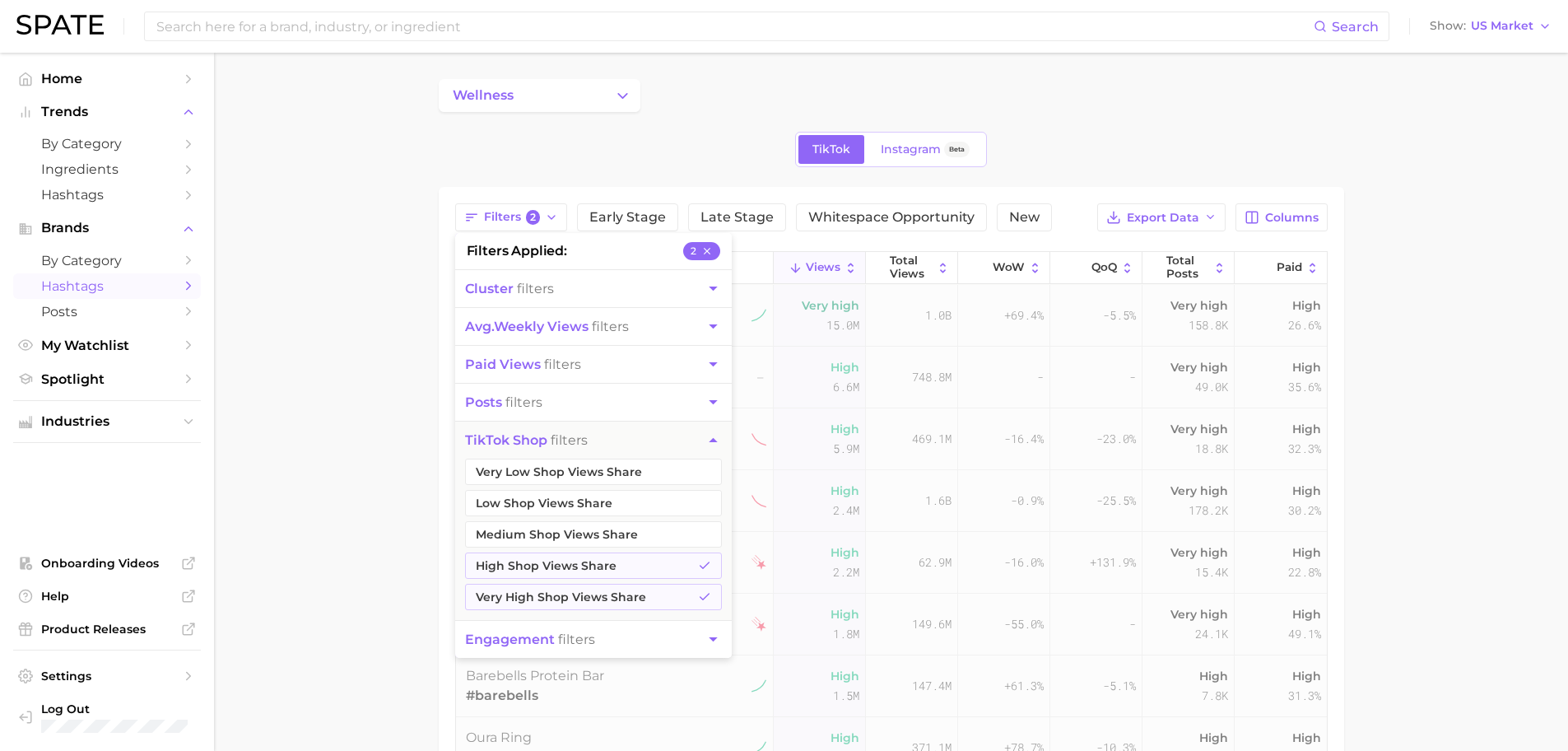 click on "wellness TikTok Instagram Beta Filters 2 filters applied 2 cluster   filters avg.  weekly views   filters paid views   filters posts   filters TikTok shop   filters Very Low Shop Views Share   Low Shop Views Share   Medium Shop Views Share   High Shop Views Share   Very High Shop Views Share   engagement   filters Early Stage Late Stage Whitespace Opportunity New Export Data Columns Views Total Views WoW QoQ Total Posts Paid alani nu #alaninu Very high 15.0m 1.0b +69.4% -5.5% Very high 158.8k High 26.6% waterboy #waterboy – High 6.6m 748.8m - - Very high 49.0k High 35.6% oura ring #ouraring High 5.9m 469.1m -16.4% -23.0% Very high 18.8k High 32.3% it works! #itworks High 2.4m 1.6b -0.9% -25.5% Very high 178.2k High 30.2% mary ruth organics #maryruthorganics High 2.2m 62.9m -16.0% +131.9% Very high 15.4k High 22.8% gorilla mind #gorillamind High 1.8m 149.6m -55.0% - Very high 24.1k High 49.1% barebells protein bar #barebells High 1.5m 147.4m +61.3% -5.1% High 7.8k High 31.3% oura ring #oura High 1.0m 371.1m" at bounding box center [891, 576] 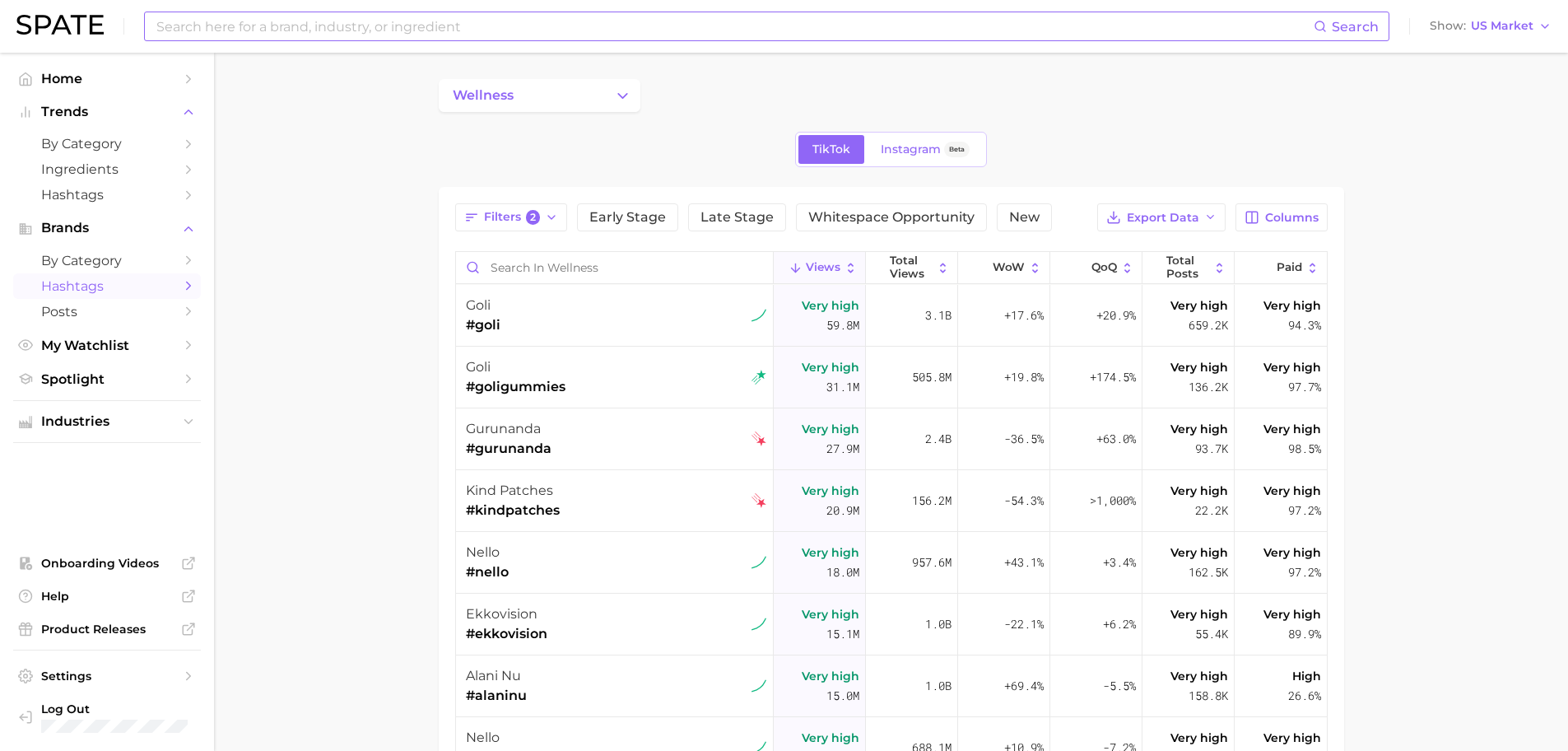 click at bounding box center (734, 26) 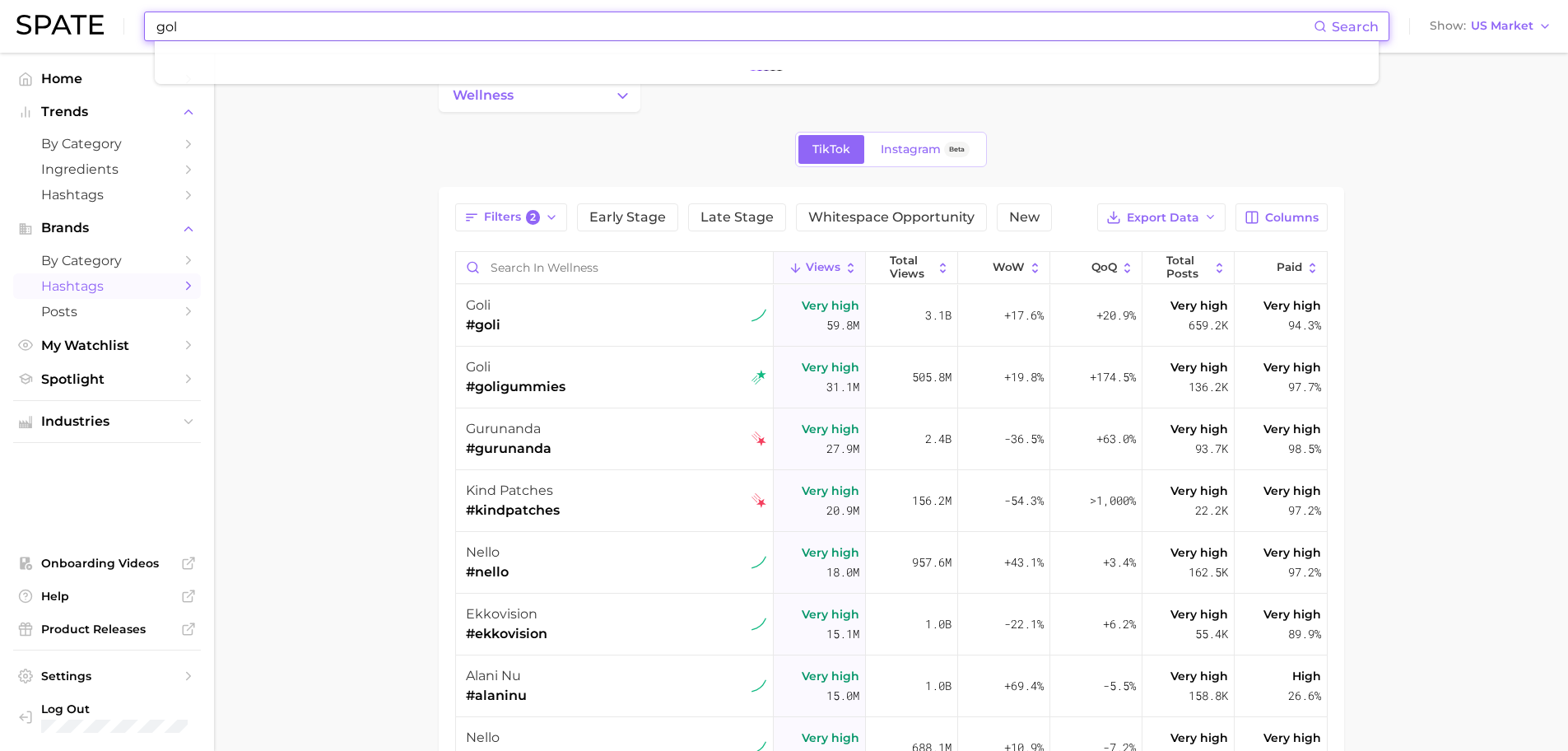 type on "goli" 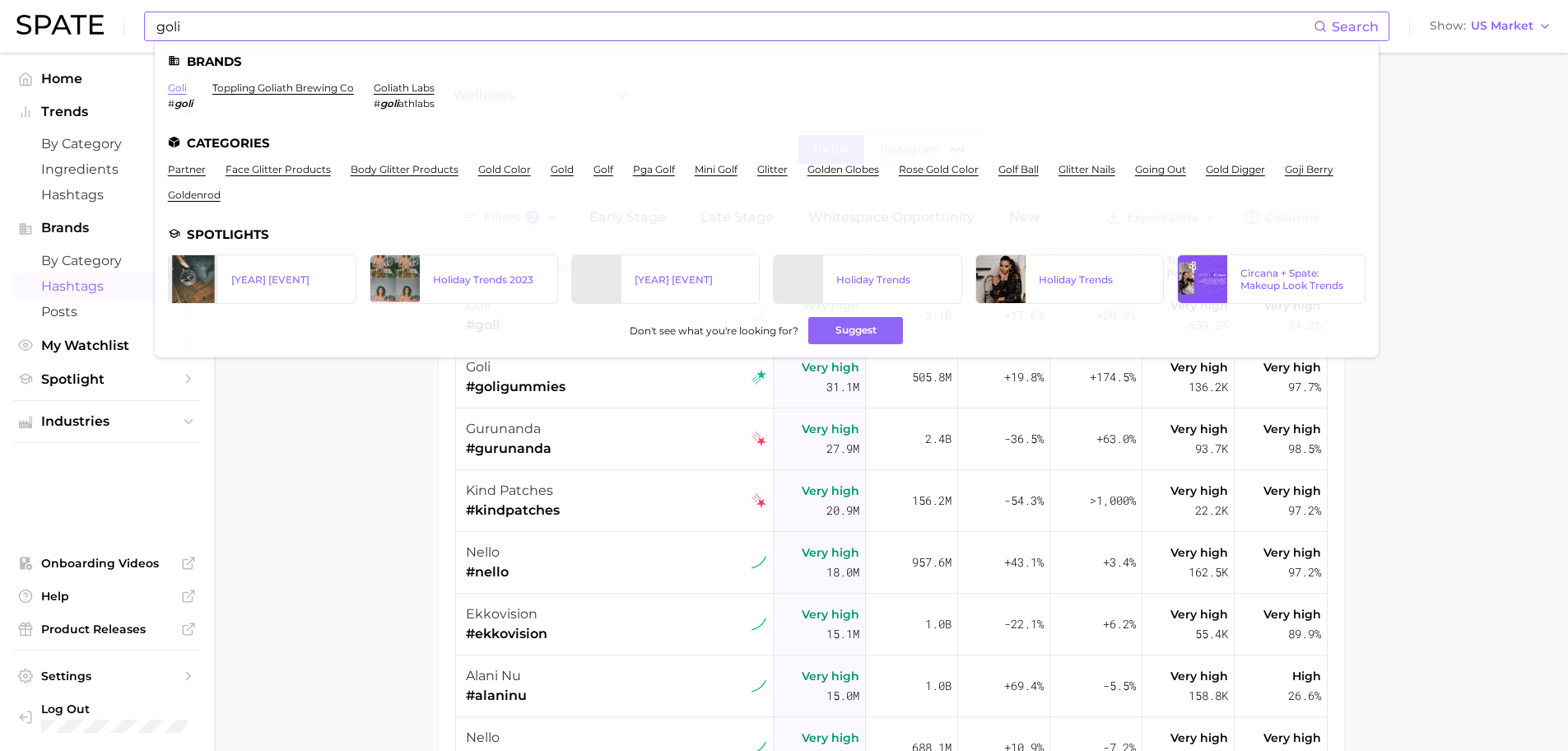 click on "goli" at bounding box center [177, 87] 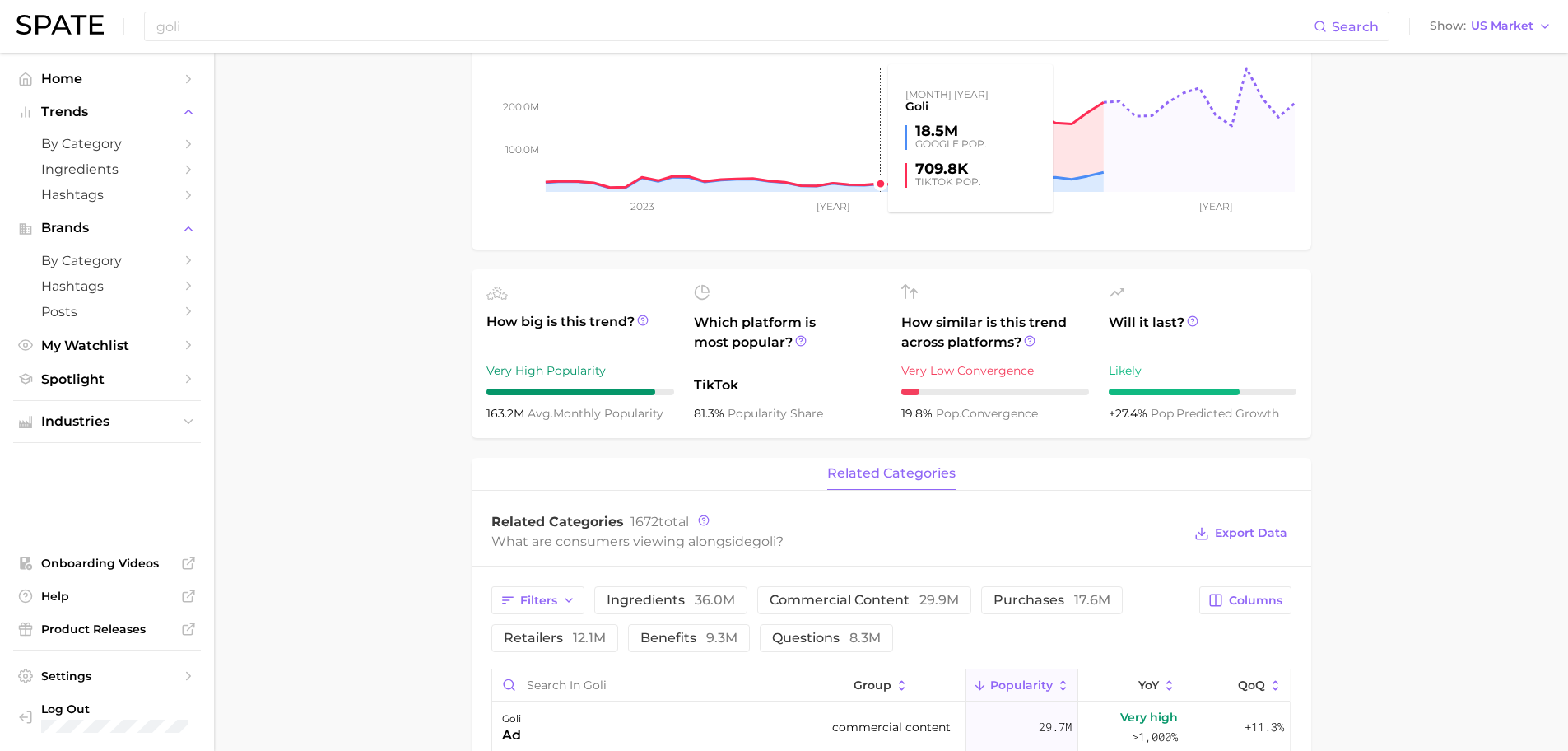 scroll, scrollTop: 0, scrollLeft: 0, axis: both 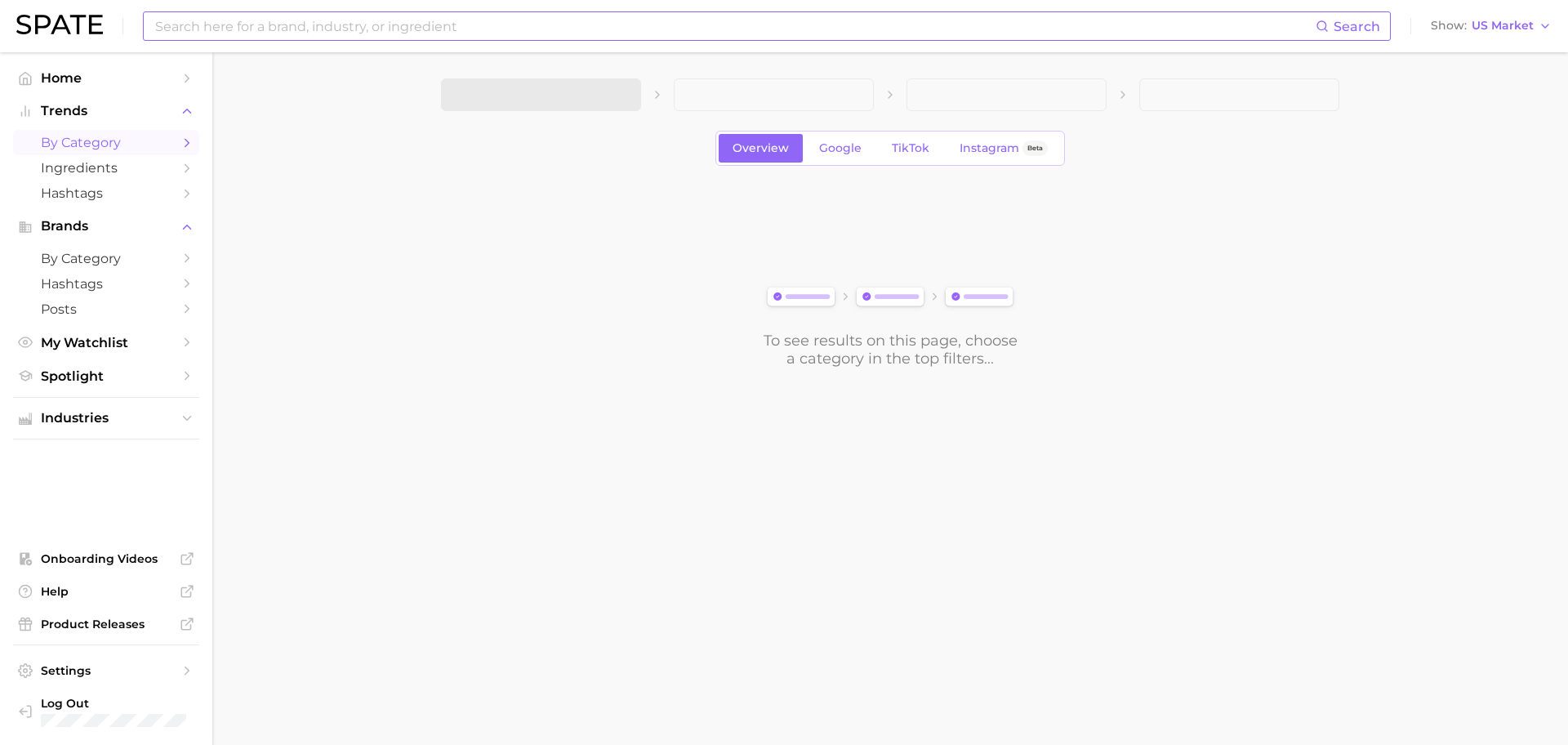 click at bounding box center [734, 26] 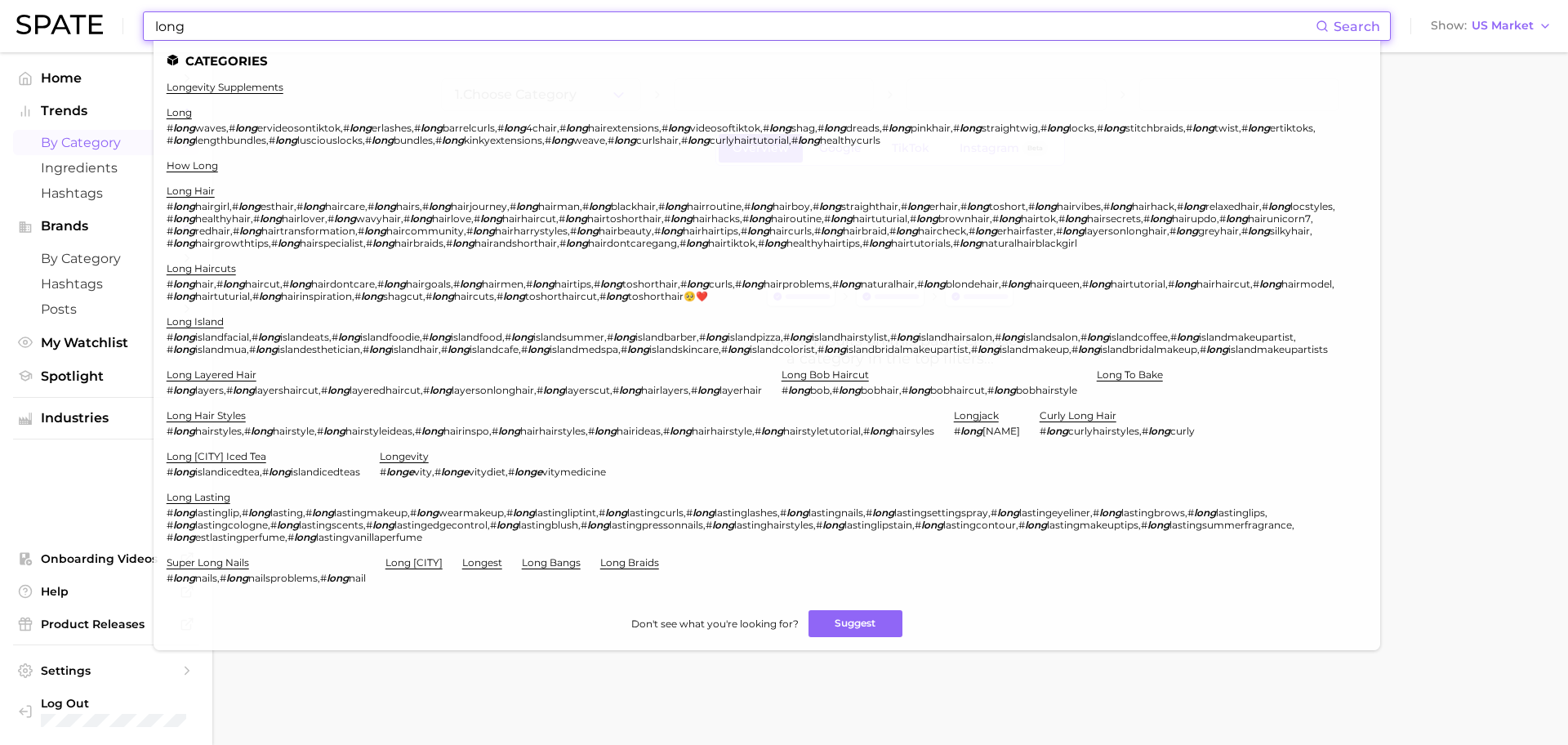 drag, startPoint x: 236, startPoint y: 30, endPoint x: 222, endPoint y: 89, distance: 60.63827 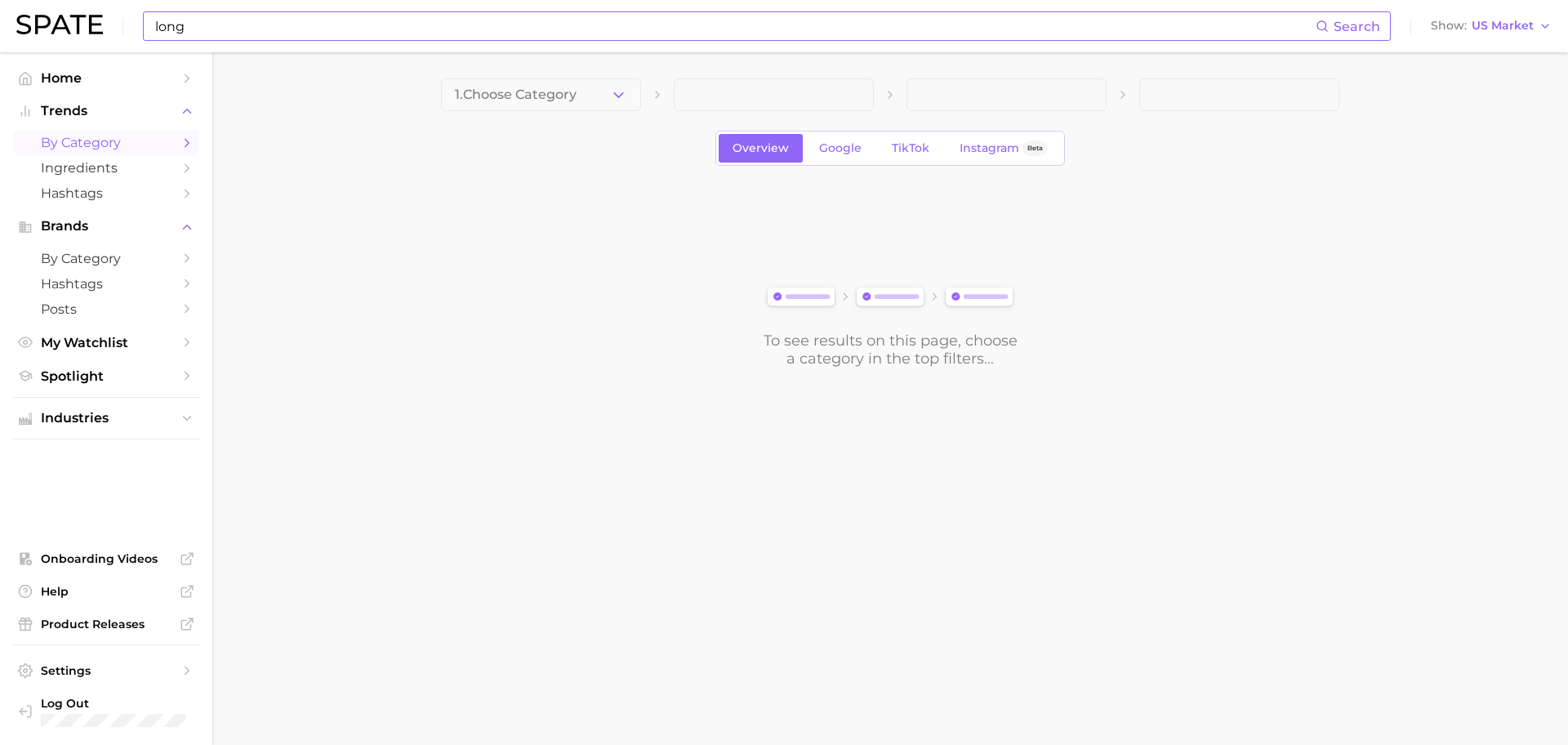 click on "long" at bounding box center (734, 26) 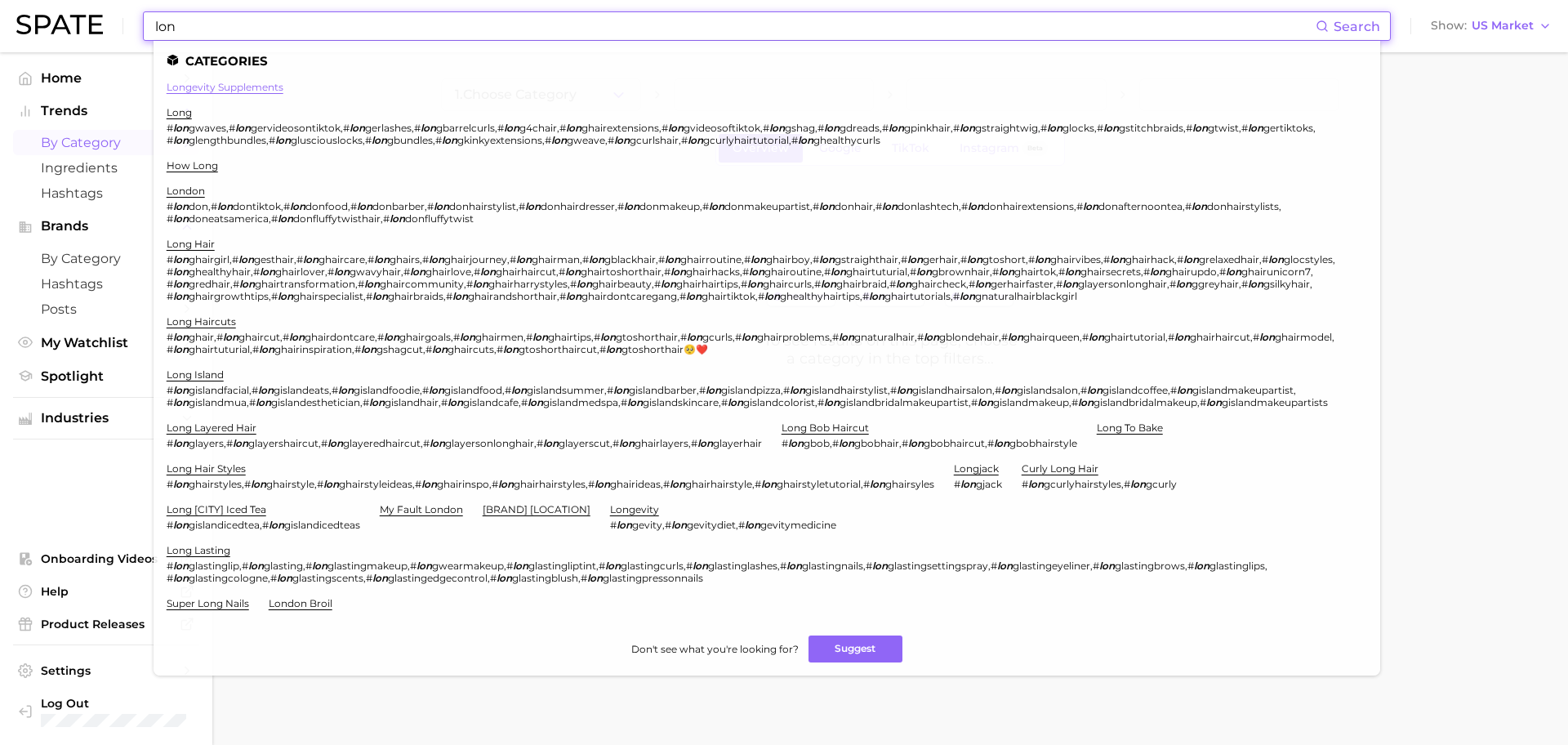 type on "lon" 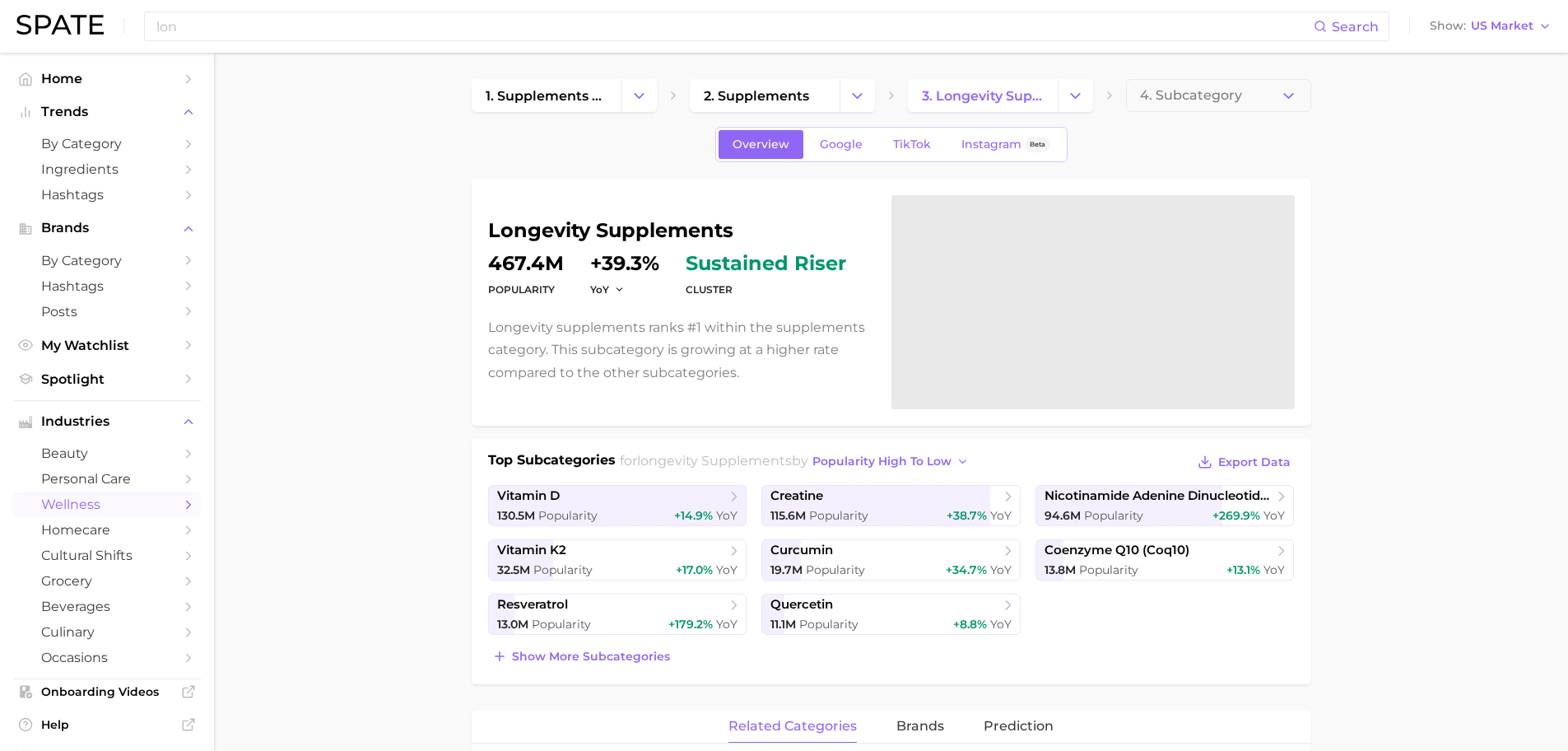 click on "1. supplements & ingestibles 2. supplements 3. longevity supplements 4. Subcategory Overview Google TikTok Instagram Beta longevity supplements Popularity 467.4m YoY +39.3% cluster sustained riser Longevity supplements ranks #1 within the supplements category. This subcategory is growing at a higher rate compared to the other subcategories.  Top Subcategories for  longevity supplements  by  popularity high to low Export Data vitamin d 130.5m   Popularity +14.9%   YoY creatine 115.6m   Popularity +38.7%   YoY nicotinamide adenine dinucleotide (nad) 94.6m   Popularity +269.9%   YoY vitamin k2 32.5m   Popularity +17.0%   YoY curcumin 19.7m   Popularity +34.7%   YoY coenzyme q10 (coq10) 13.8m   Popularity +13.1%   YoY resveratrol 13.0m   Popularity +179.2%   YoY quercetin 11.1m   Popularity +8.8%   YoY Show more subcategories related categories brands Prediction Related Categories 5102  total What are consumers viewing alongside  longevity supplements ? Export Data Filters concerns   6.8m   4.2m" at bounding box center (891, 914) 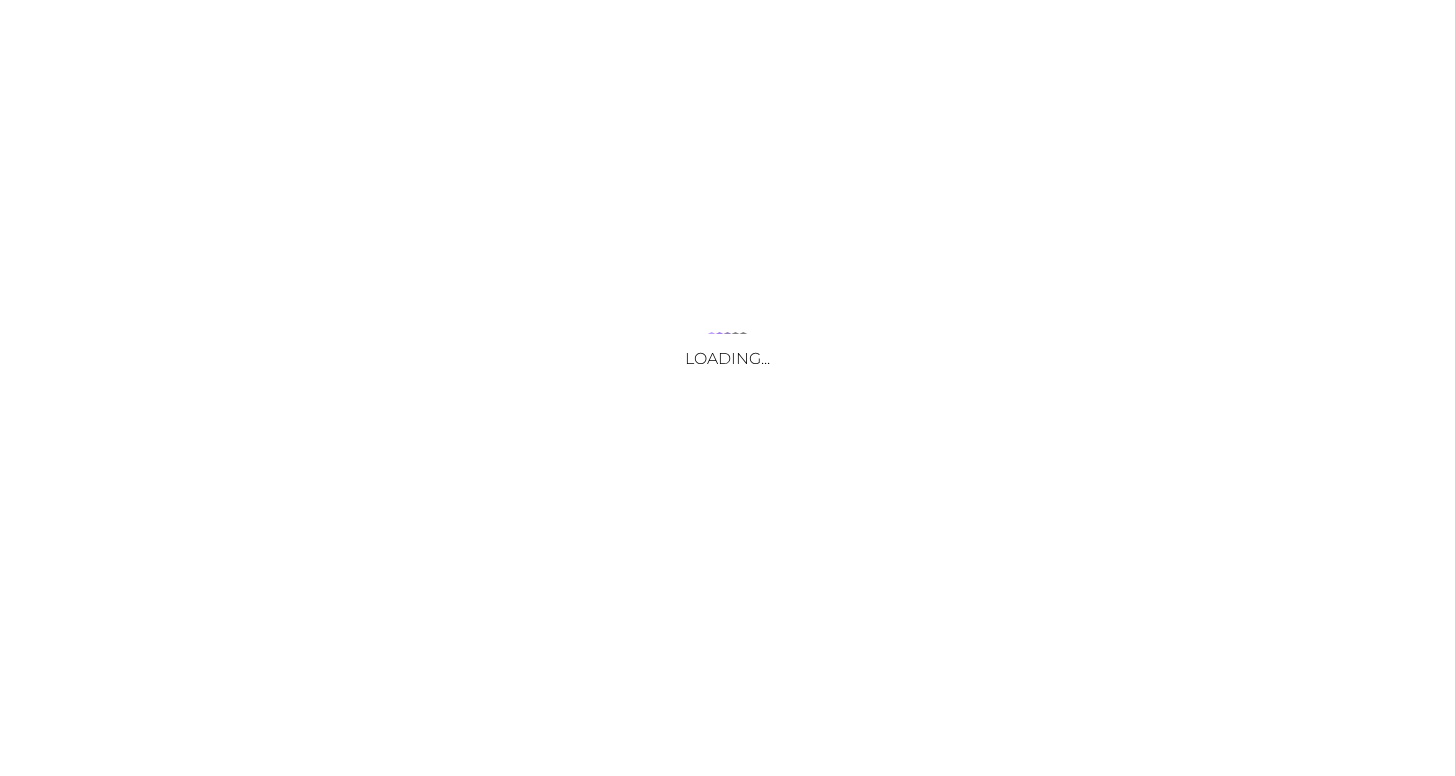 scroll, scrollTop: 0, scrollLeft: 0, axis: both 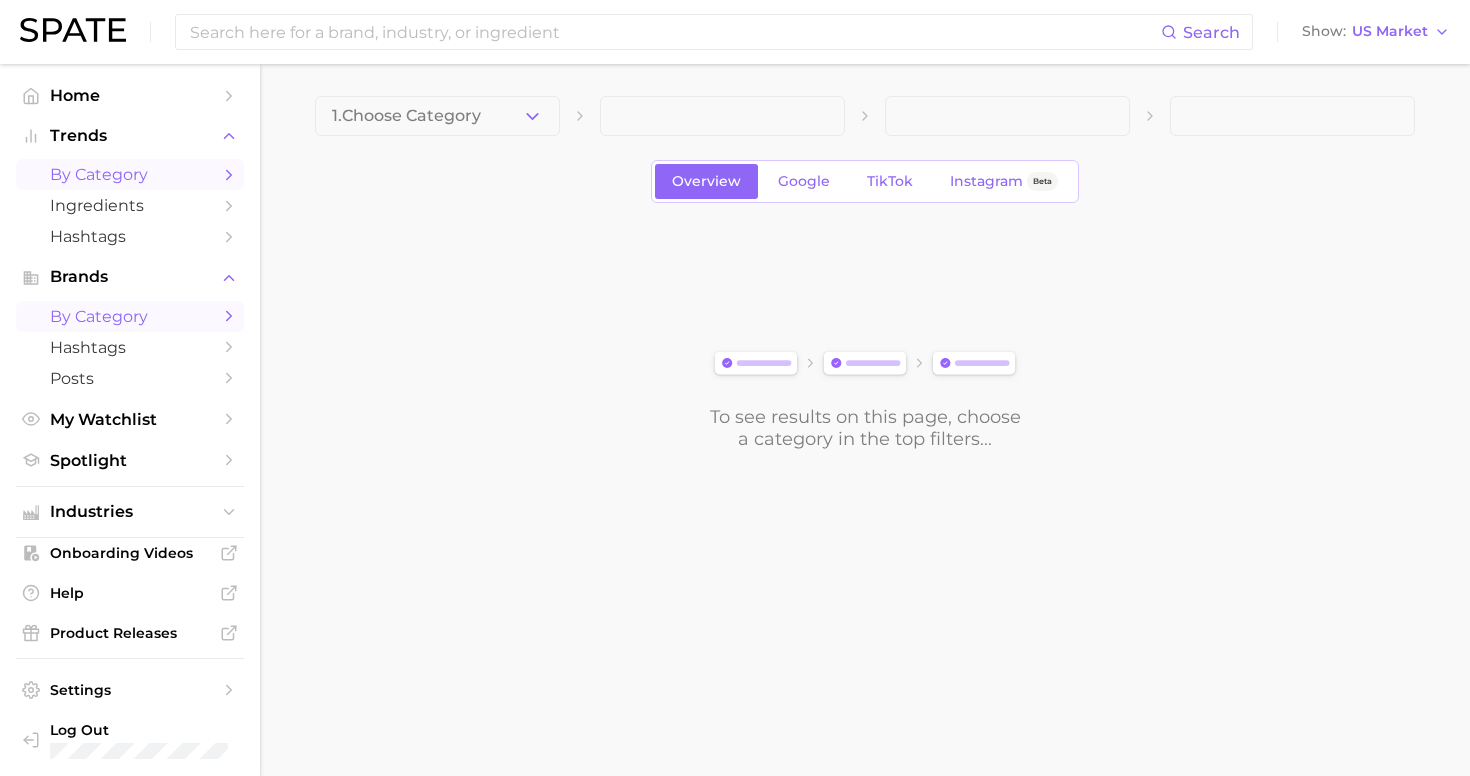 click on "by Category" at bounding box center [130, 316] 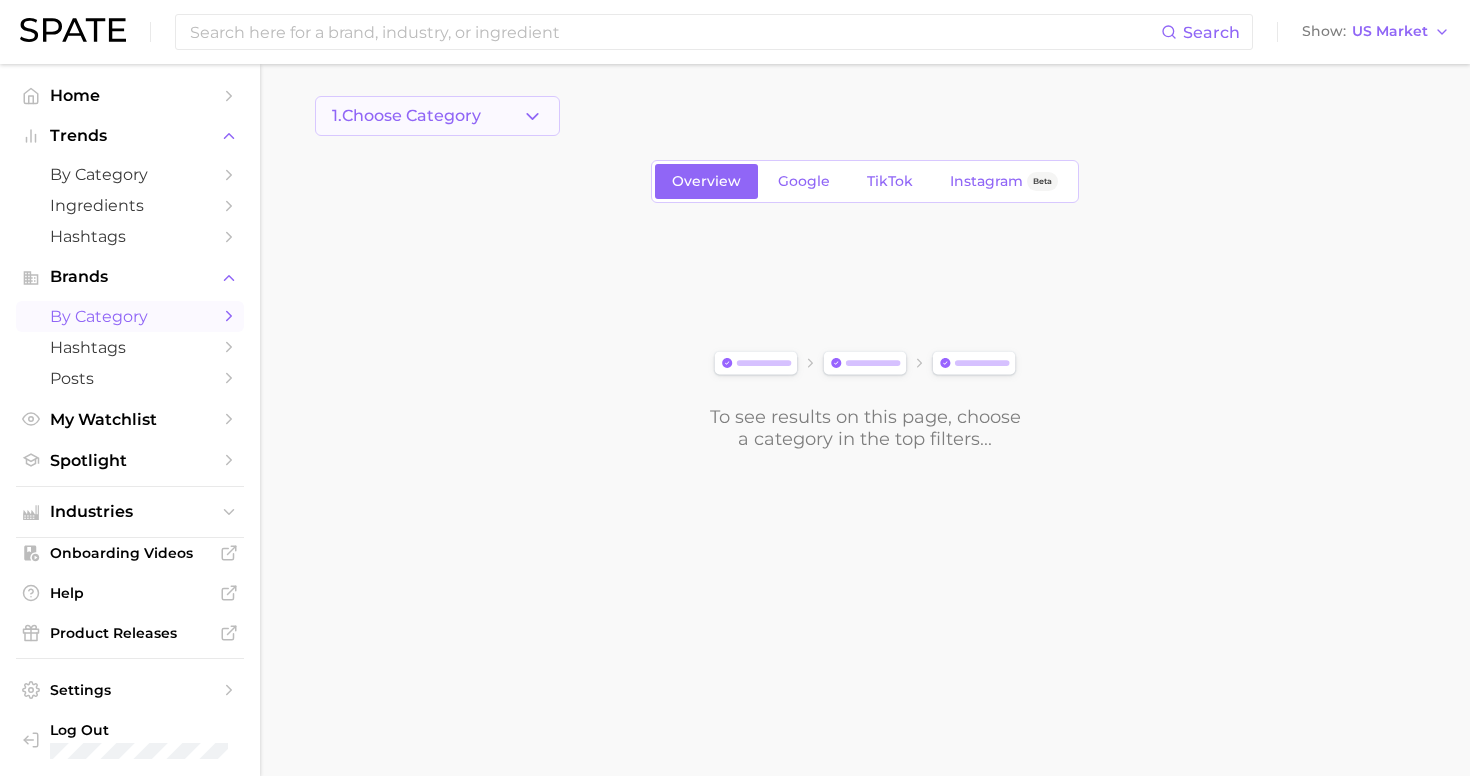 click on "1.  Choose Category" at bounding box center [406, 116] 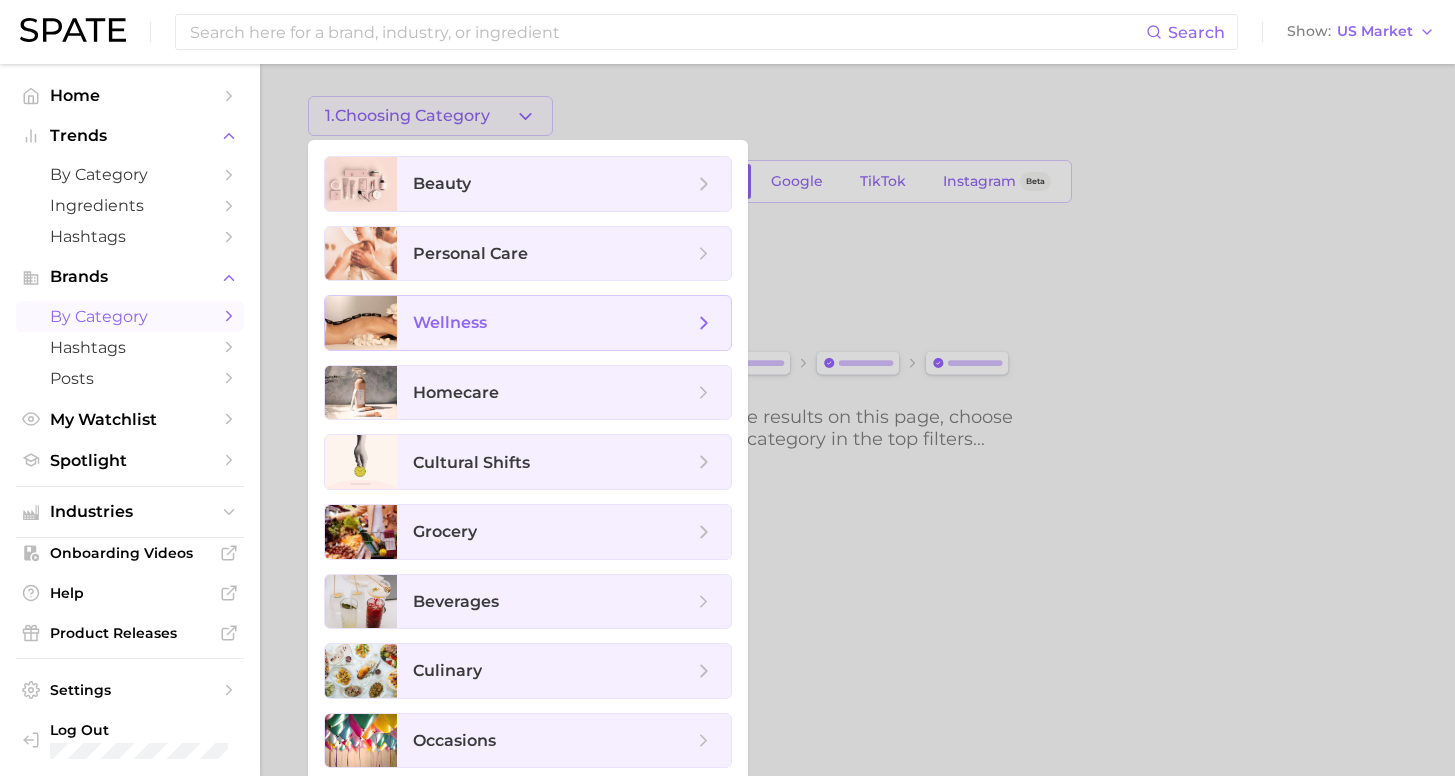 click on "wellness" at bounding box center [553, 323] 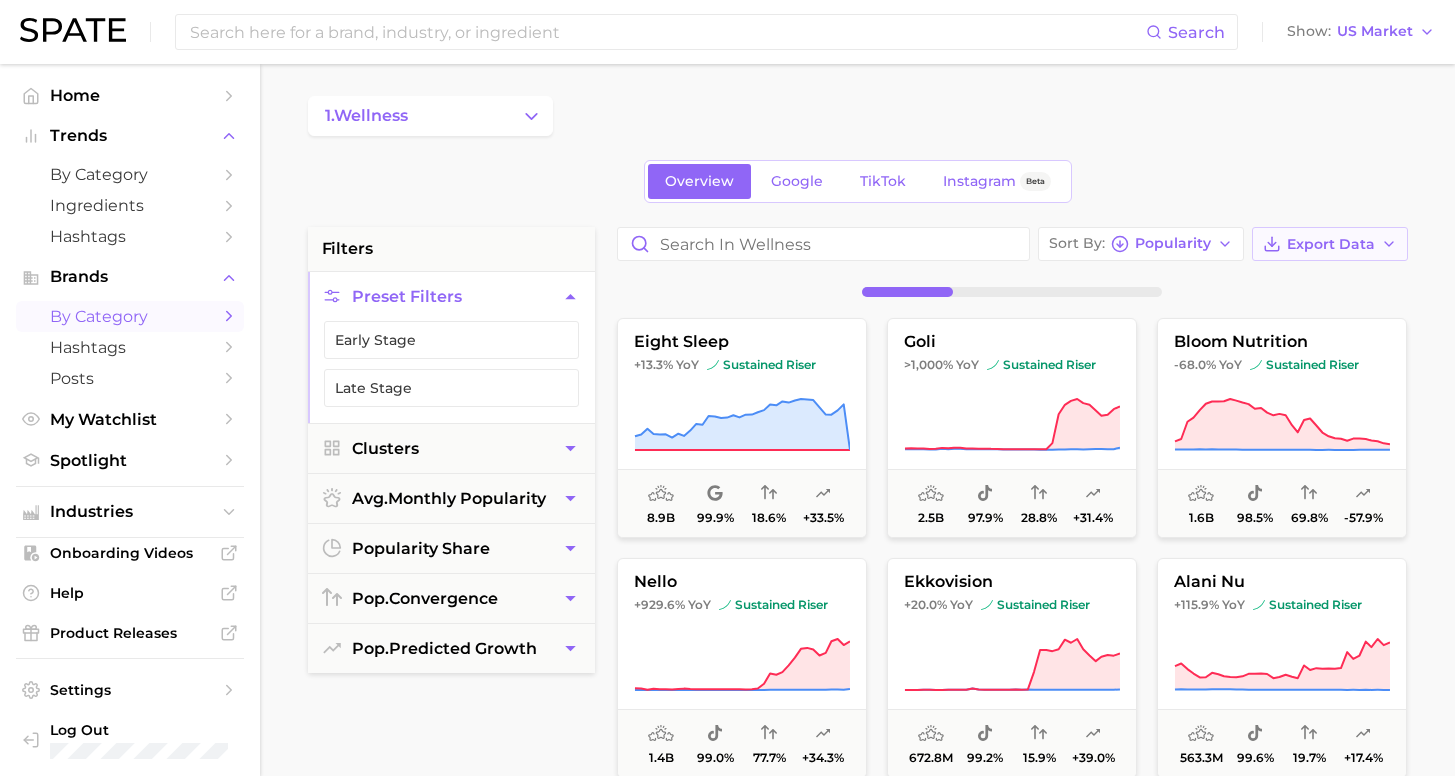 click on "Export Data" at bounding box center [1331, 244] 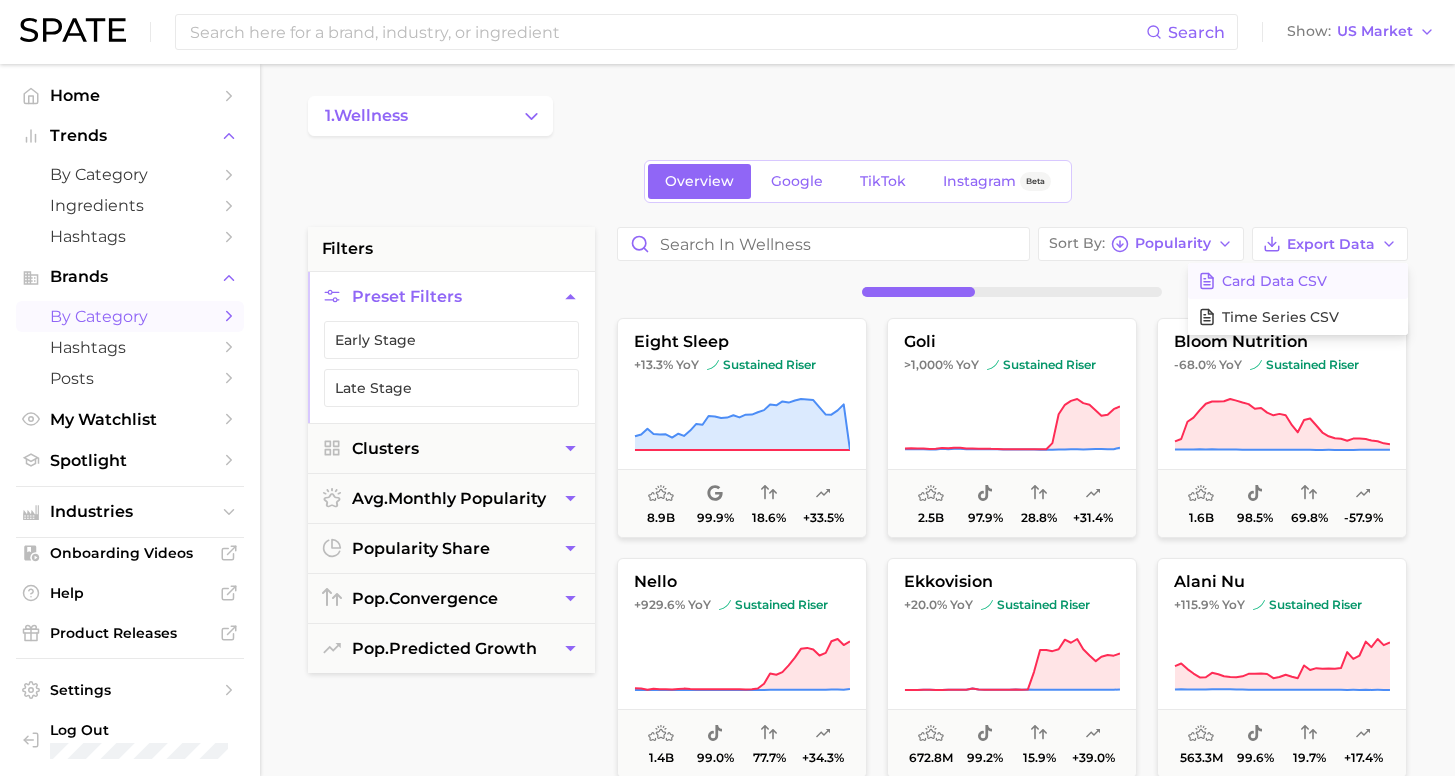 click on "Card Data CSV" at bounding box center [1274, 281] 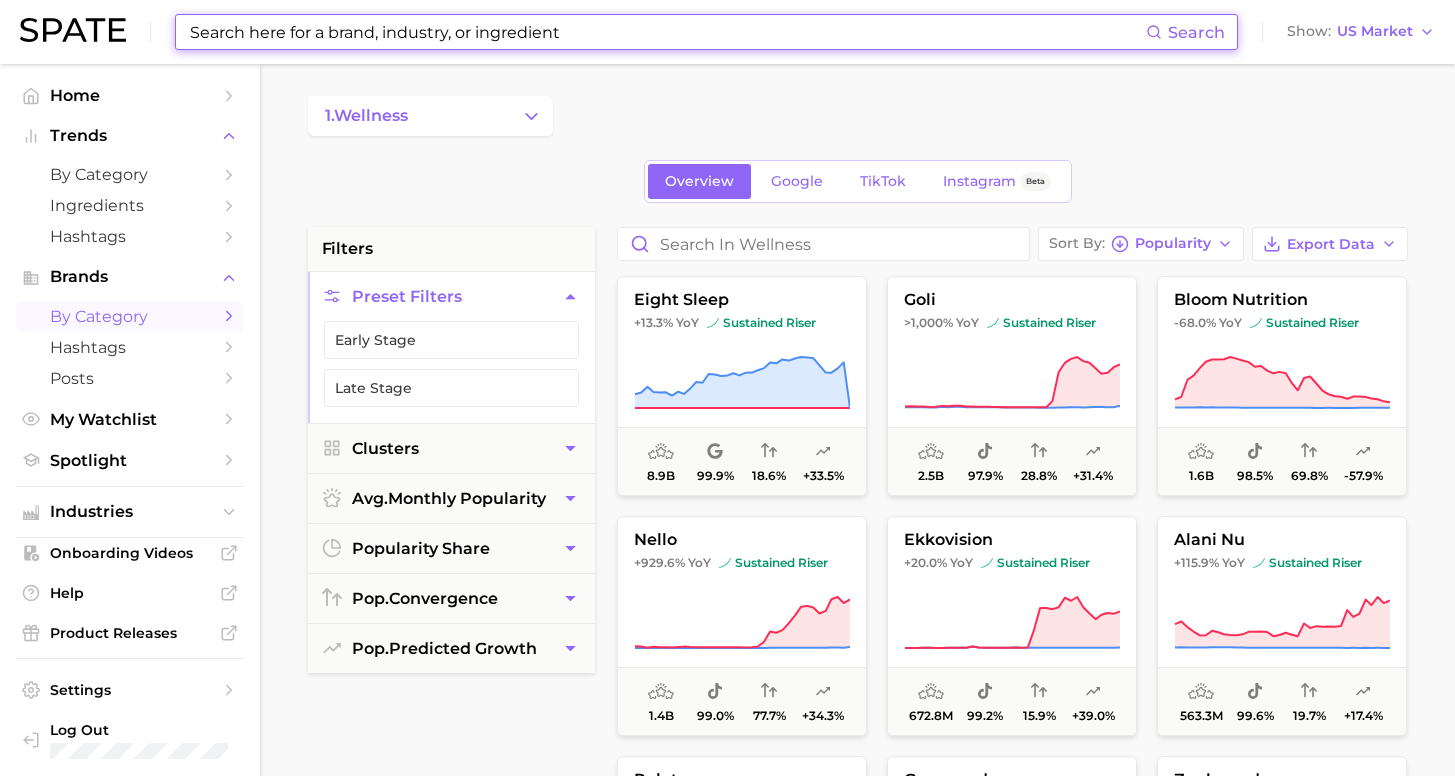 click at bounding box center (667, 32) 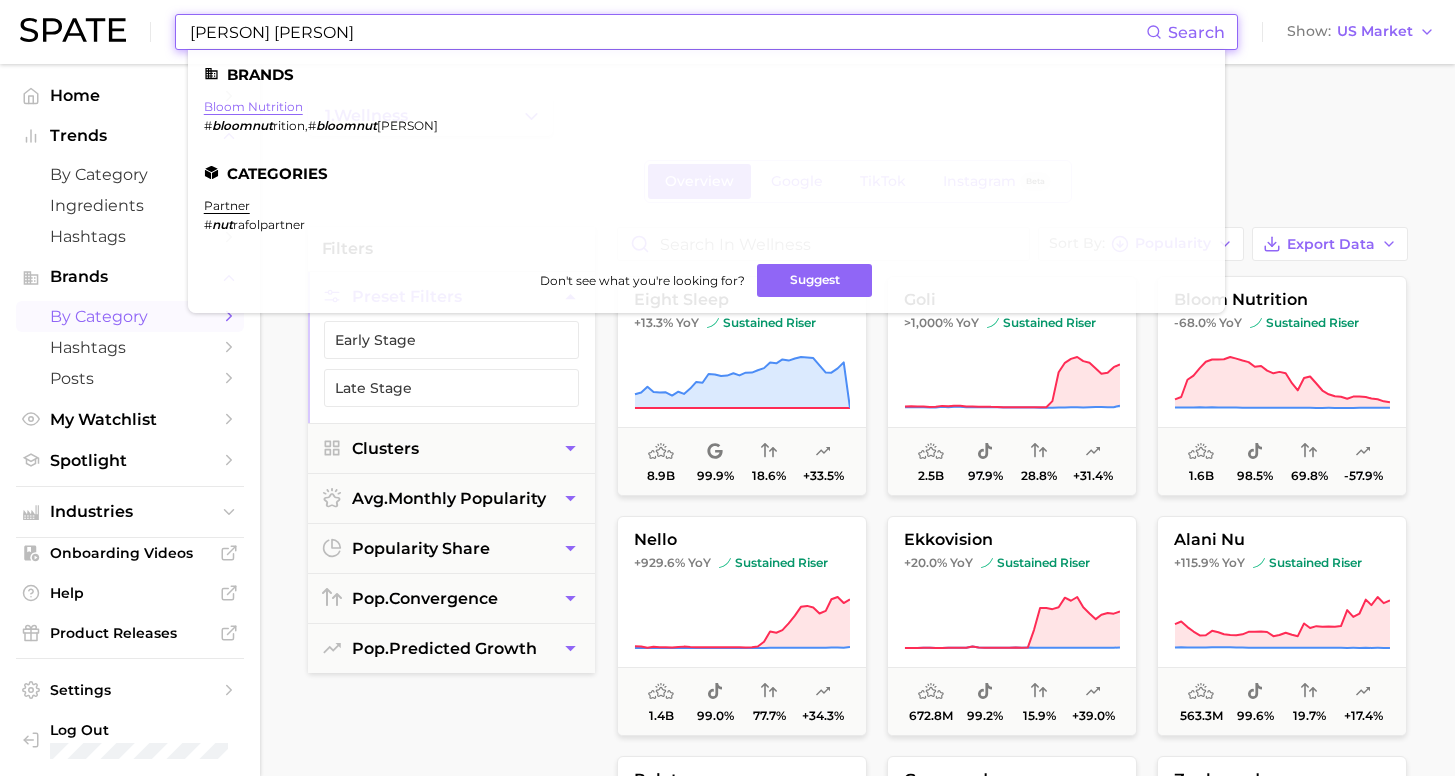 type on "[PERSON] [PERSON]" 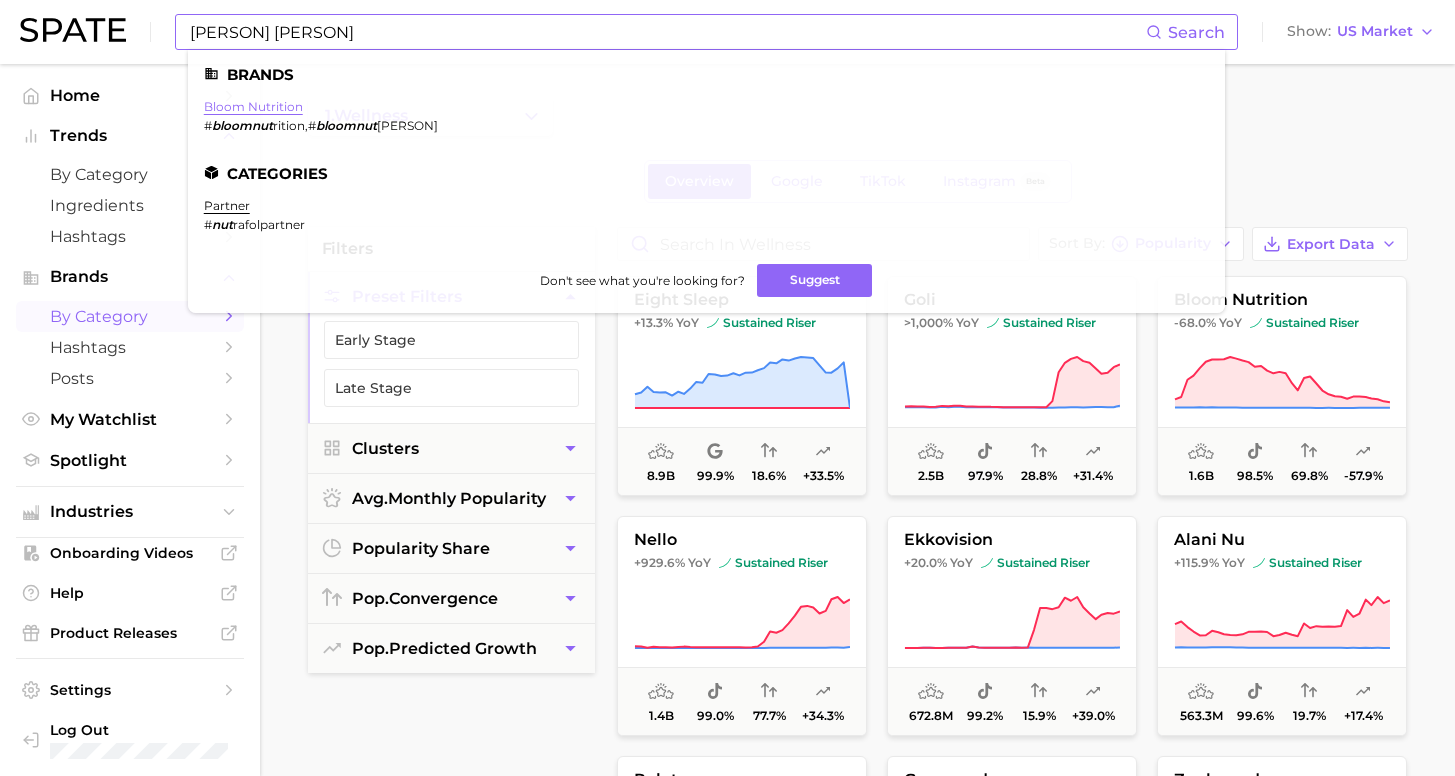 click on "bloom nutrition" at bounding box center [253, 106] 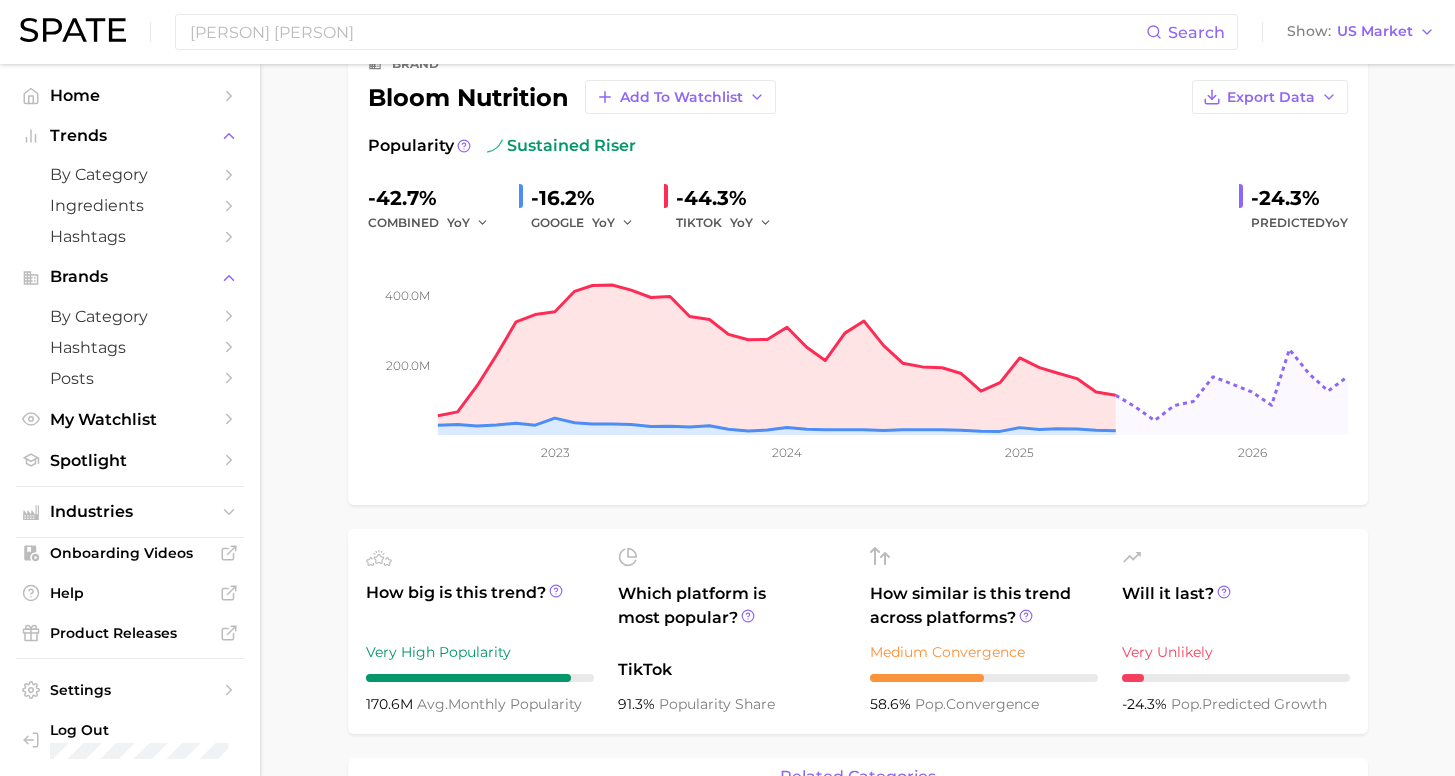 scroll, scrollTop: 0, scrollLeft: 0, axis: both 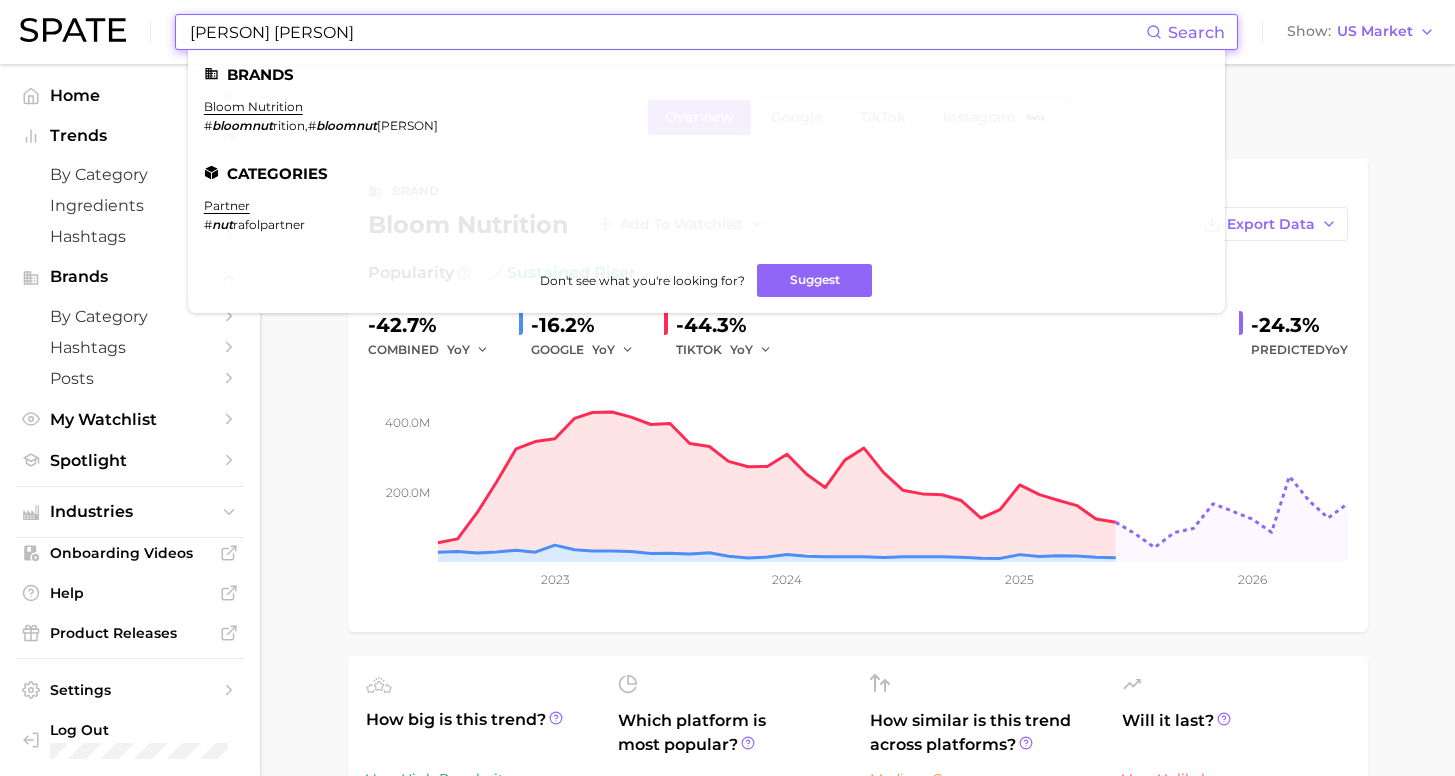 drag, startPoint x: 295, startPoint y: 29, endPoint x: 119, endPoint y: 25, distance: 176.04546 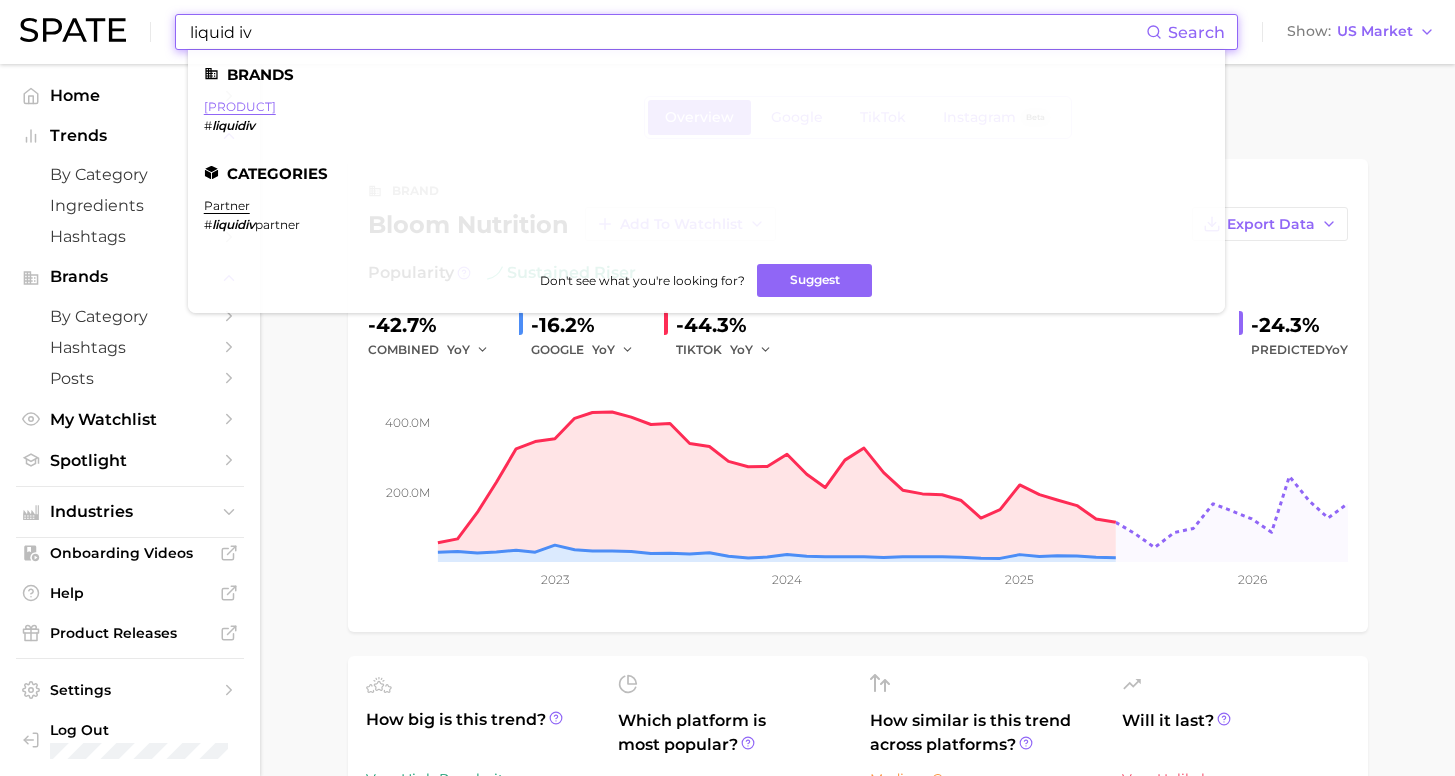 click on "[PRODUCT]" at bounding box center (240, 106) 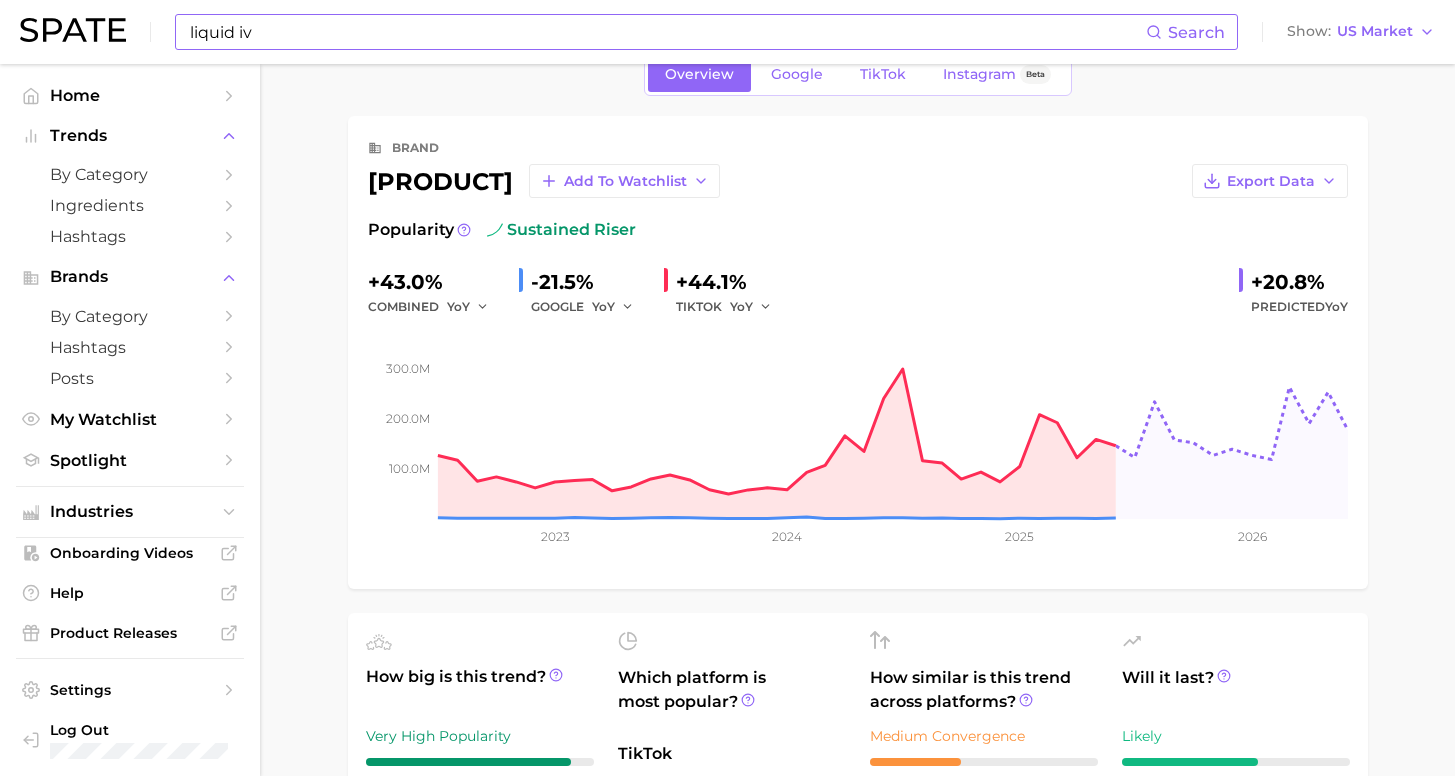 scroll, scrollTop: 81, scrollLeft: 0, axis: vertical 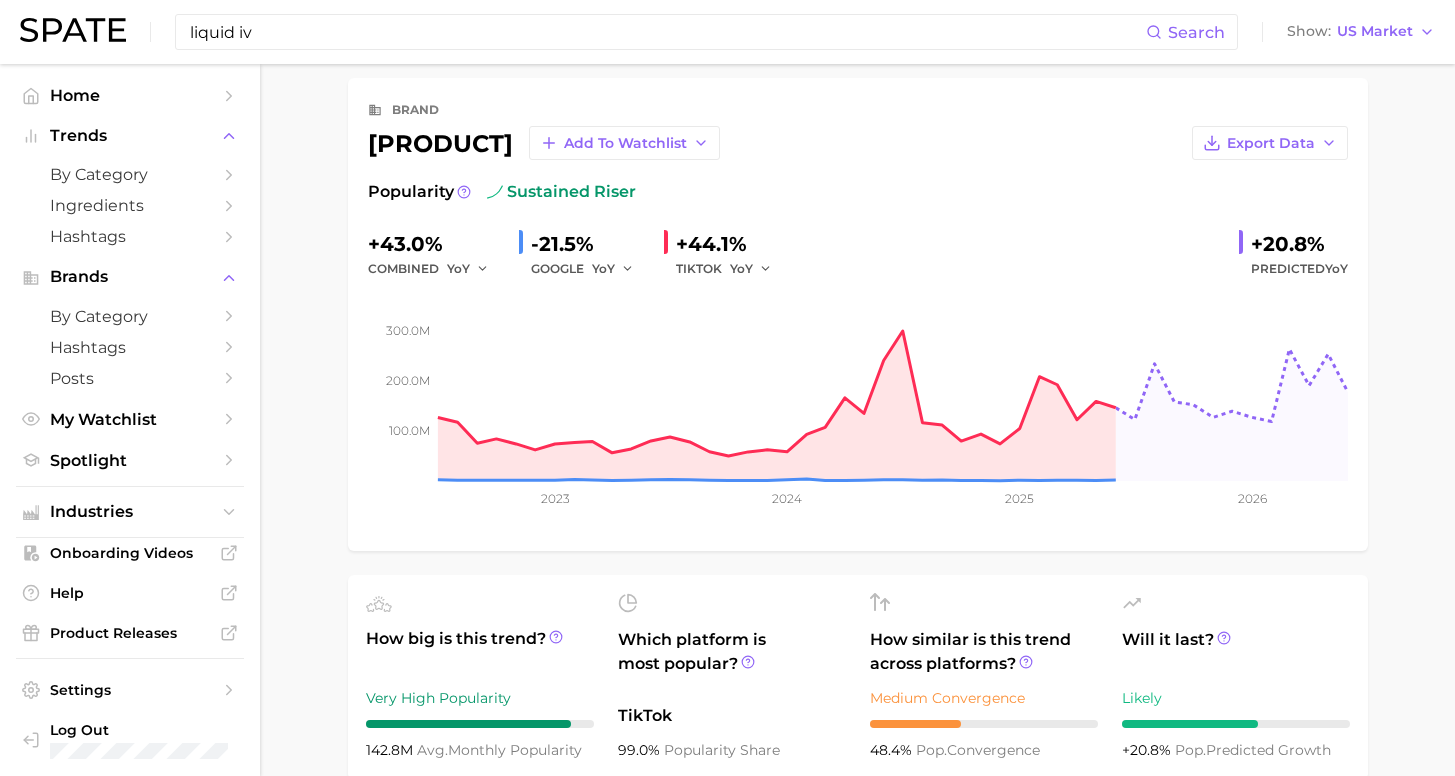 drag, startPoint x: 254, startPoint y: 26, endPoint x: 157, endPoint y: 24, distance: 97.020615 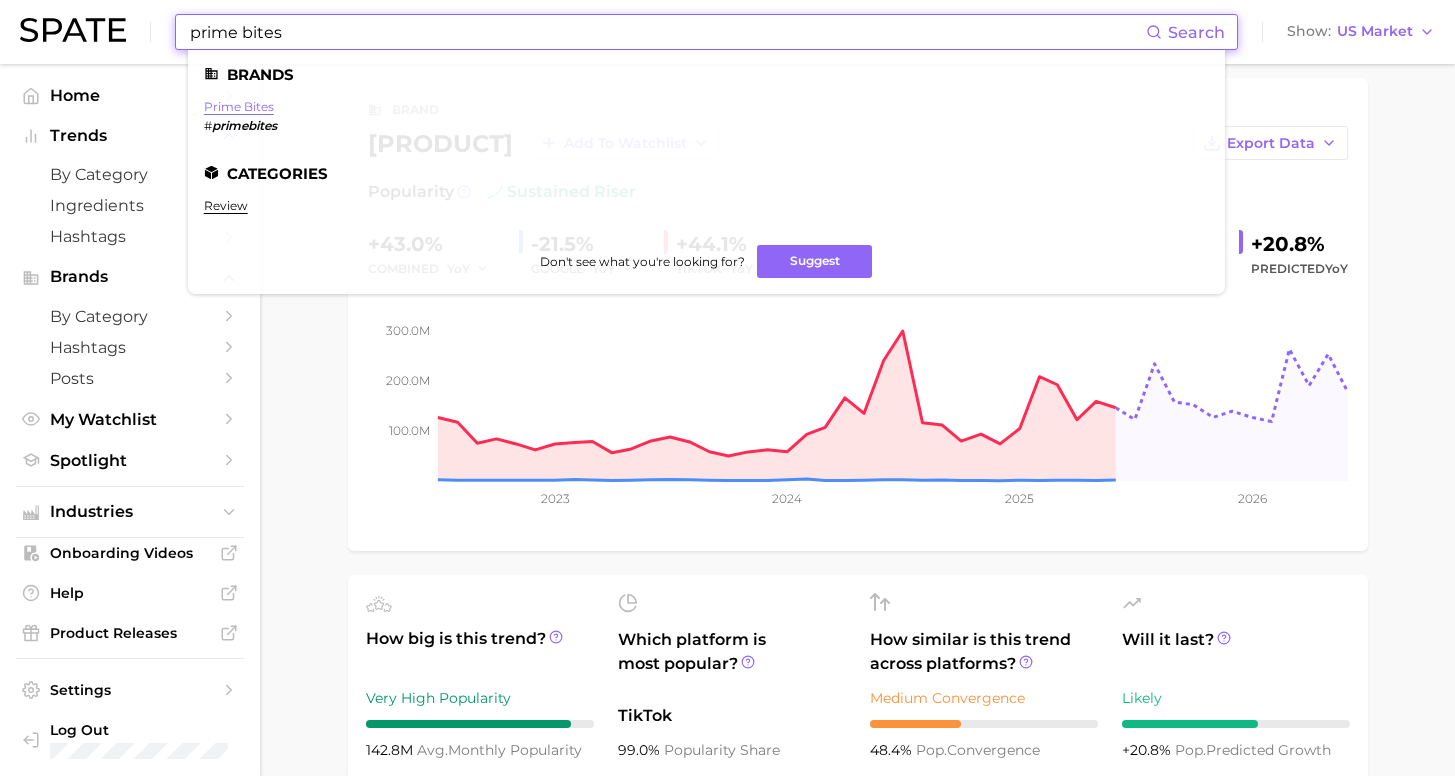 click on "prime bites" at bounding box center [239, 106] 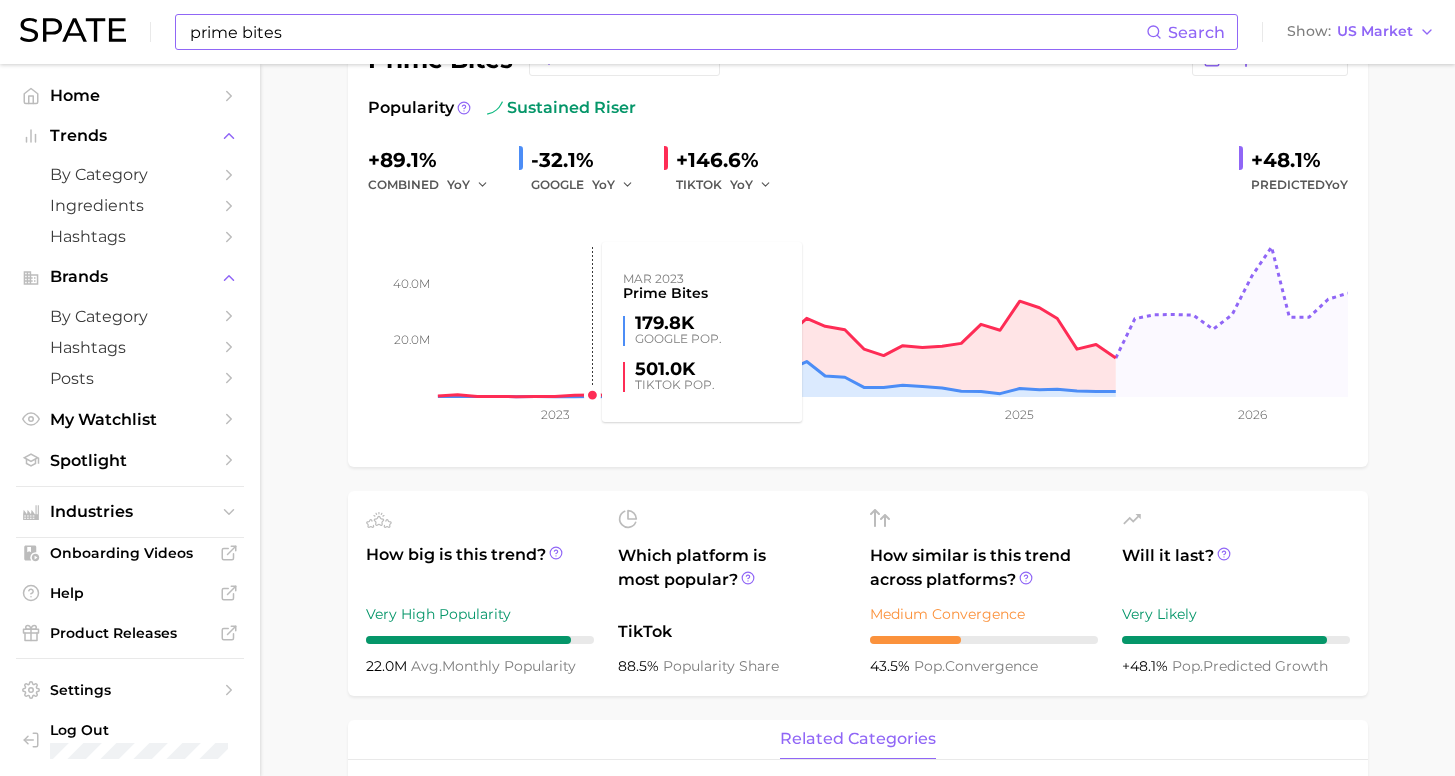 scroll, scrollTop: 365, scrollLeft: 0, axis: vertical 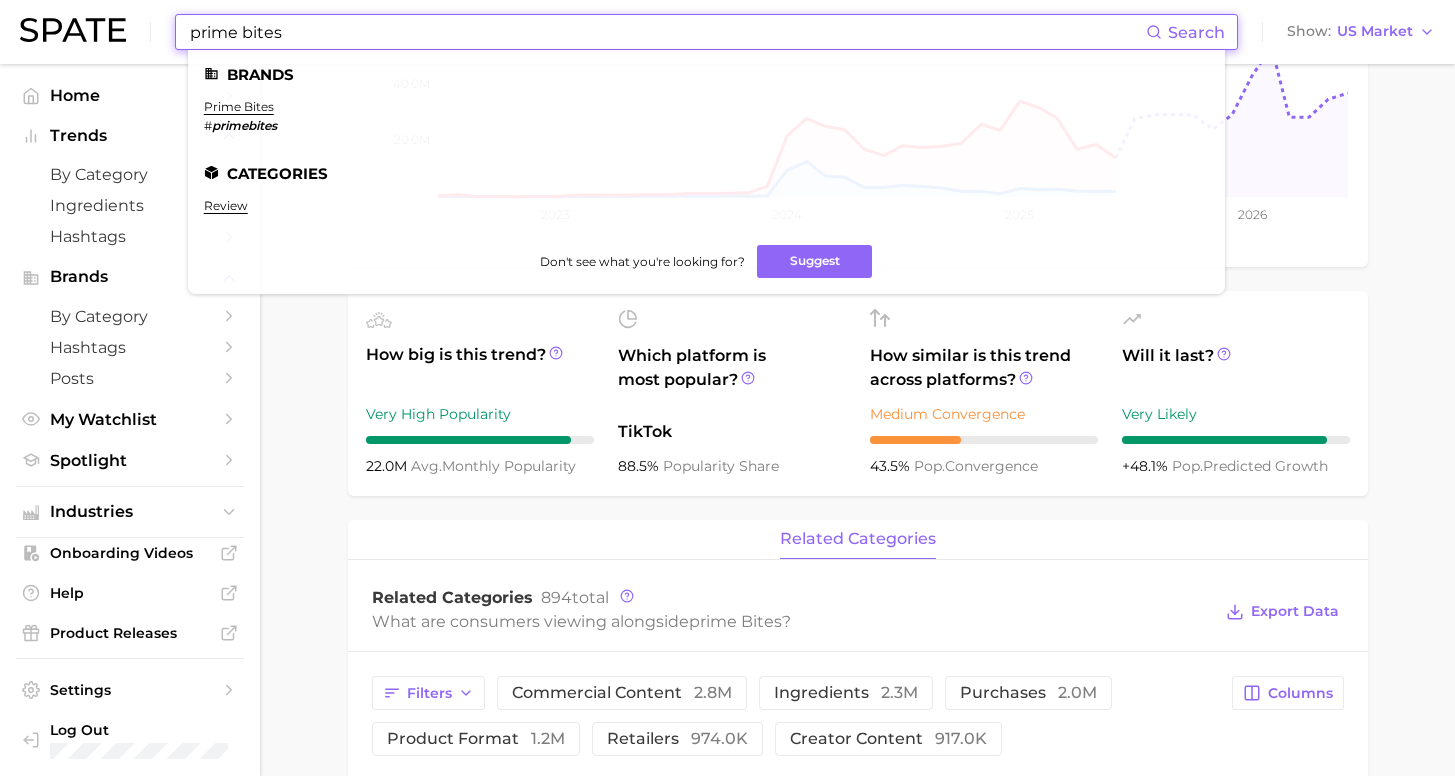 drag, startPoint x: 293, startPoint y: 27, endPoint x: 91, endPoint y: 26, distance: 202.00247 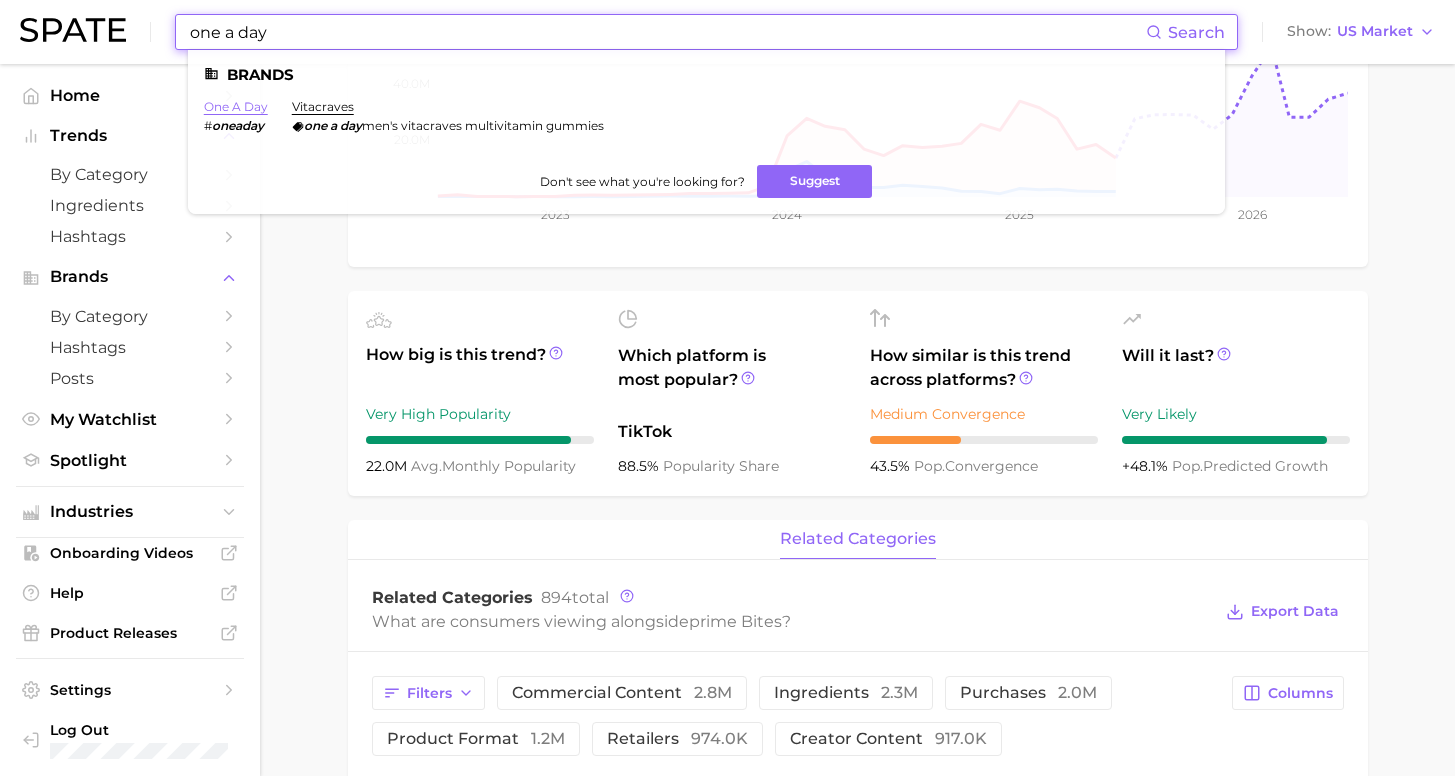 click on "one a day" at bounding box center (236, 106) 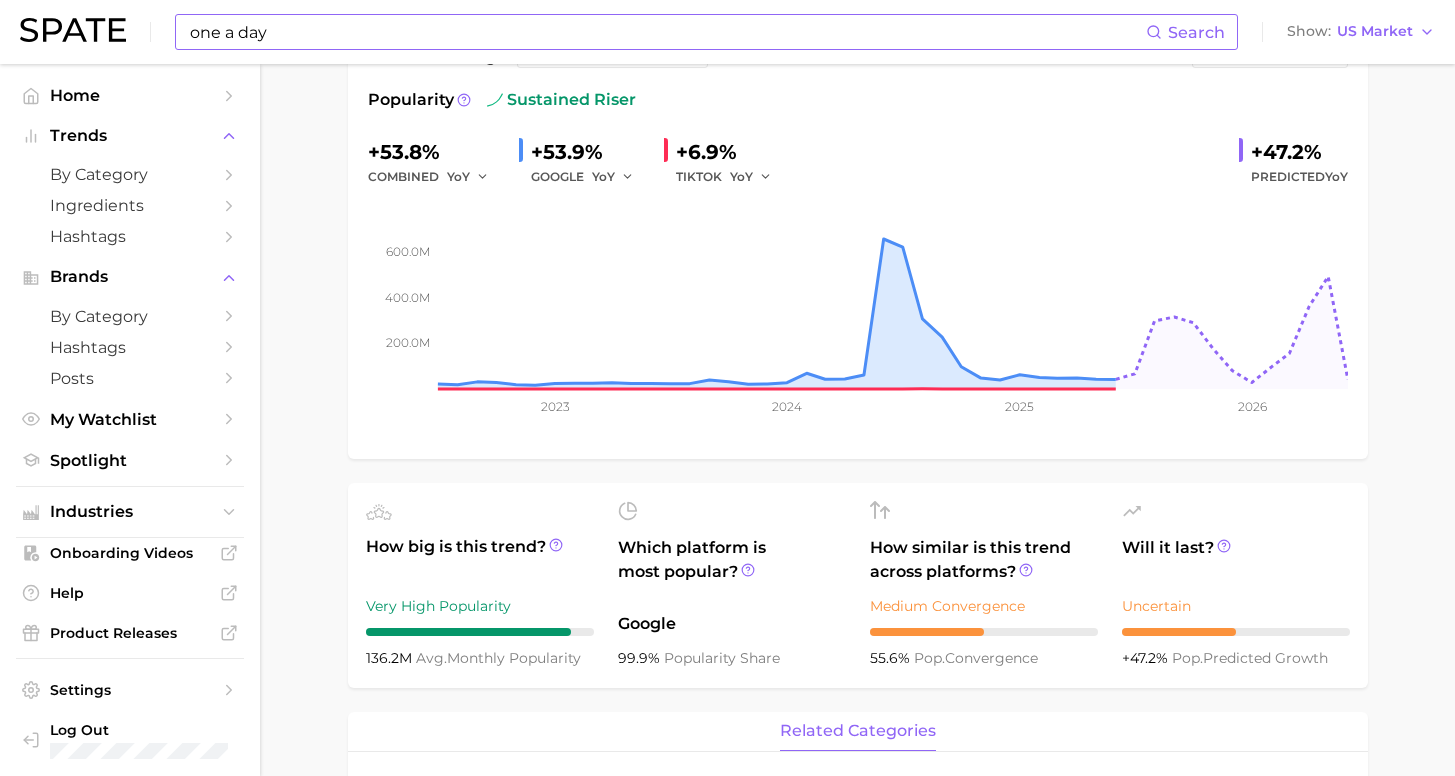 scroll, scrollTop: 177, scrollLeft: 0, axis: vertical 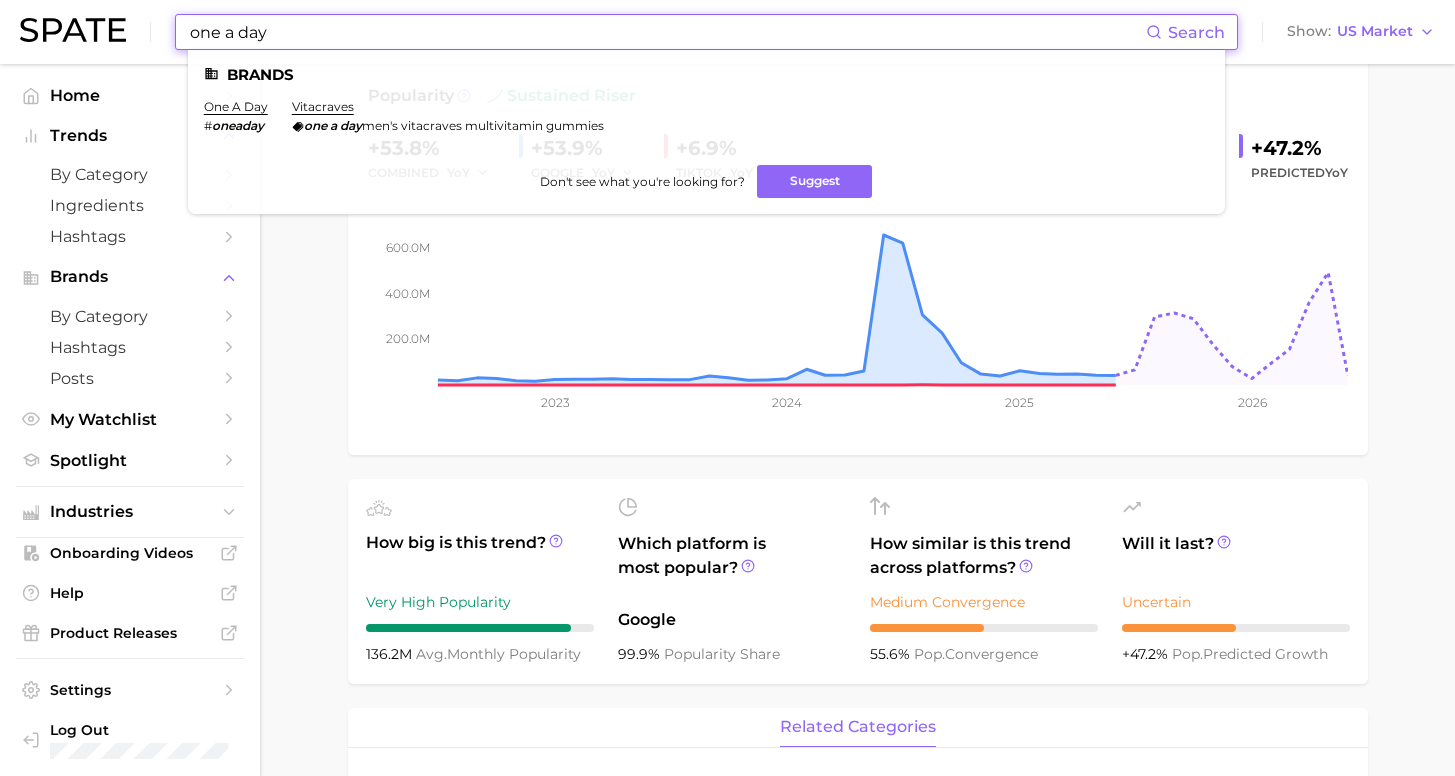 drag, startPoint x: 292, startPoint y: 35, endPoint x: 135, endPoint y: 12, distance: 158.67577 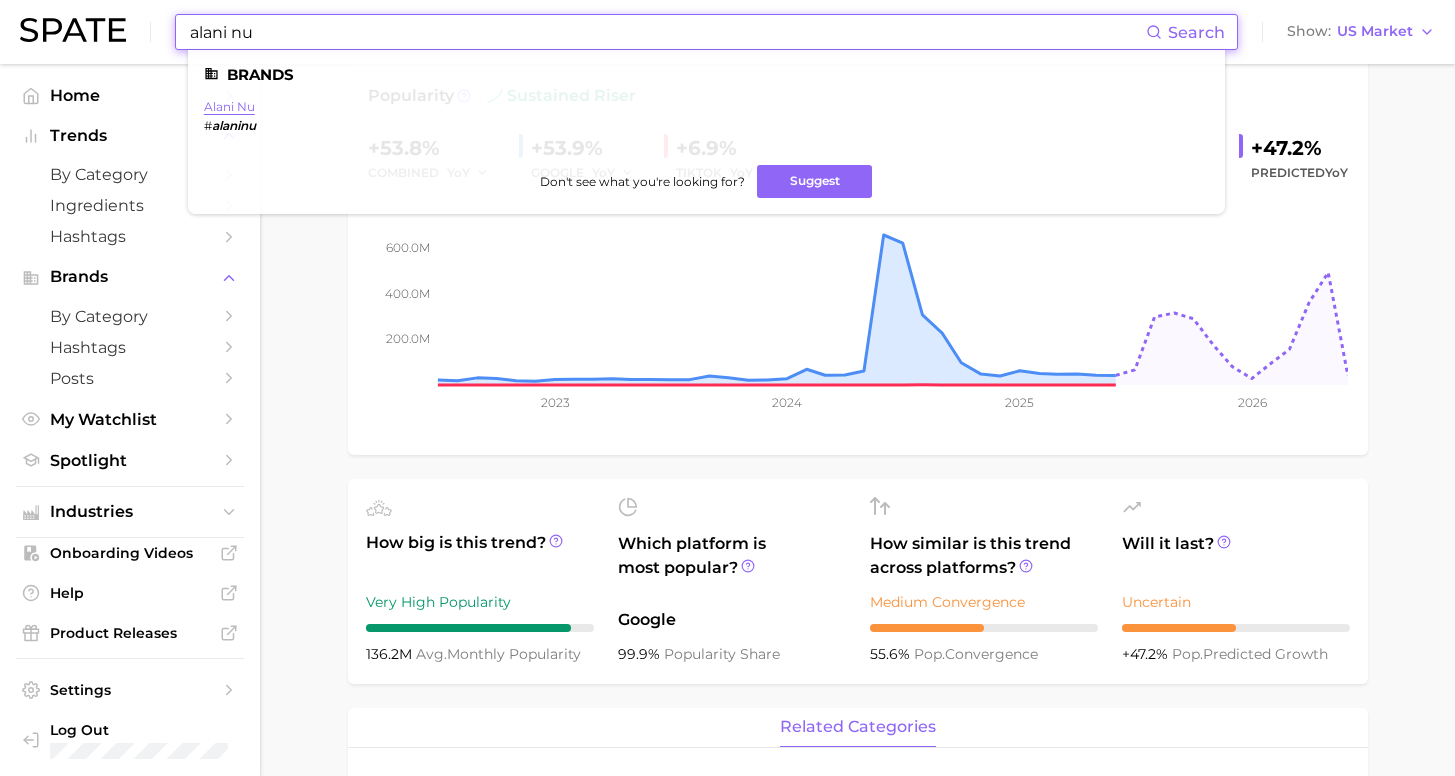 click on "alani nu" at bounding box center [229, 106] 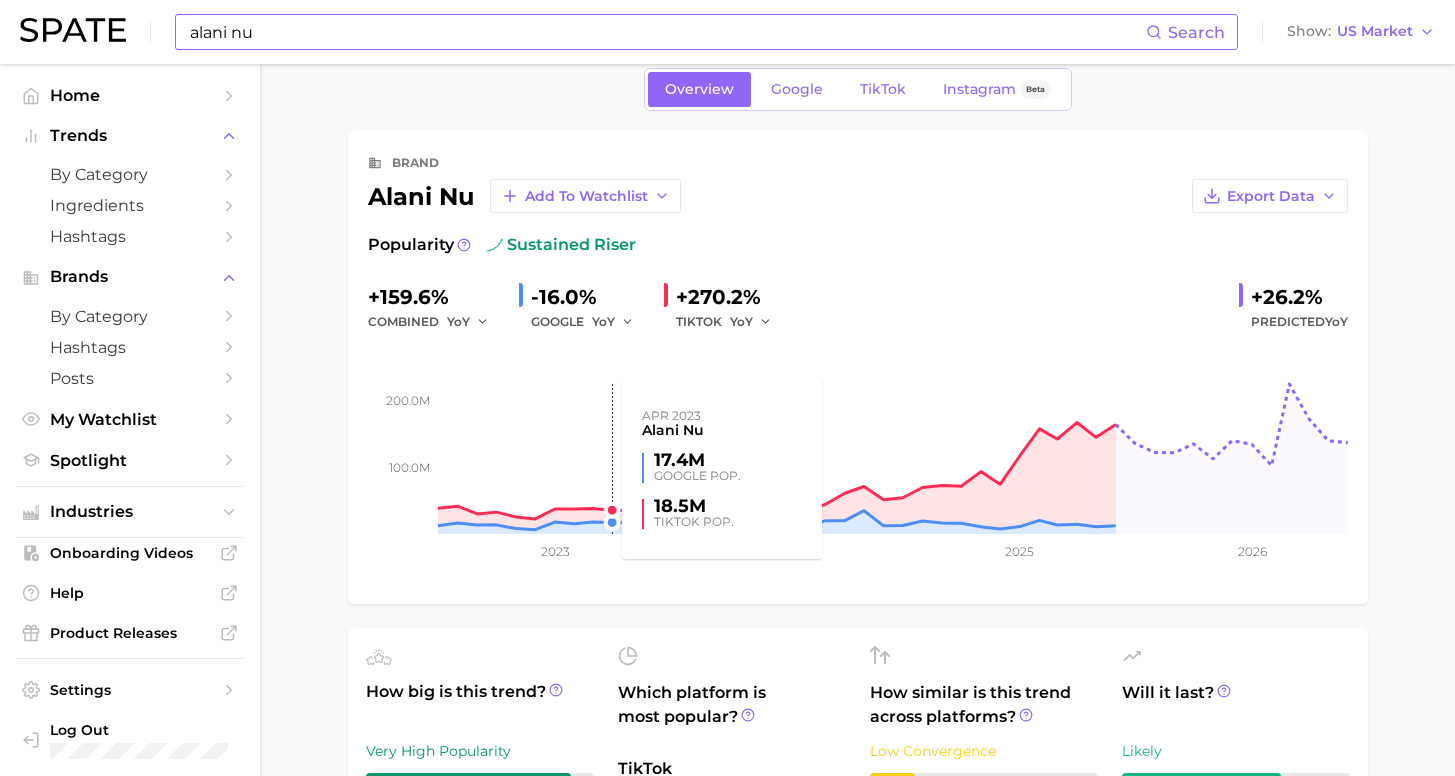 scroll, scrollTop: 171, scrollLeft: 0, axis: vertical 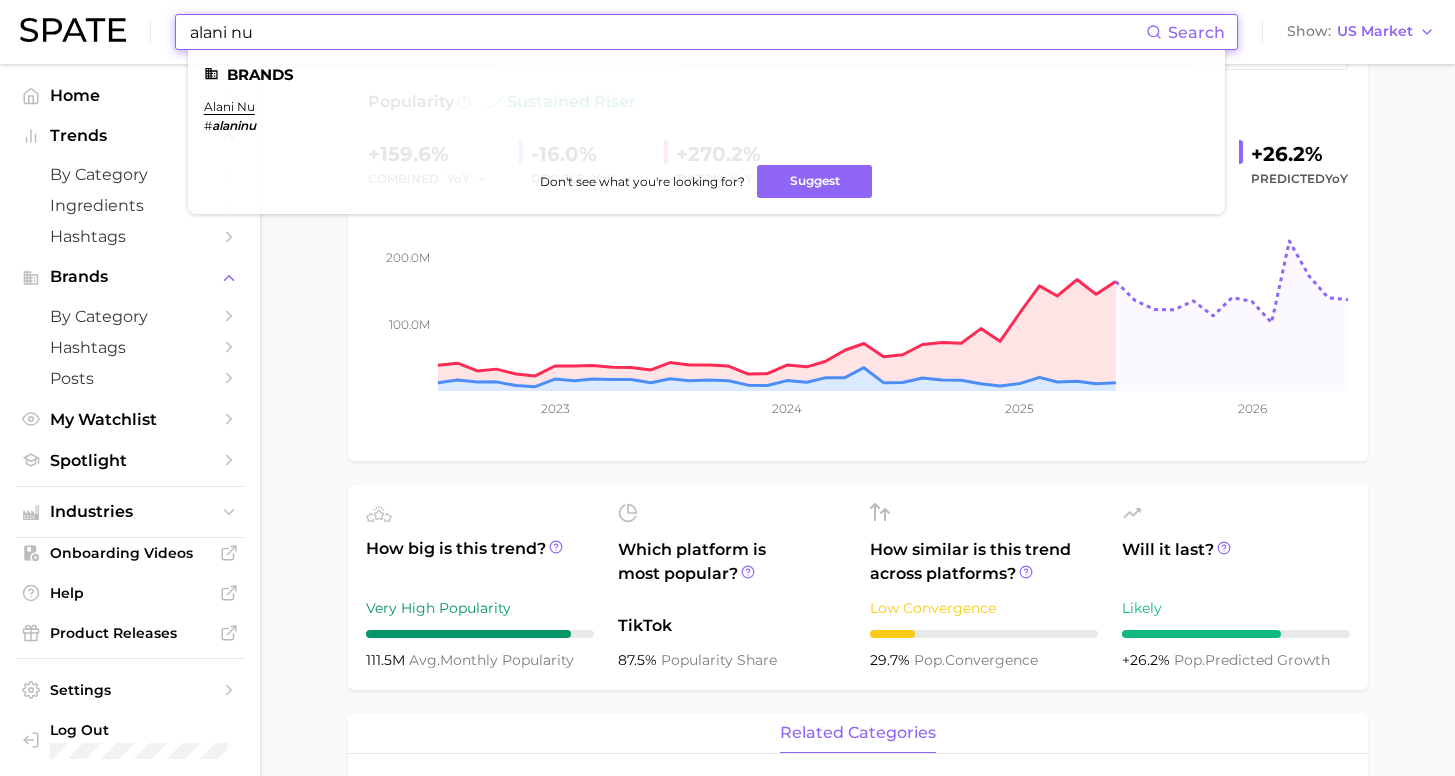 drag, startPoint x: 180, startPoint y: 40, endPoint x: 153, endPoint y: 40, distance: 27 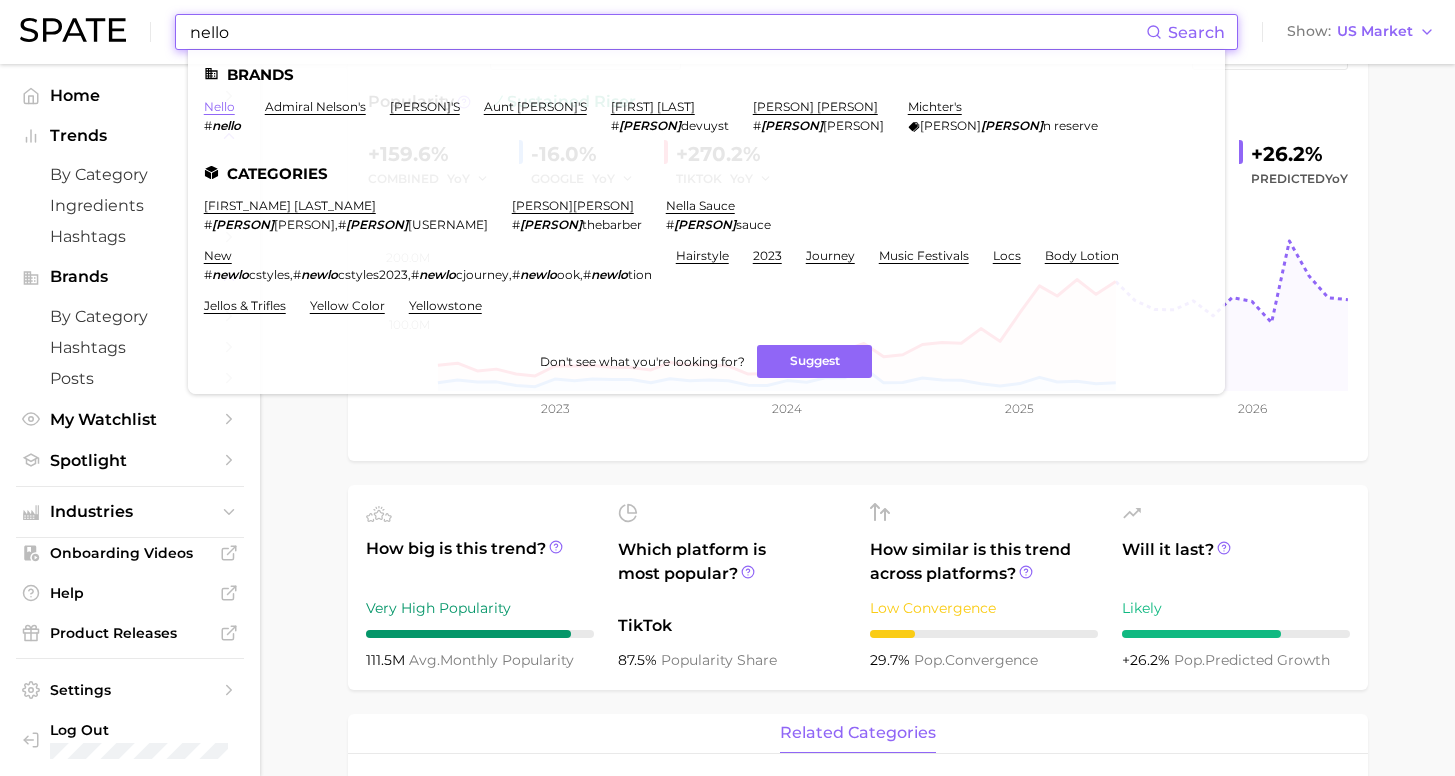 click on "nello" at bounding box center [219, 106] 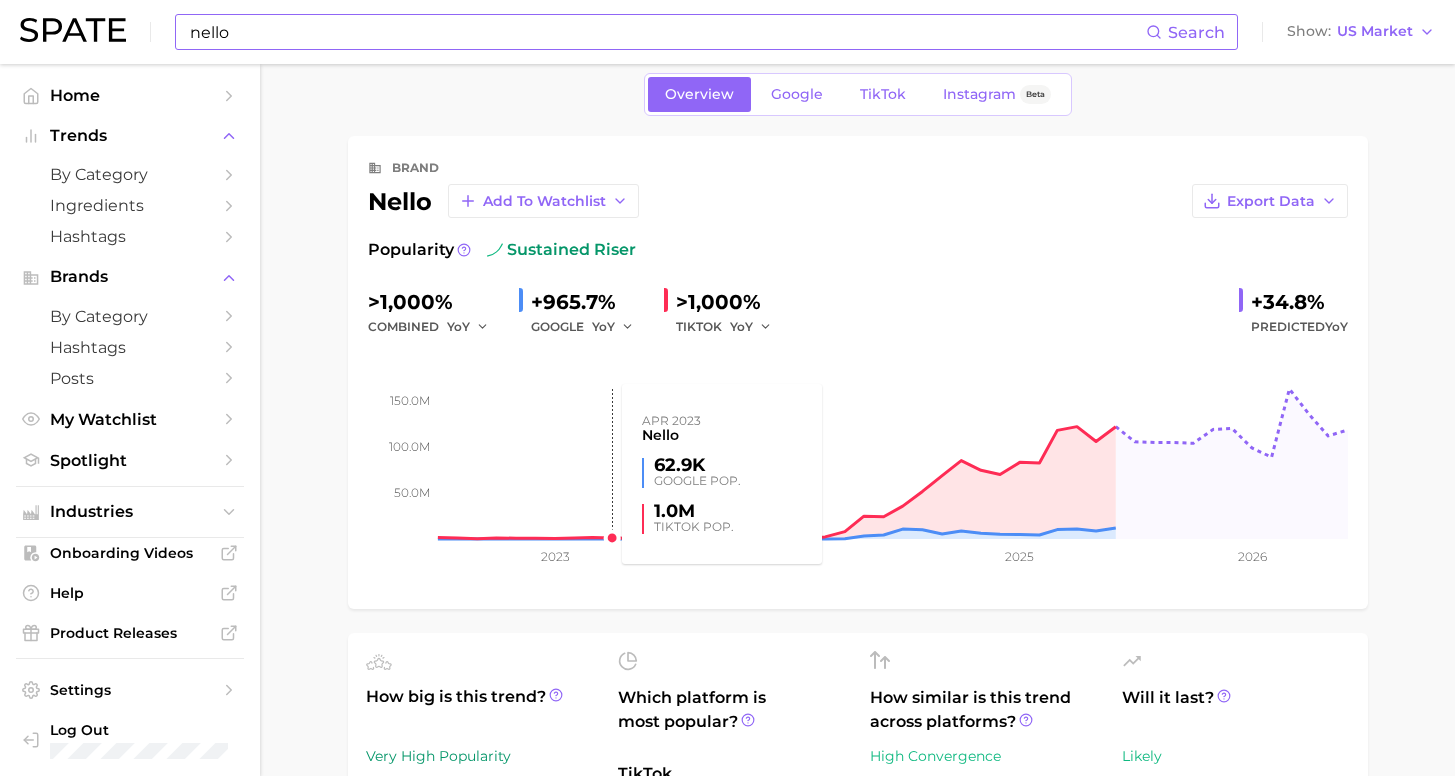 scroll, scrollTop: 211, scrollLeft: 0, axis: vertical 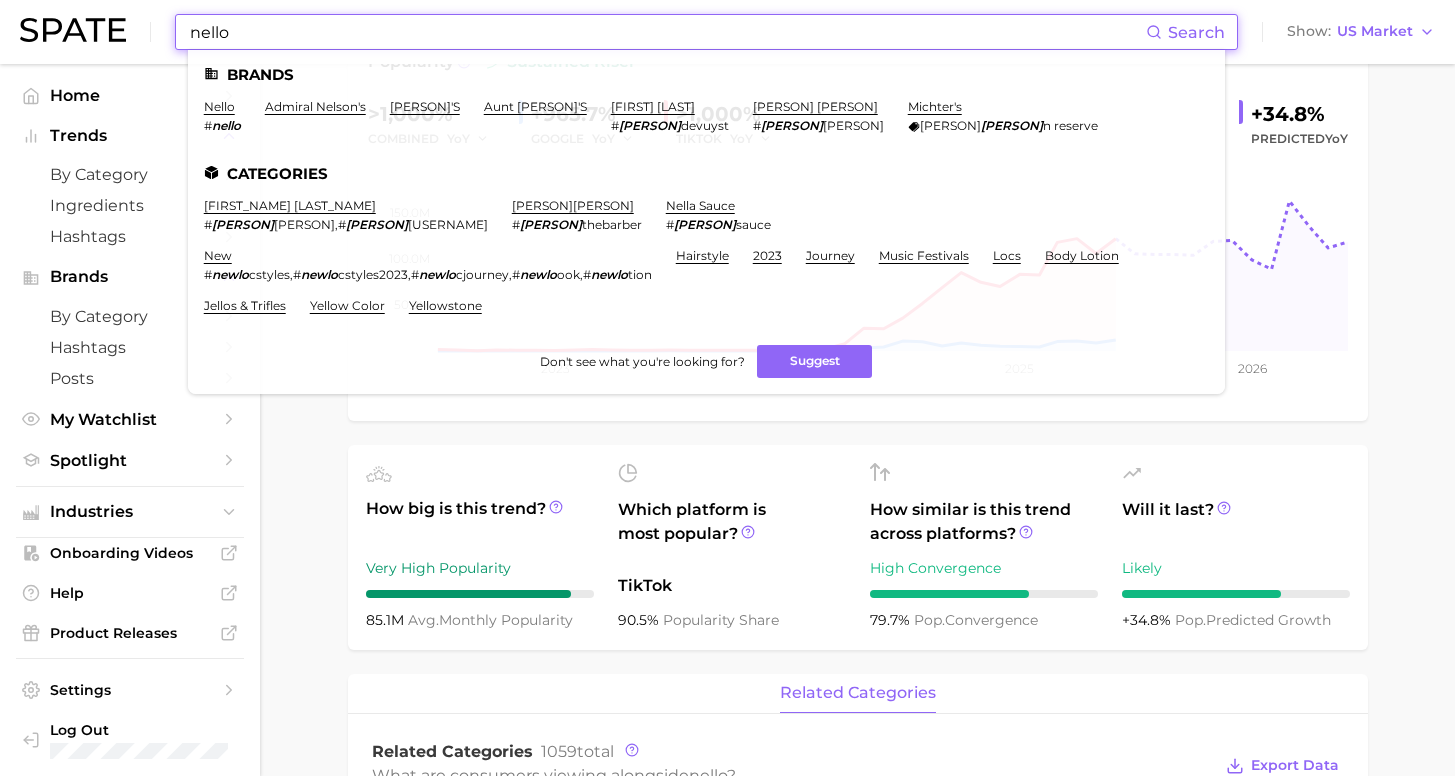 click on "[USERNAME]" at bounding box center [727, 32] 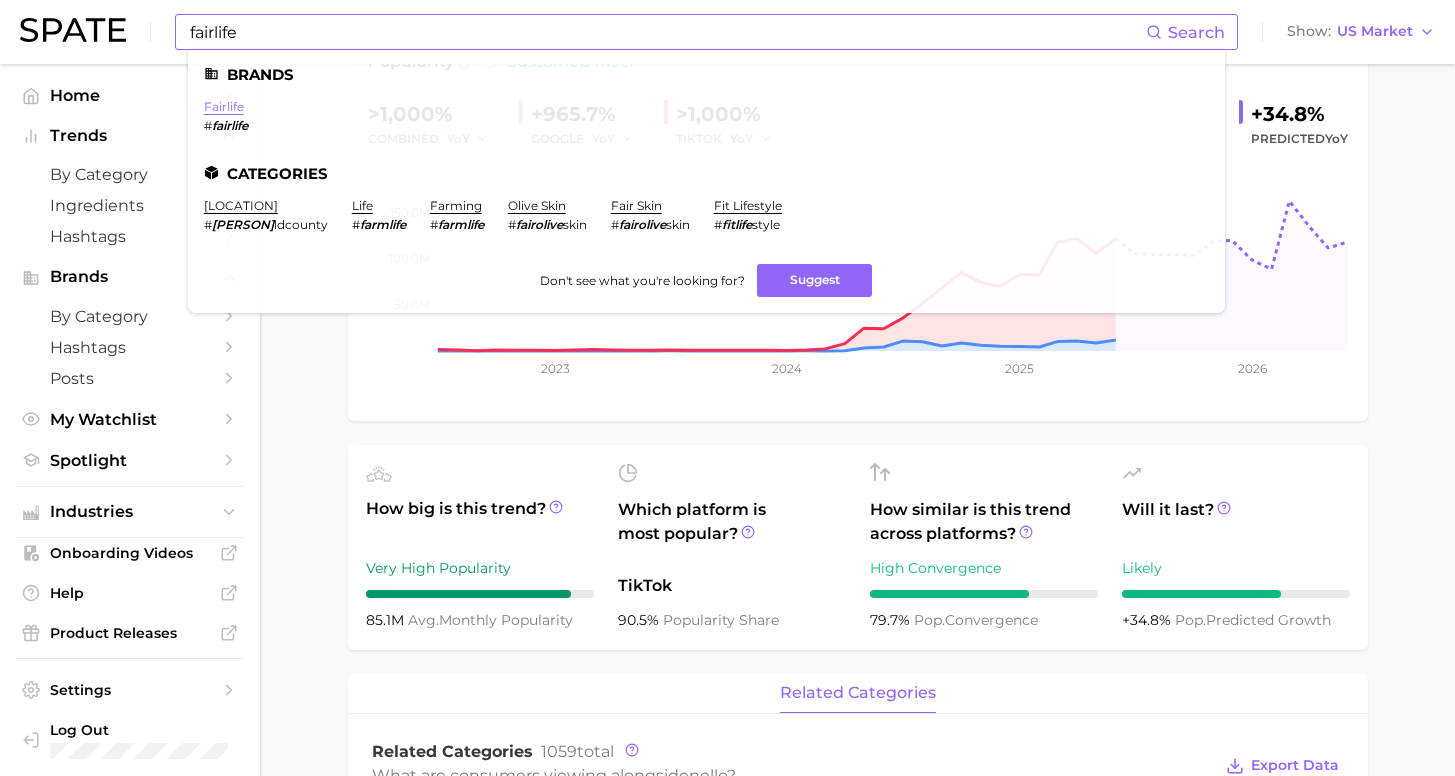 click on "fairlife" at bounding box center (224, 106) 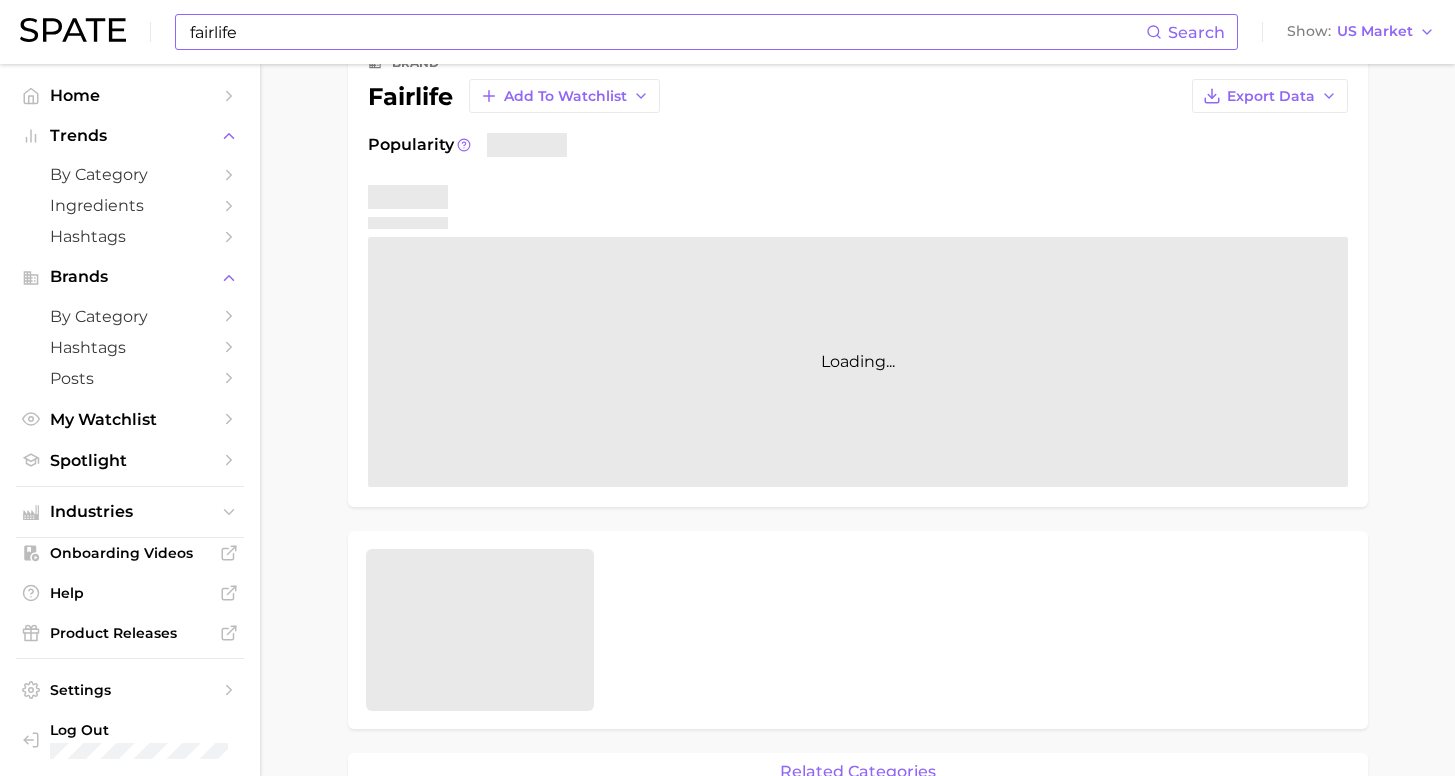 scroll, scrollTop: 267, scrollLeft: 0, axis: vertical 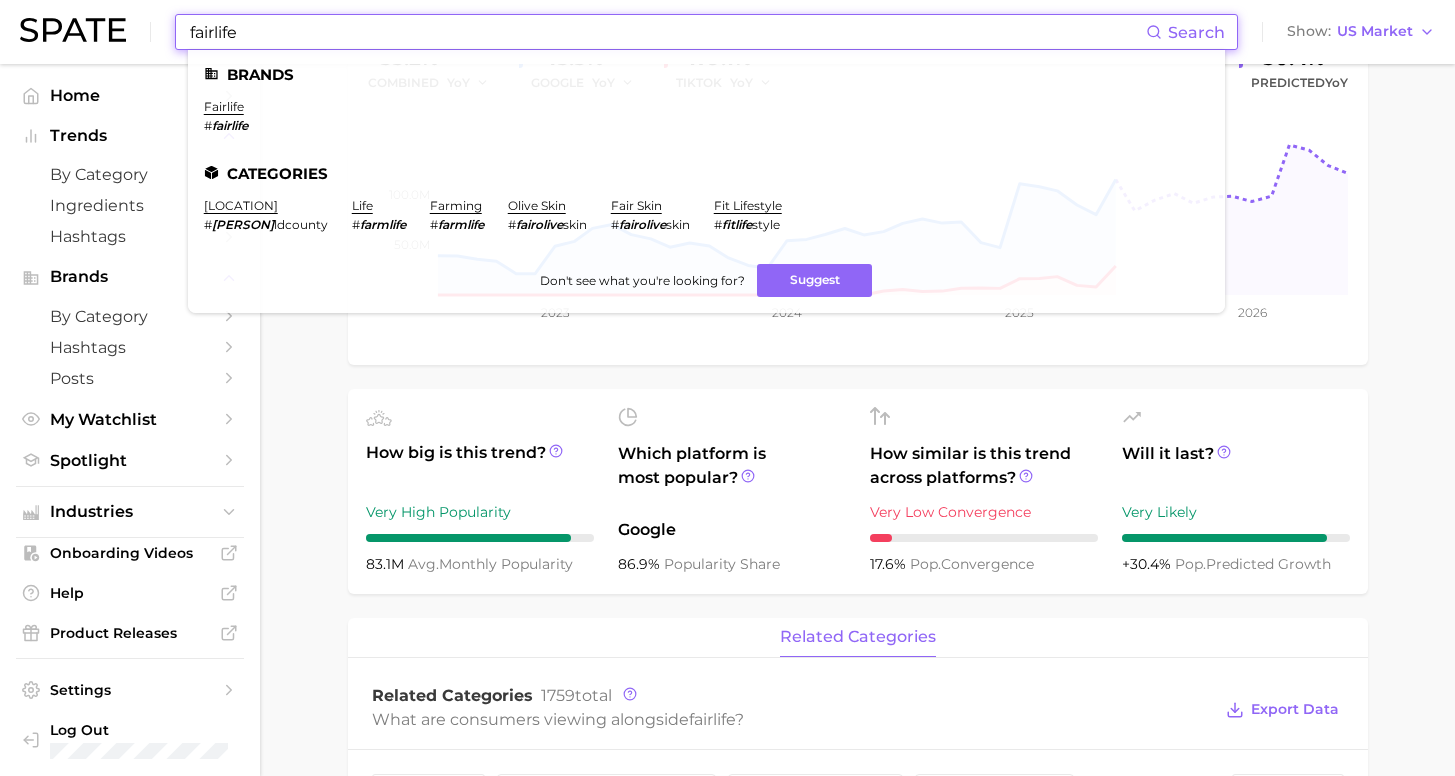 drag, startPoint x: 265, startPoint y: 27, endPoint x: 149, endPoint y: 26, distance: 116.00431 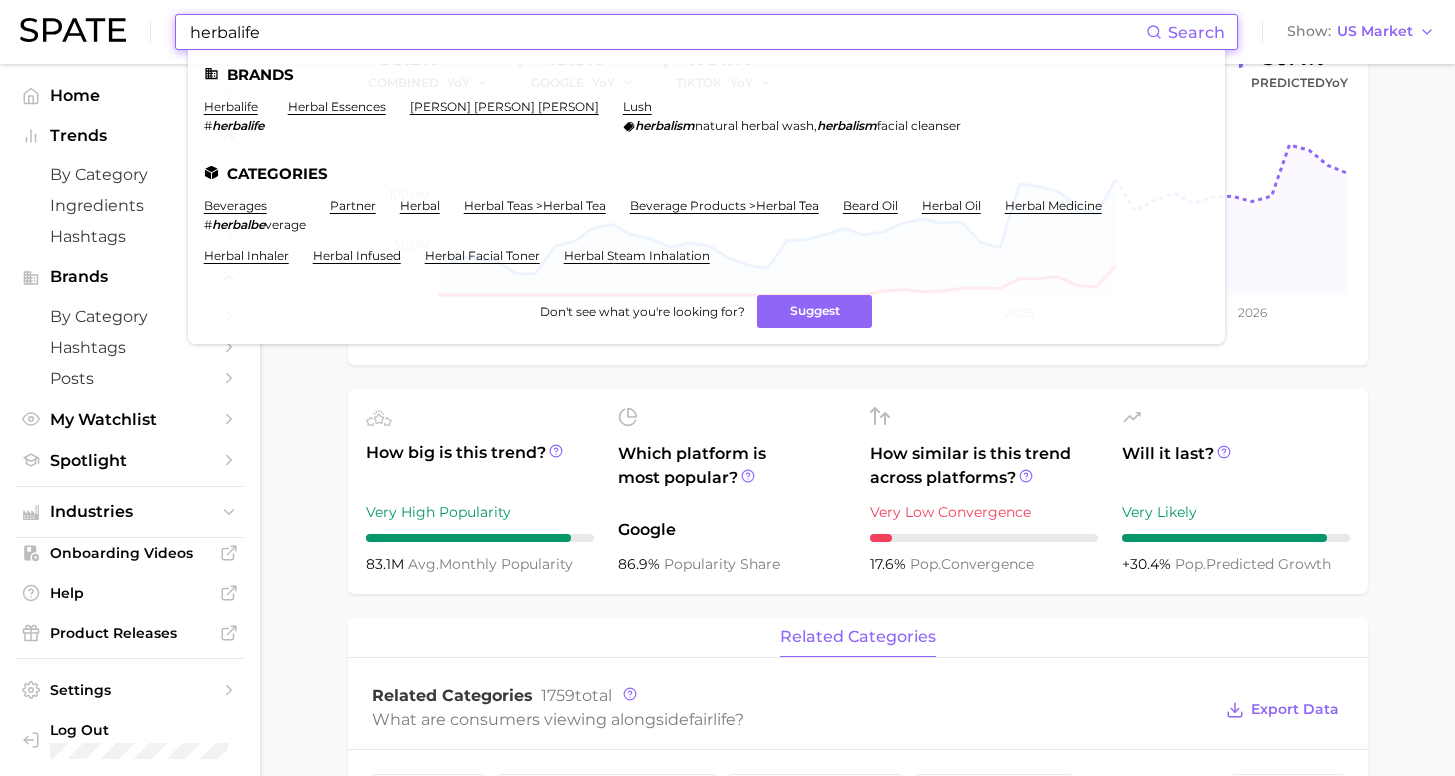 type on "Herbalife" 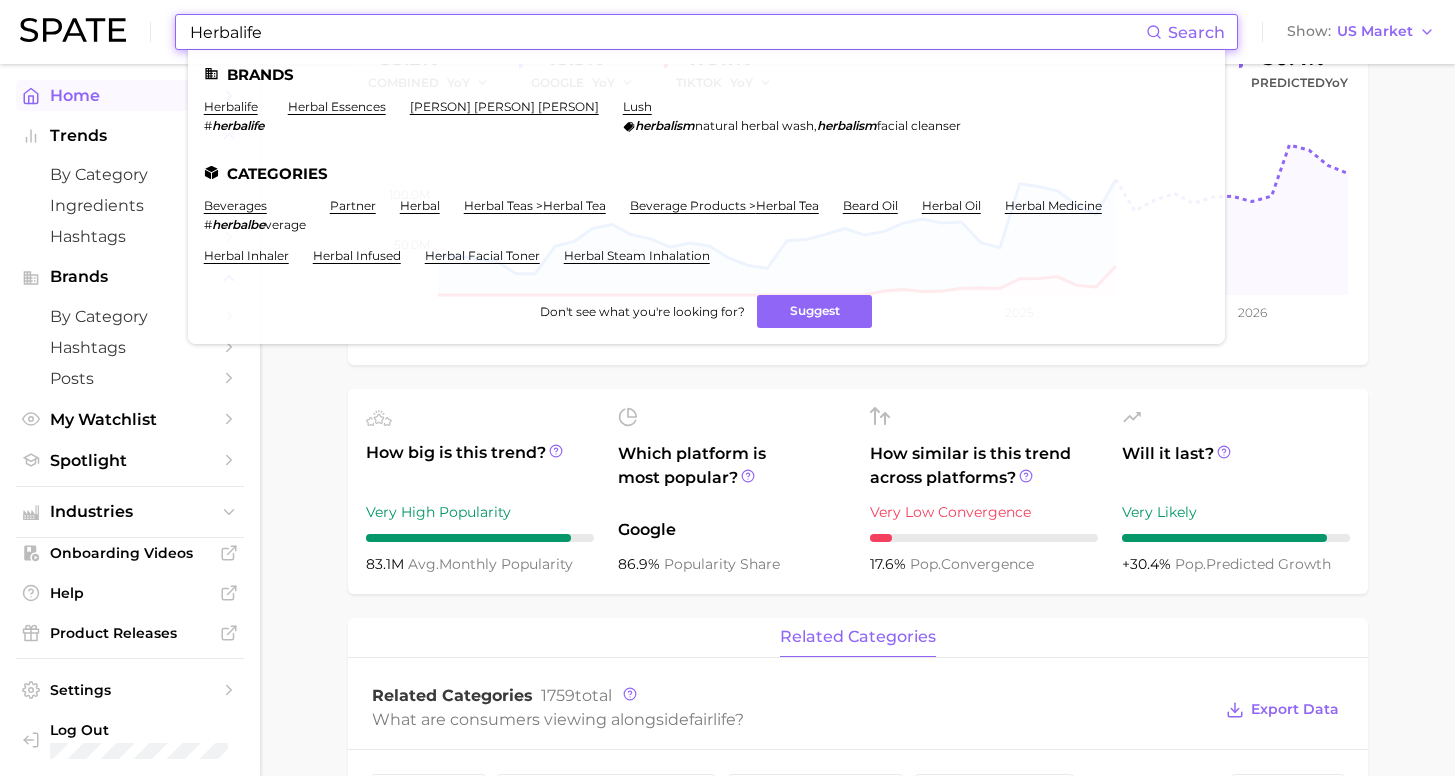 drag, startPoint x: 149, startPoint y: 26, endPoint x: 224, endPoint y: 107, distance: 110.39022 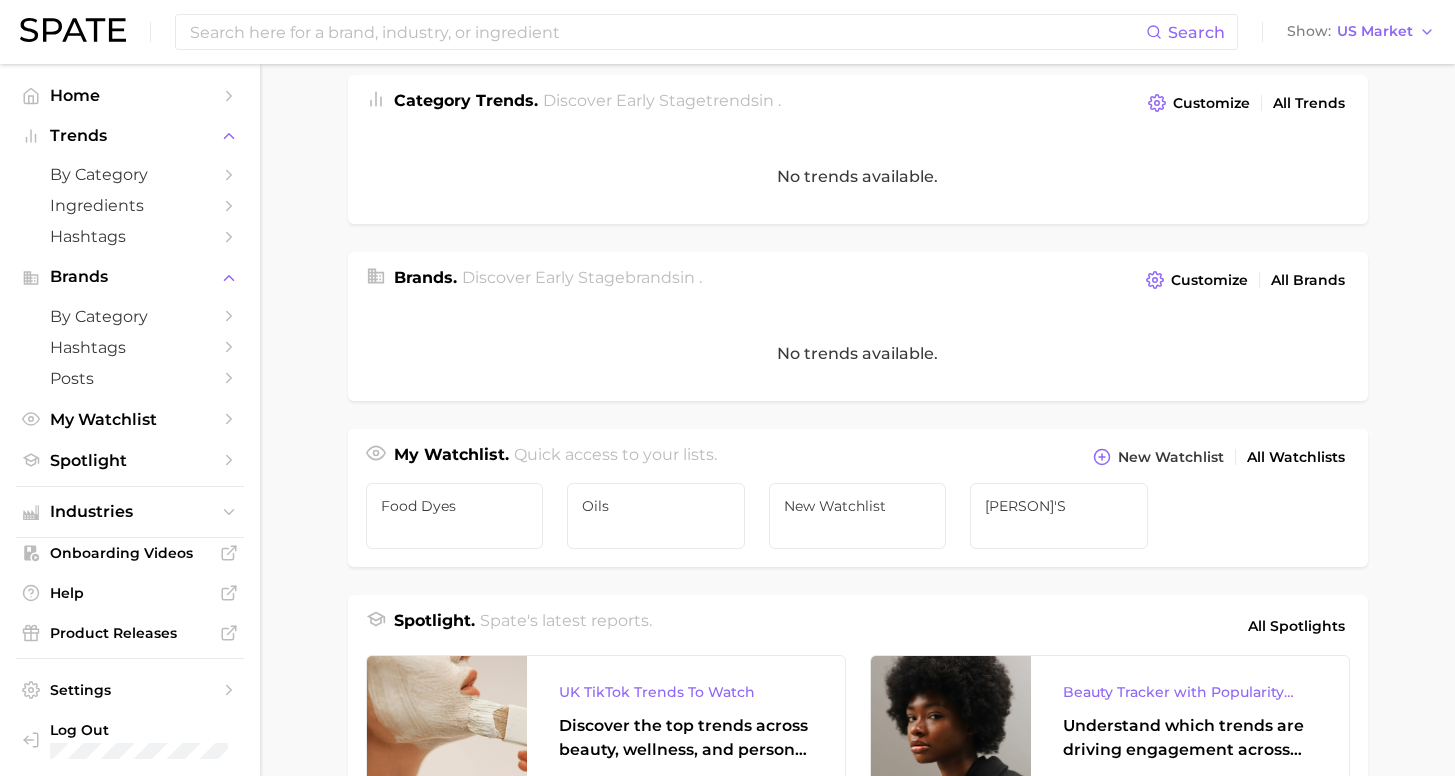 scroll, scrollTop: 0, scrollLeft: 0, axis: both 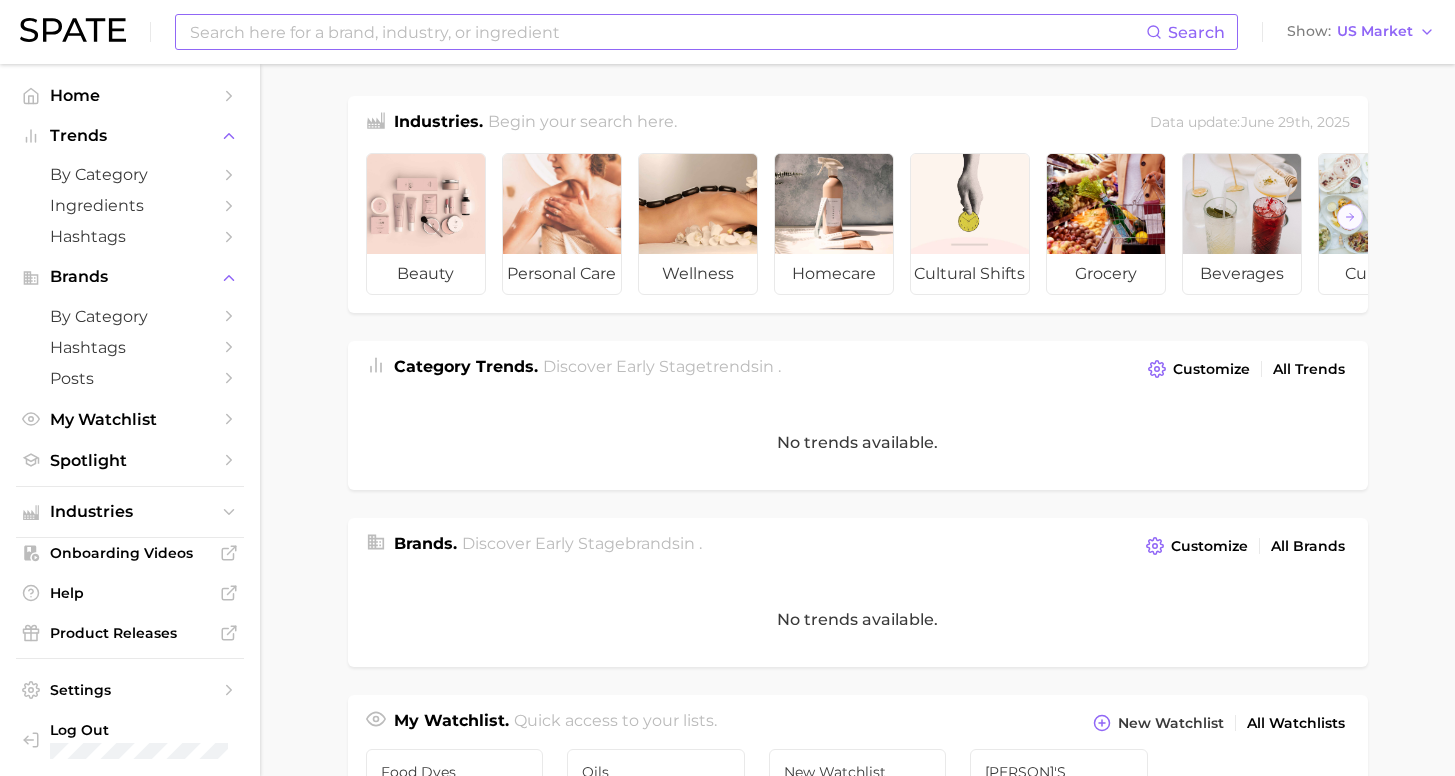 click at bounding box center [667, 32] 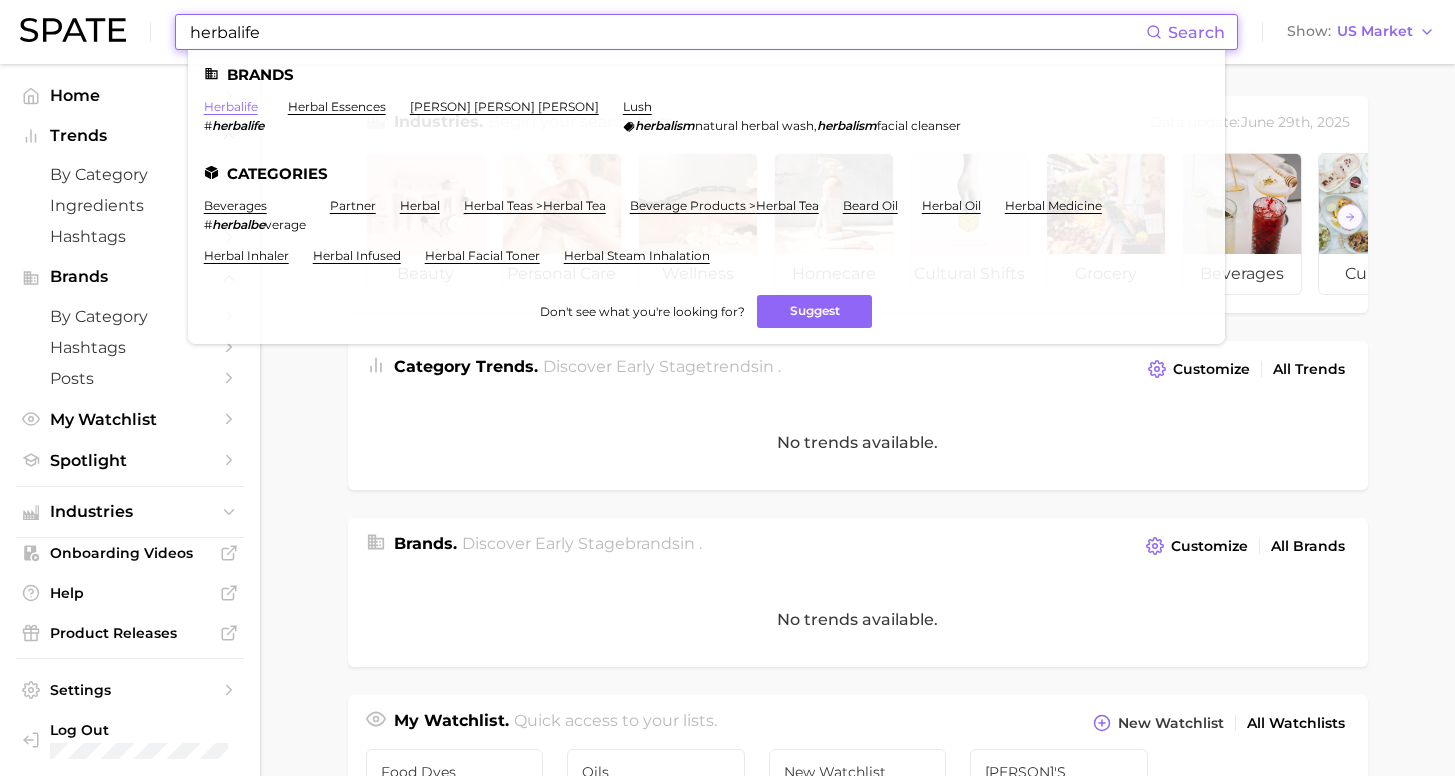 type on "herbalife" 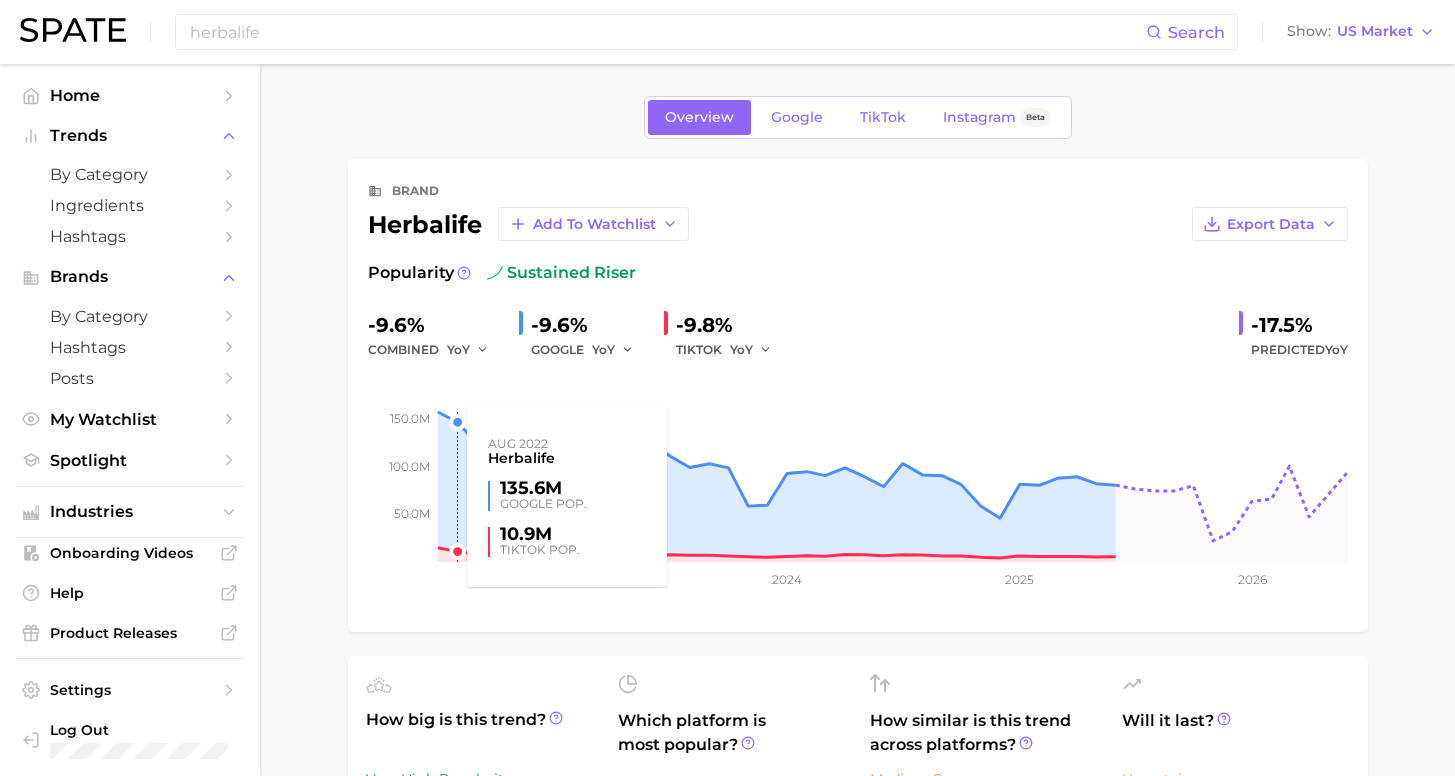 scroll, scrollTop: 35, scrollLeft: 0, axis: vertical 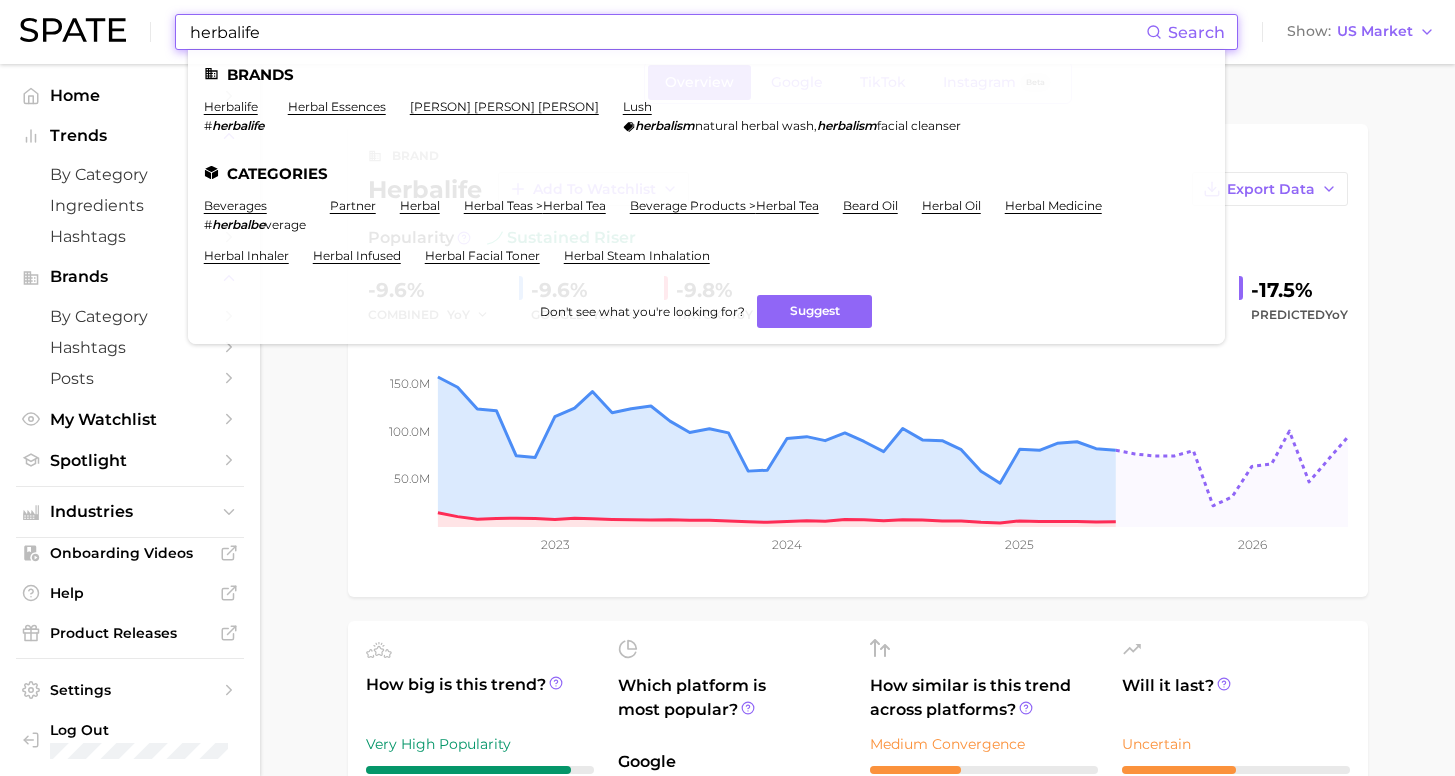 drag, startPoint x: 273, startPoint y: 36, endPoint x: 159, endPoint y: 26, distance: 114.43776 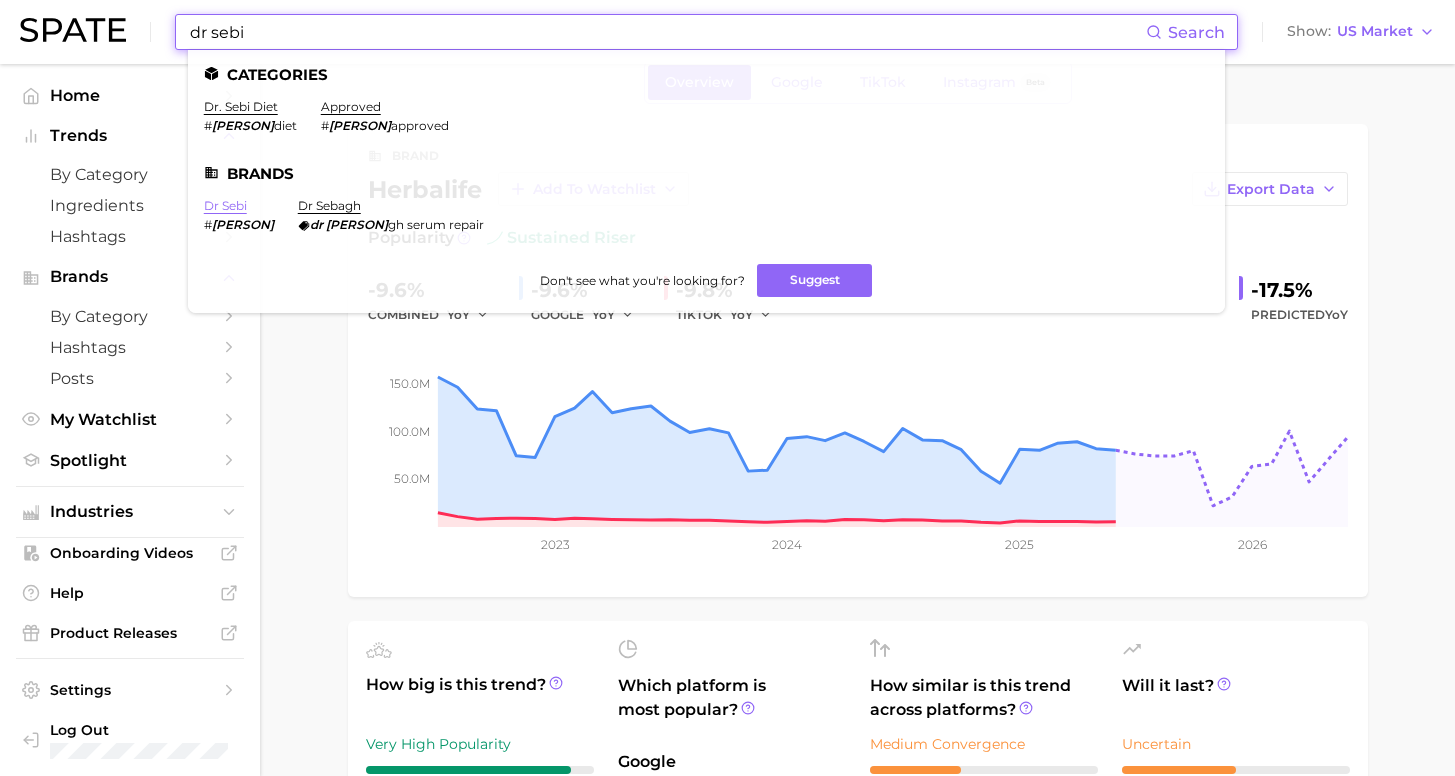 click on "dr sebi" at bounding box center (225, 205) 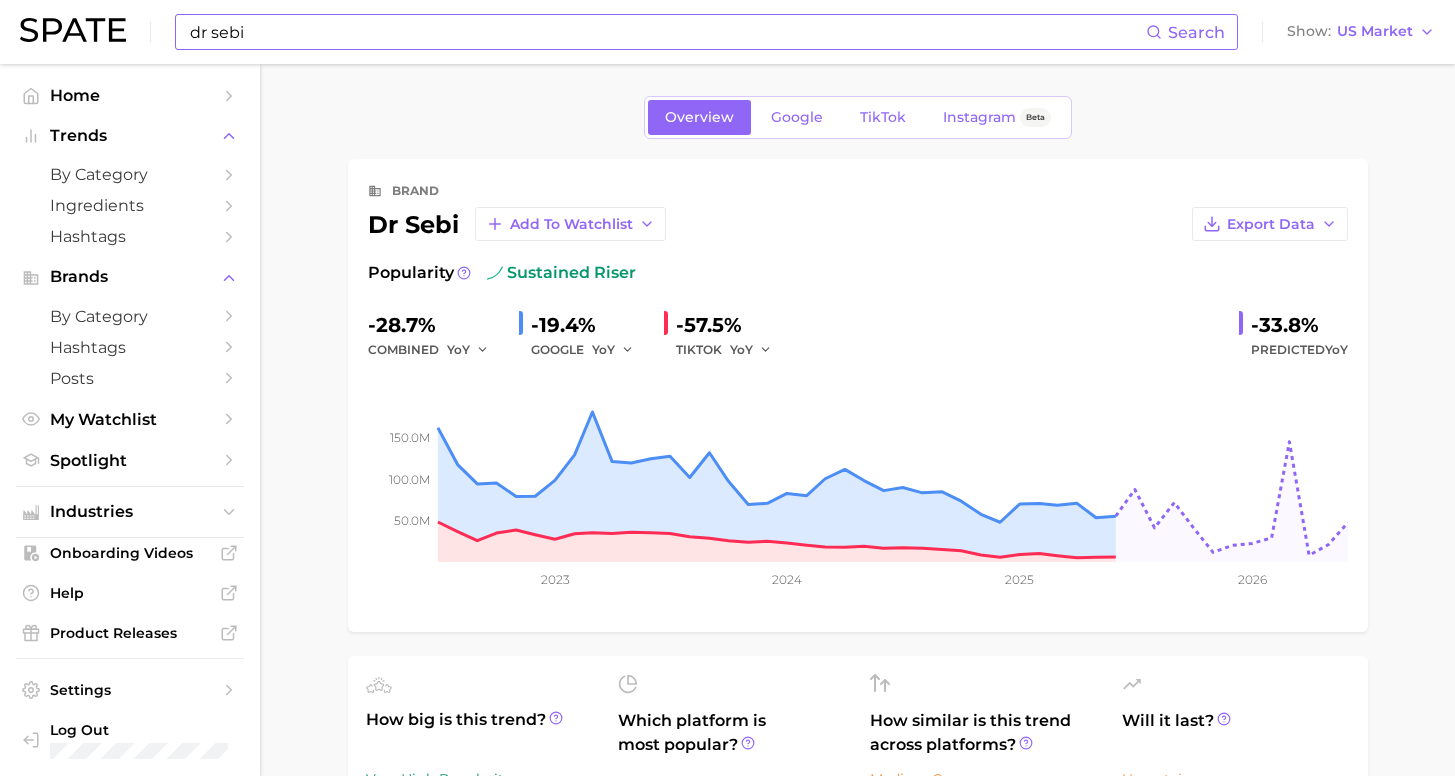 scroll, scrollTop: 347, scrollLeft: 0, axis: vertical 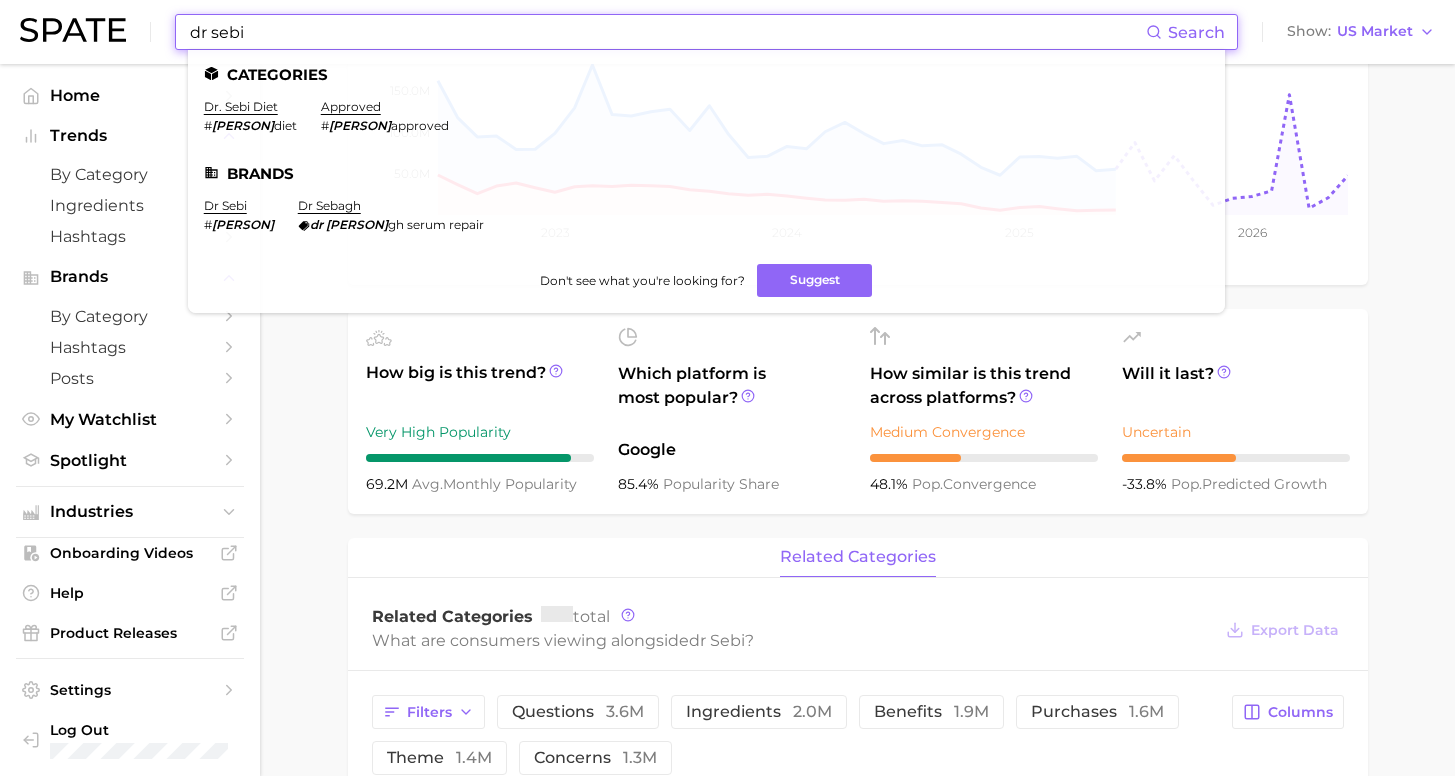 drag, startPoint x: 305, startPoint y: 30, endPoint x: 151, endPoint y: 29, distance: 154.00325 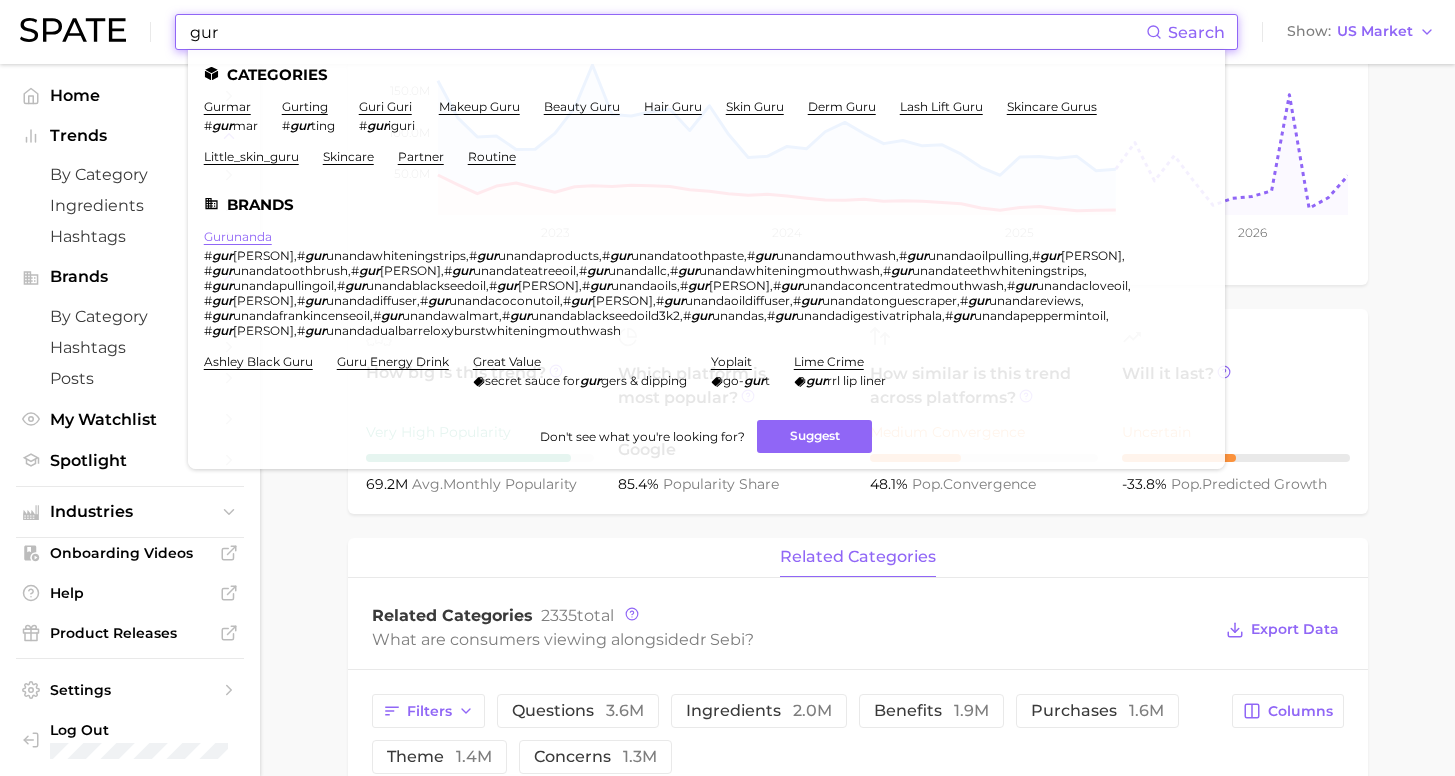 click on "gurunanda" at bounding box center [238, 236] 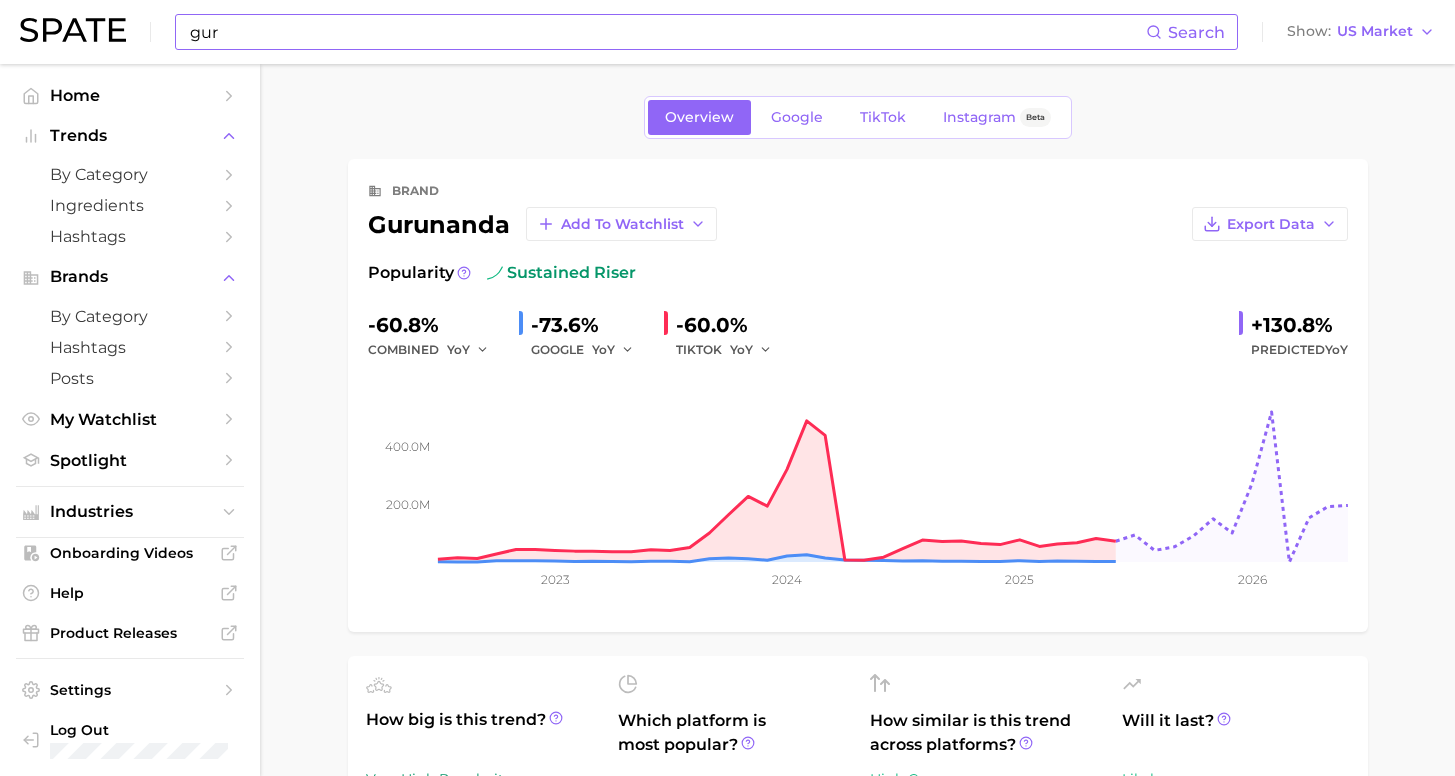 scroll, scrollTop: 328, scrollLeft: 0, axis: vertical 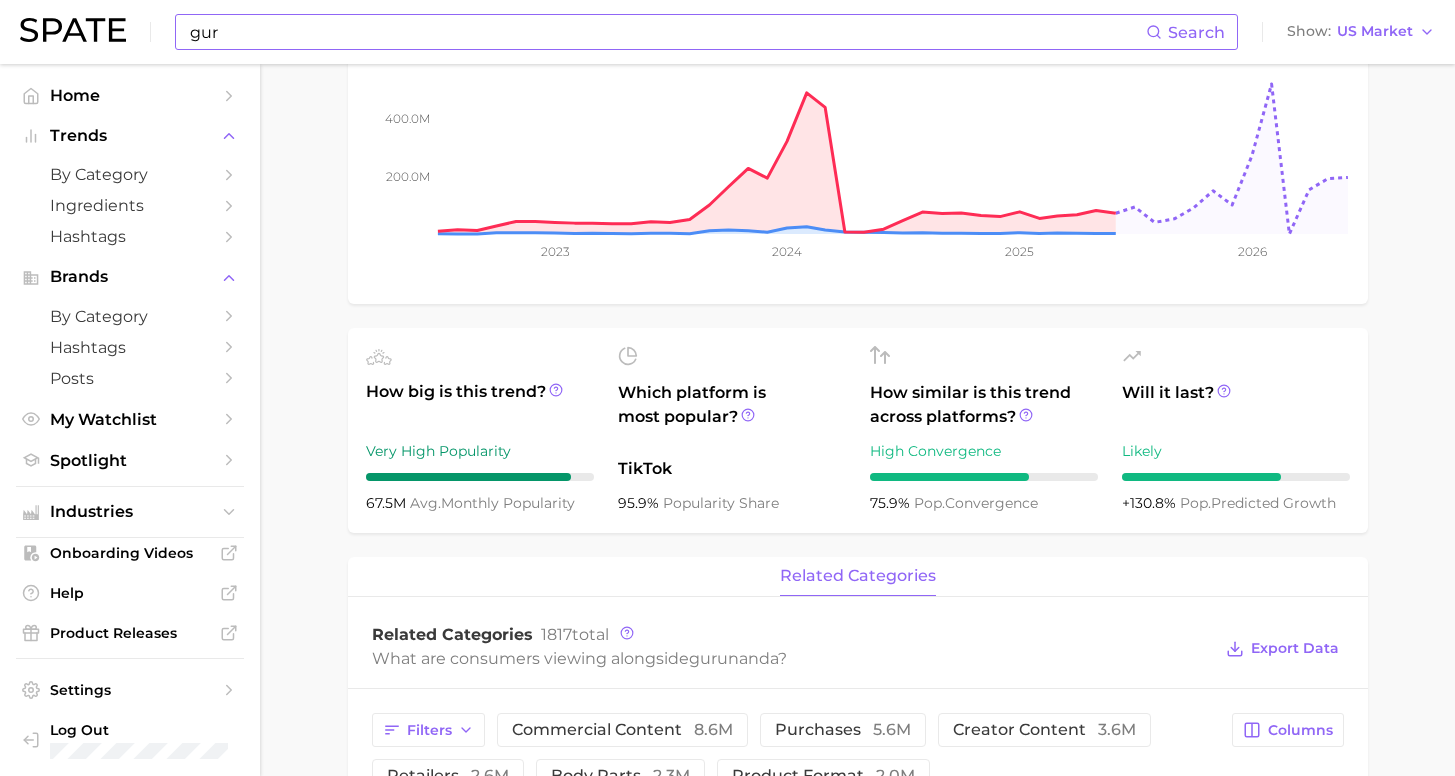 drag, startPoint x: 261, startPoint y: 11, endPoint x: 197, endPoint y: 25, distance: 65.51336 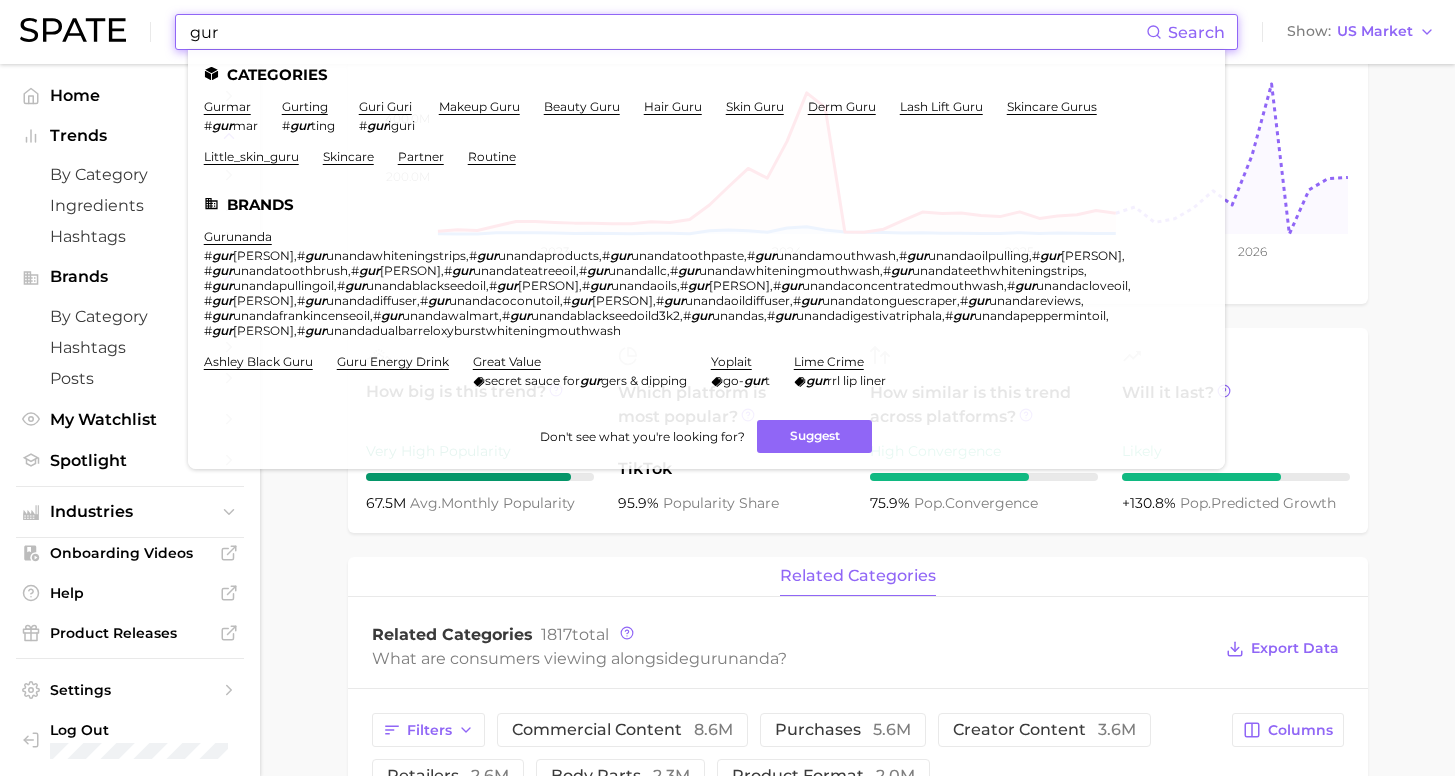drag, startPoint x: 257, startPoint y: 39, endPoint x: 167, endPoint y: 46, distance: 90.27181 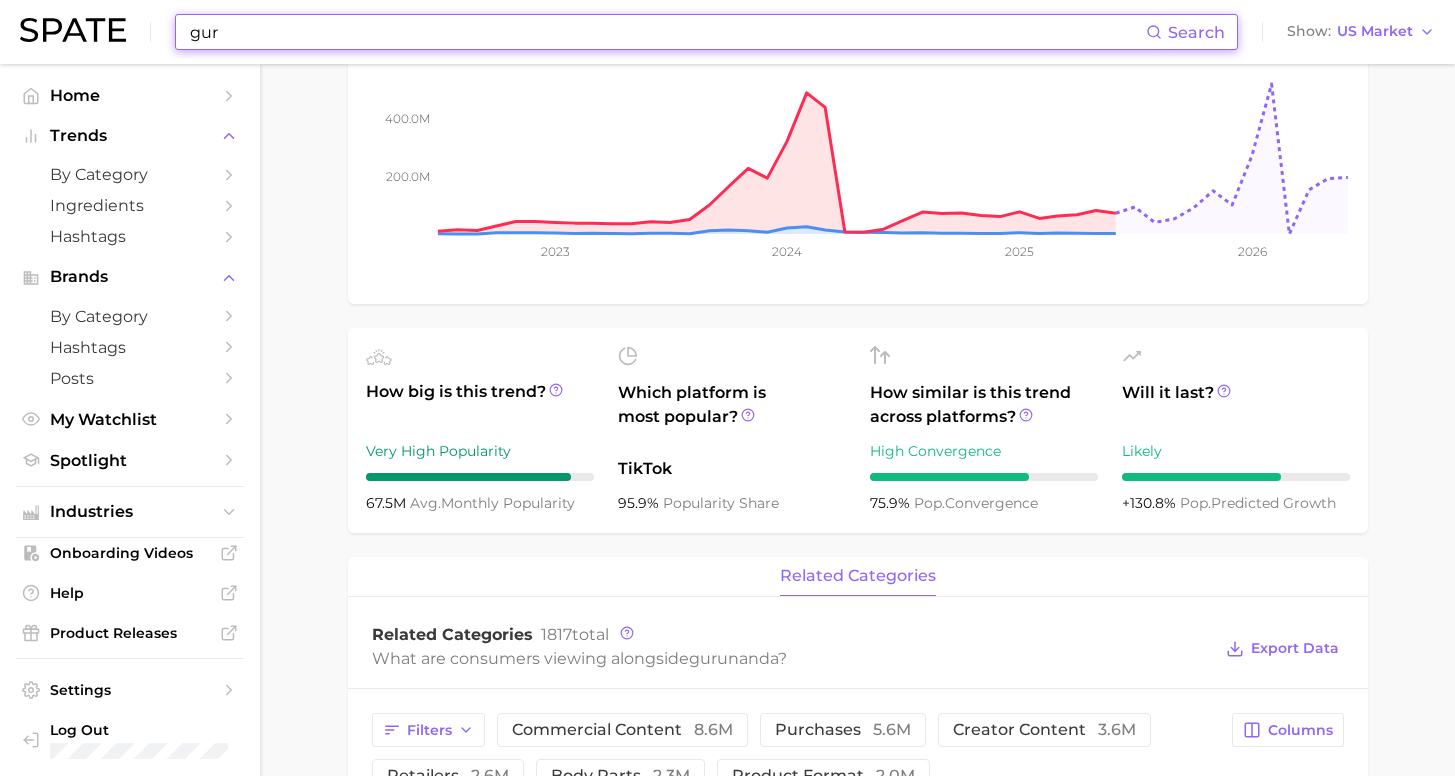 drag, startPoint x: 280, startPoint y: 36, endPoint x: 142, endPoint y: 23, distance: 138.61096 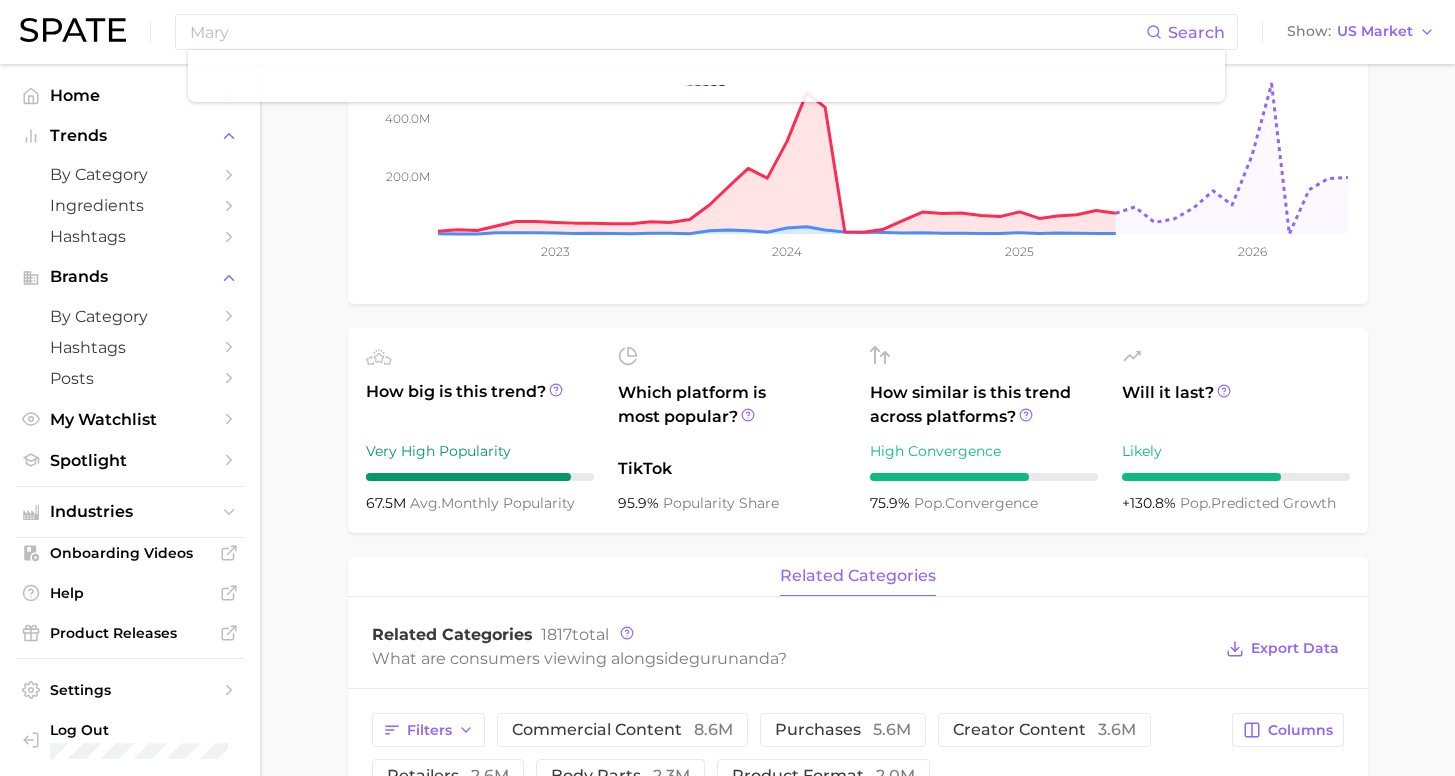 drag, startPoint x: 142, startPoint y: 22, endPoint x: 284, endPoint y: 451, distance: 451.89047 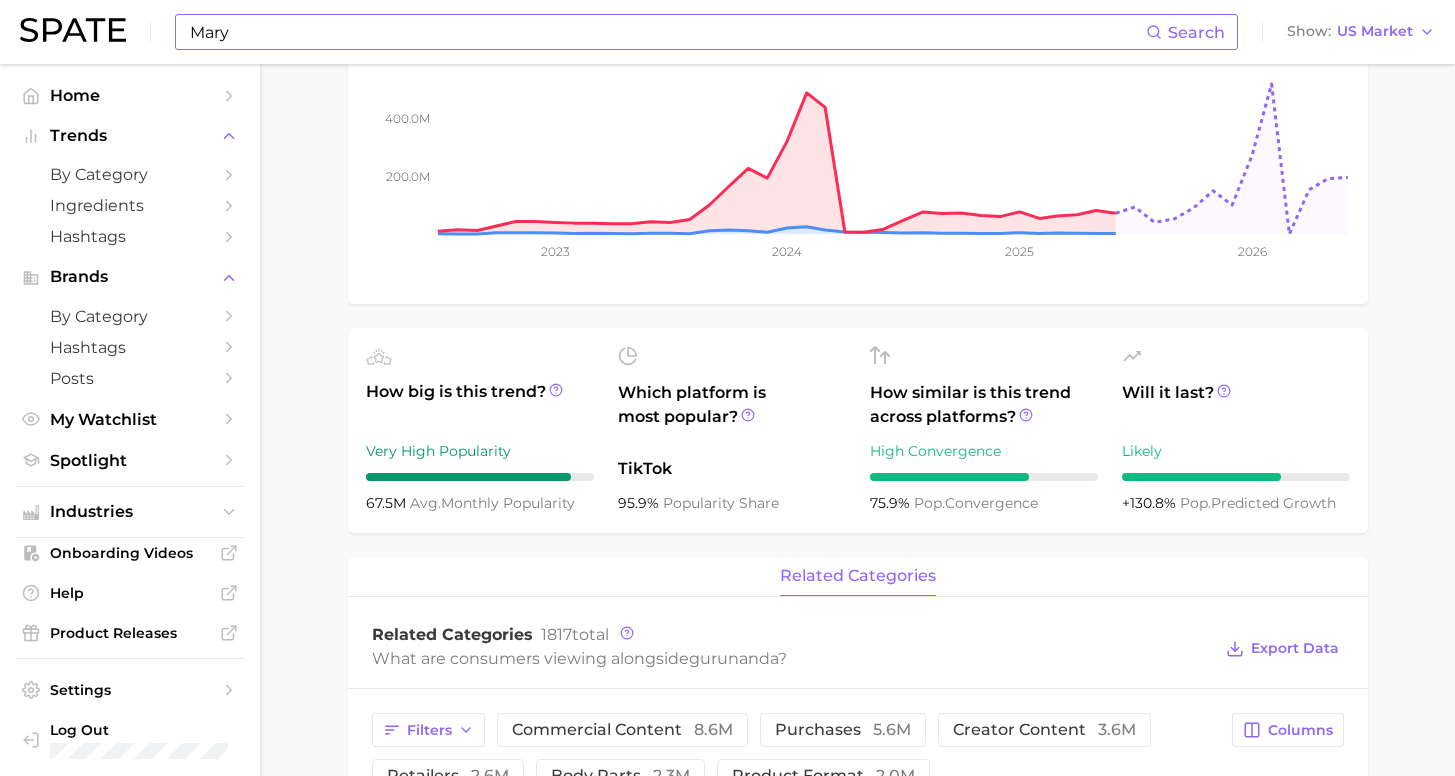 click on "Mary" at bounding box center (667, 32) 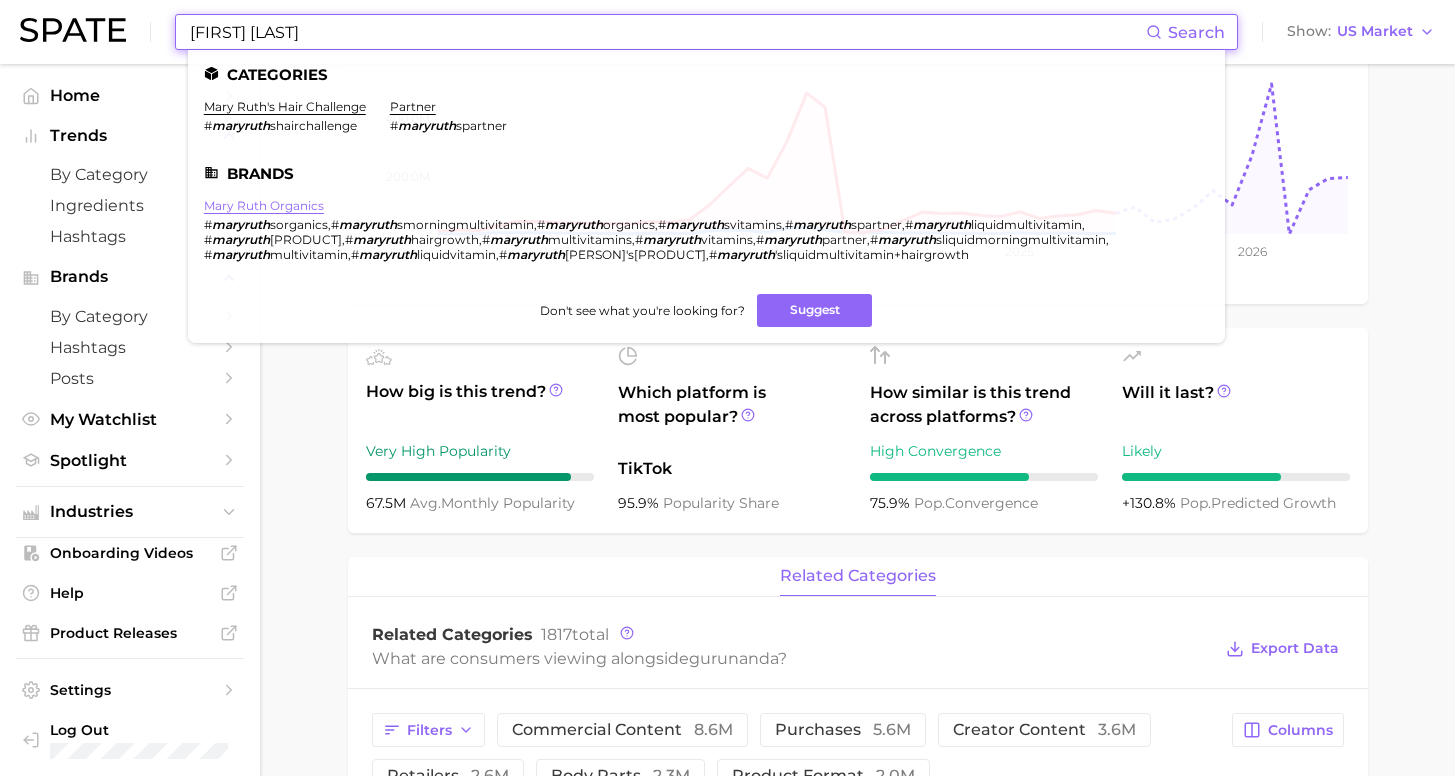 click on "mary ruth organics" at bounding box center [264, 205] 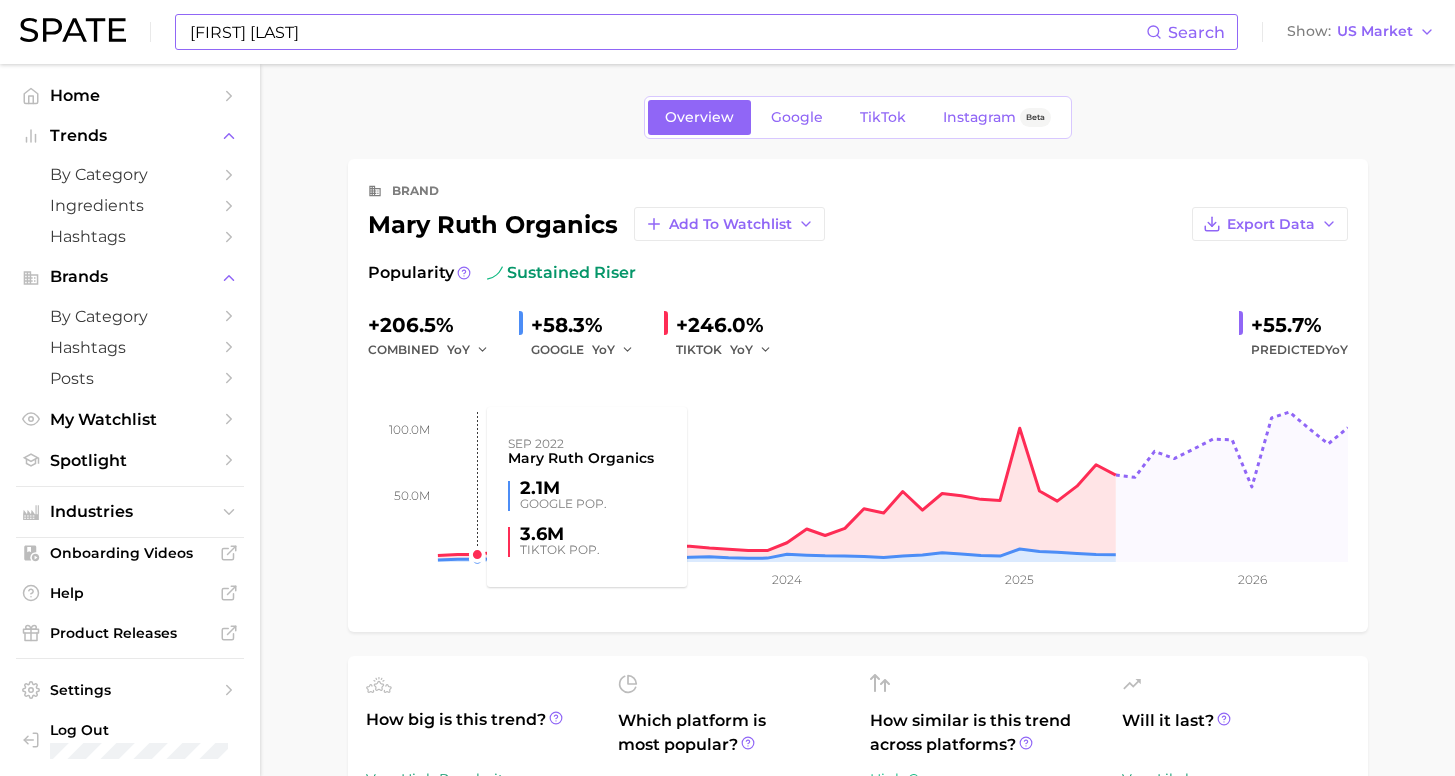 scroll, scrollTop: 36, scrollLeft: 0, axis: vertical 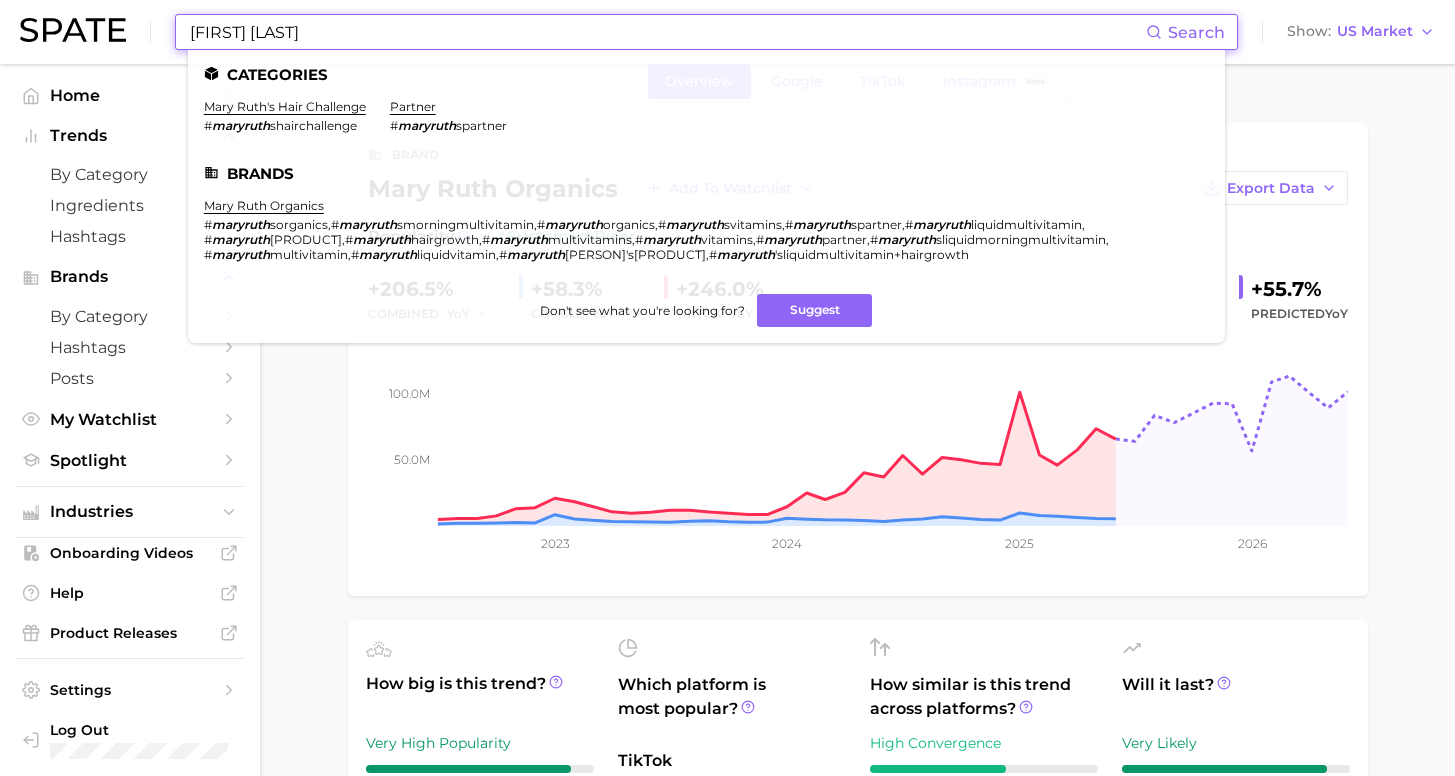 drag, startPoint x: 322, startPoint y: 19, endPoint x: 95, endPoint y: 16, distance: 227.01982 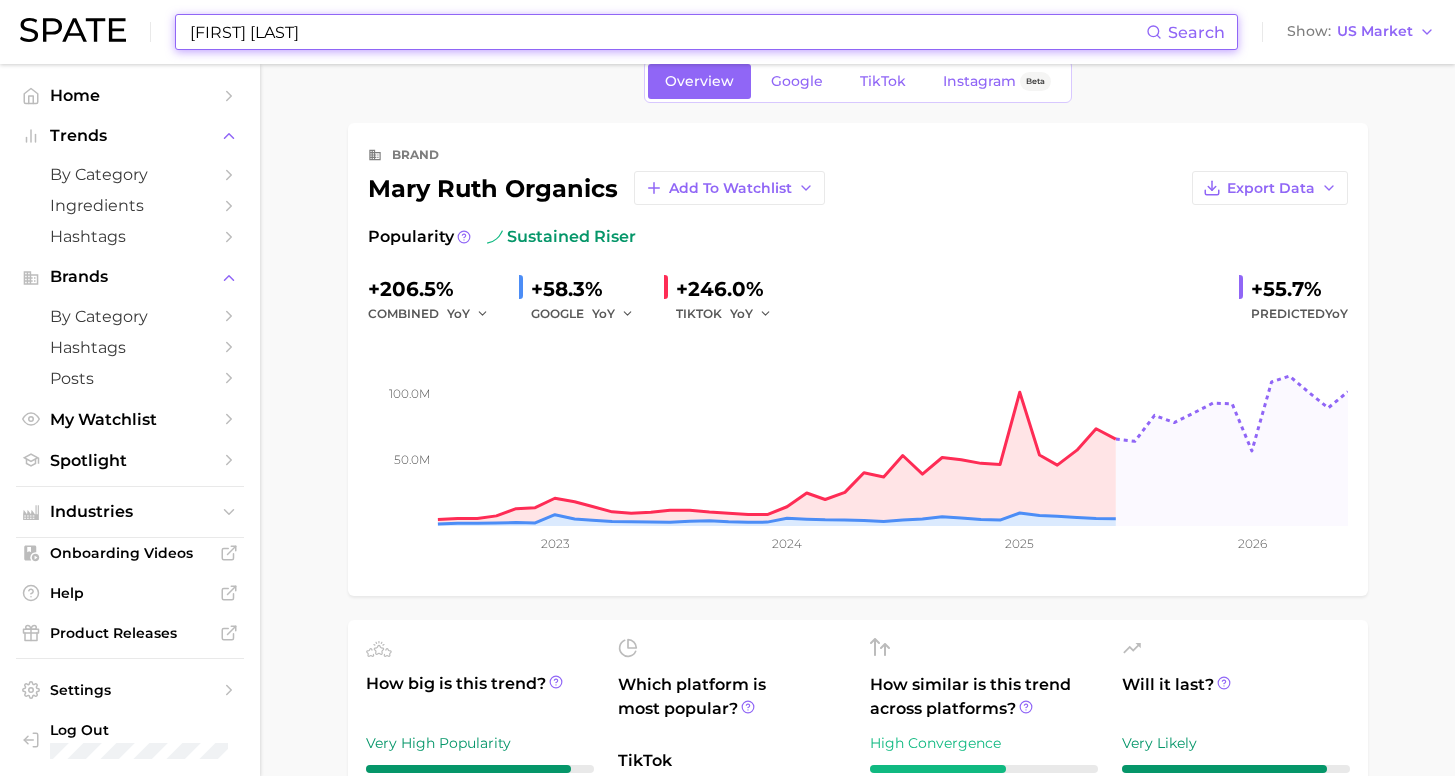 drag, startPoint x: 333, startPoint y: 33, endPoint x: 169, endPoint y: 34, distance: 164.00305 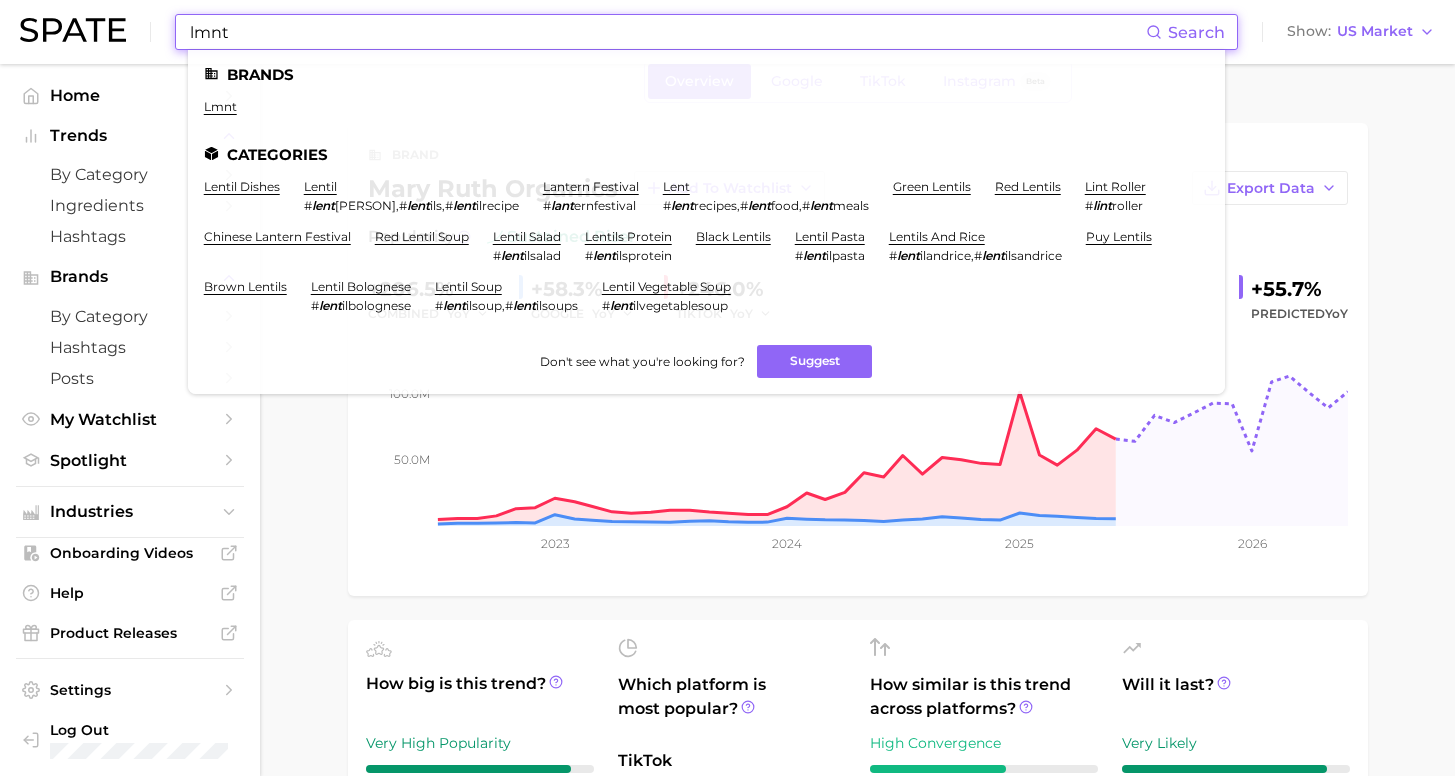 type on "Lent" 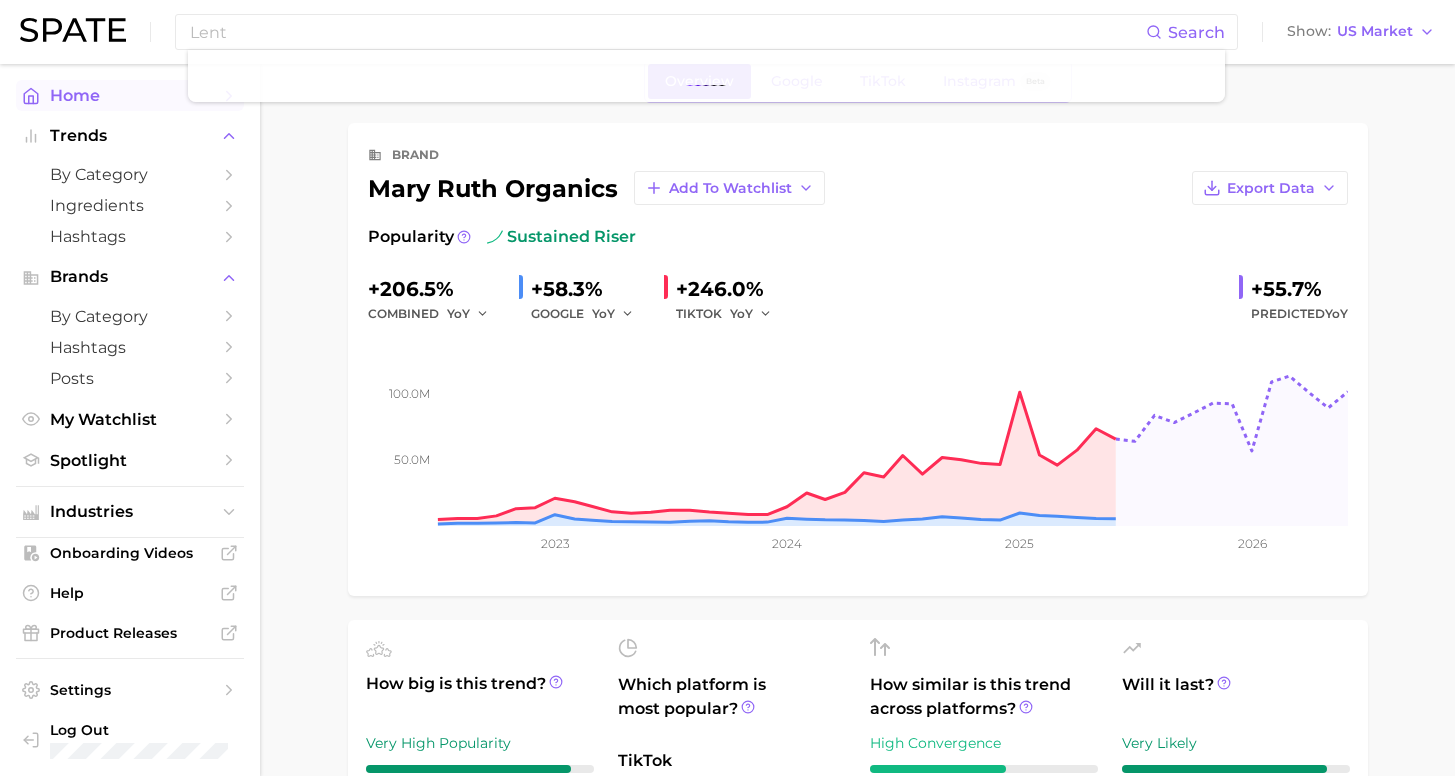 drag, startPoint x: 371, startPoint y: 125, endPoint x: 217, endPoint y: 106, distance: 155.16765 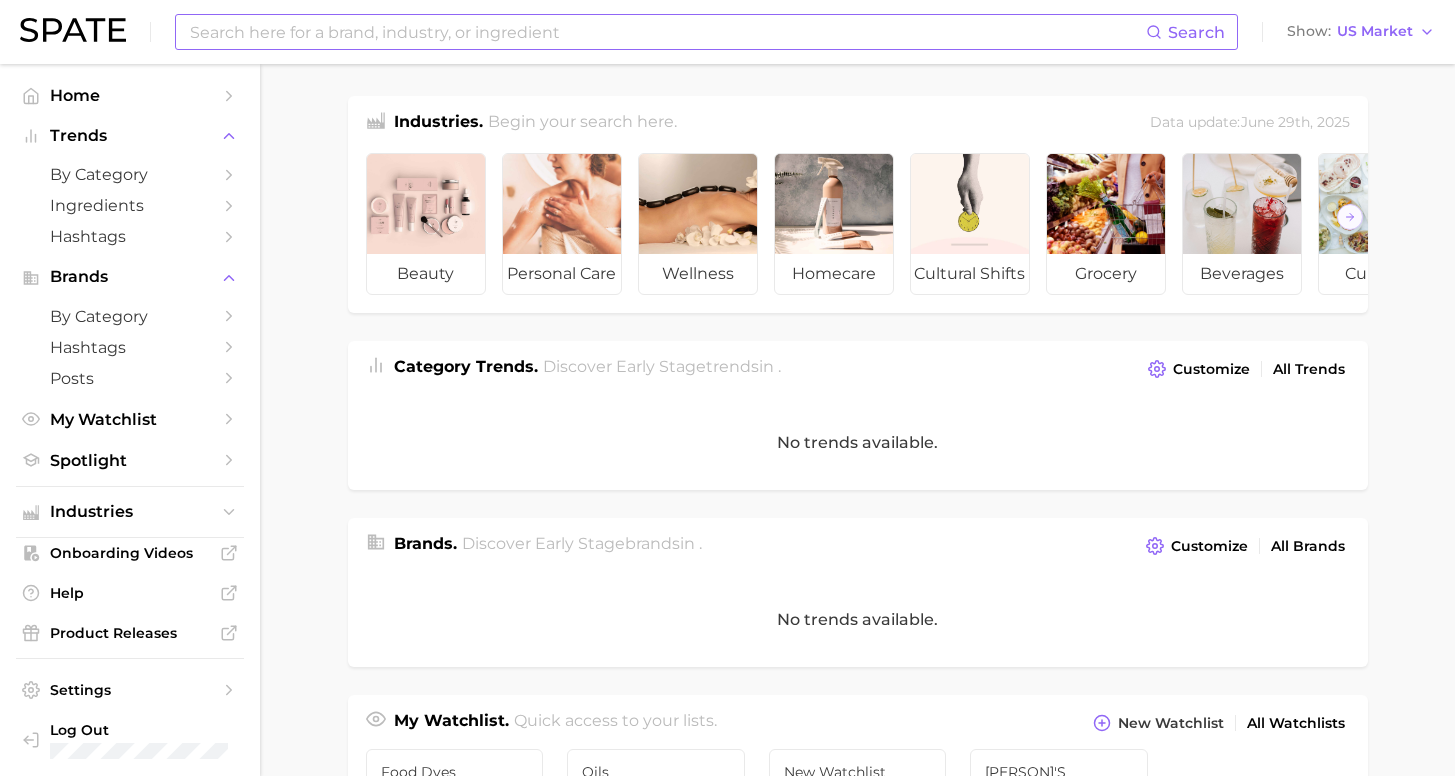 click at bounding box center [667, 32] 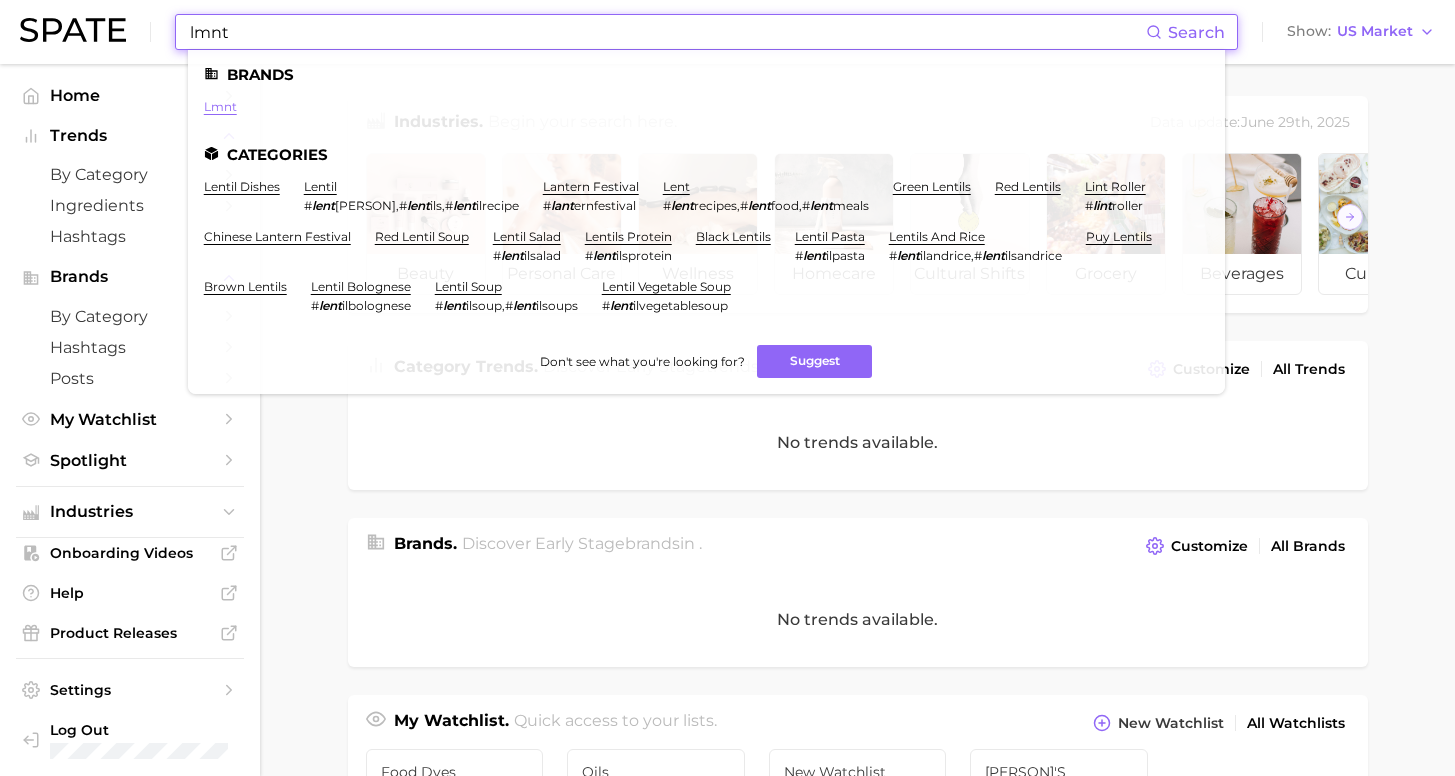 type on "lmnt" 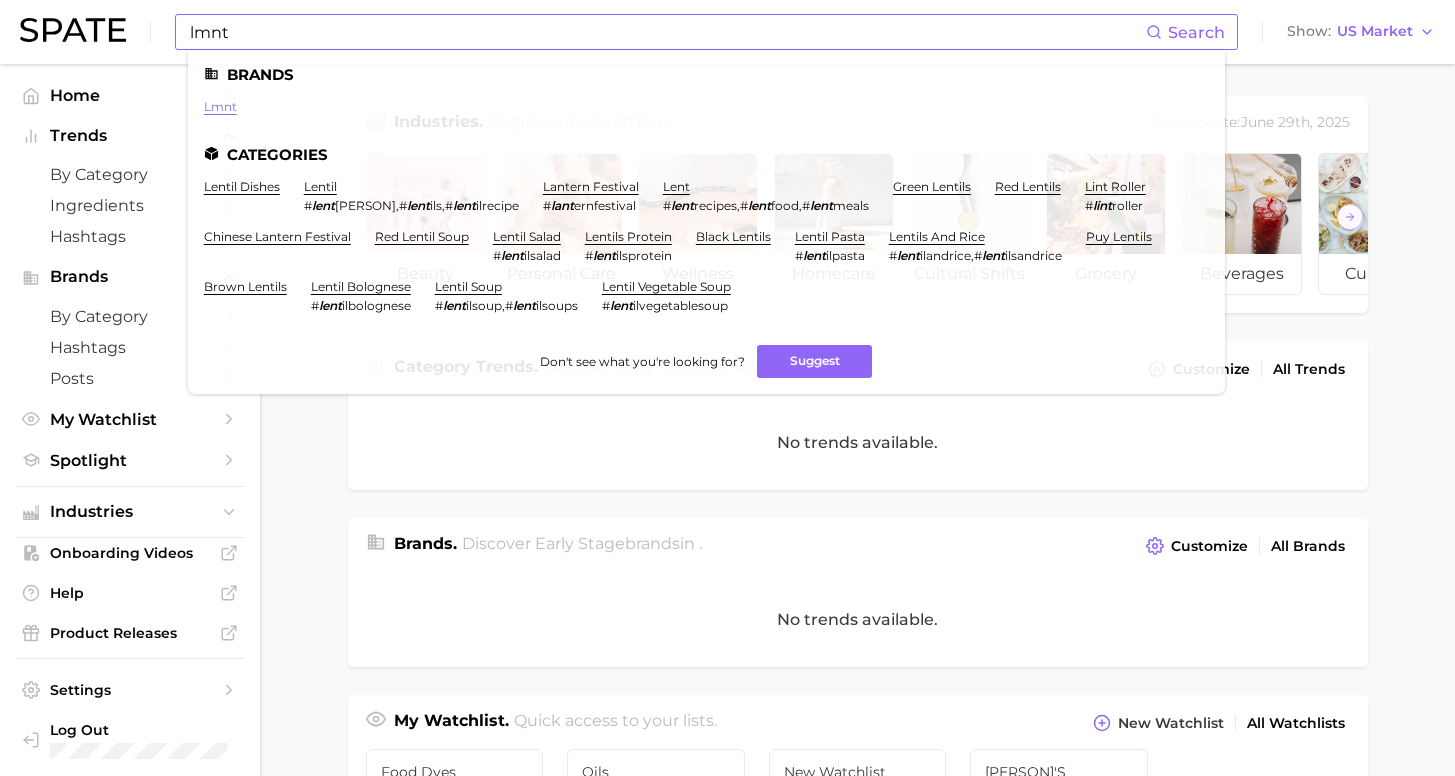 click on "lmnt" at bounding box center [220, 106] 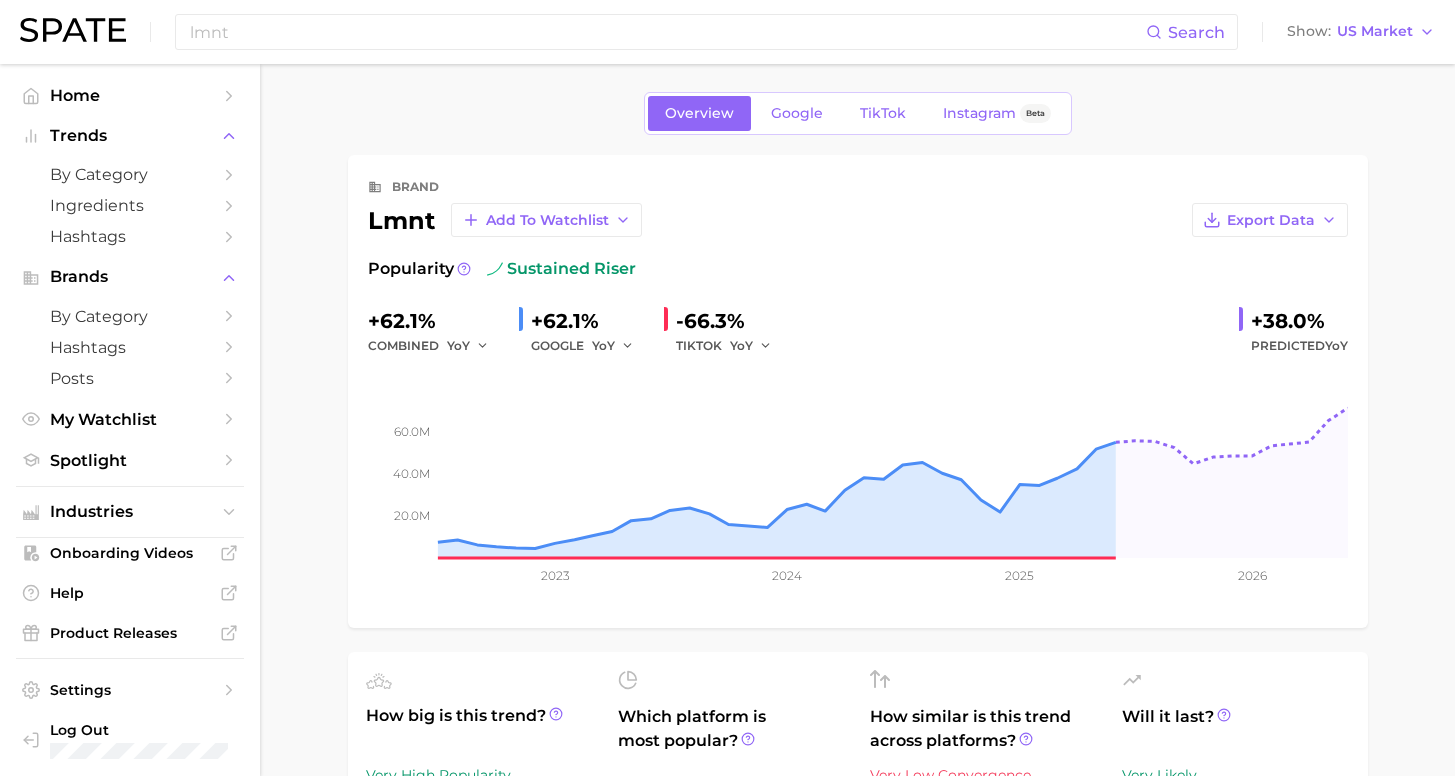 scroll, scrollTop: 125, scrollLeft: 0, axis: vertical 